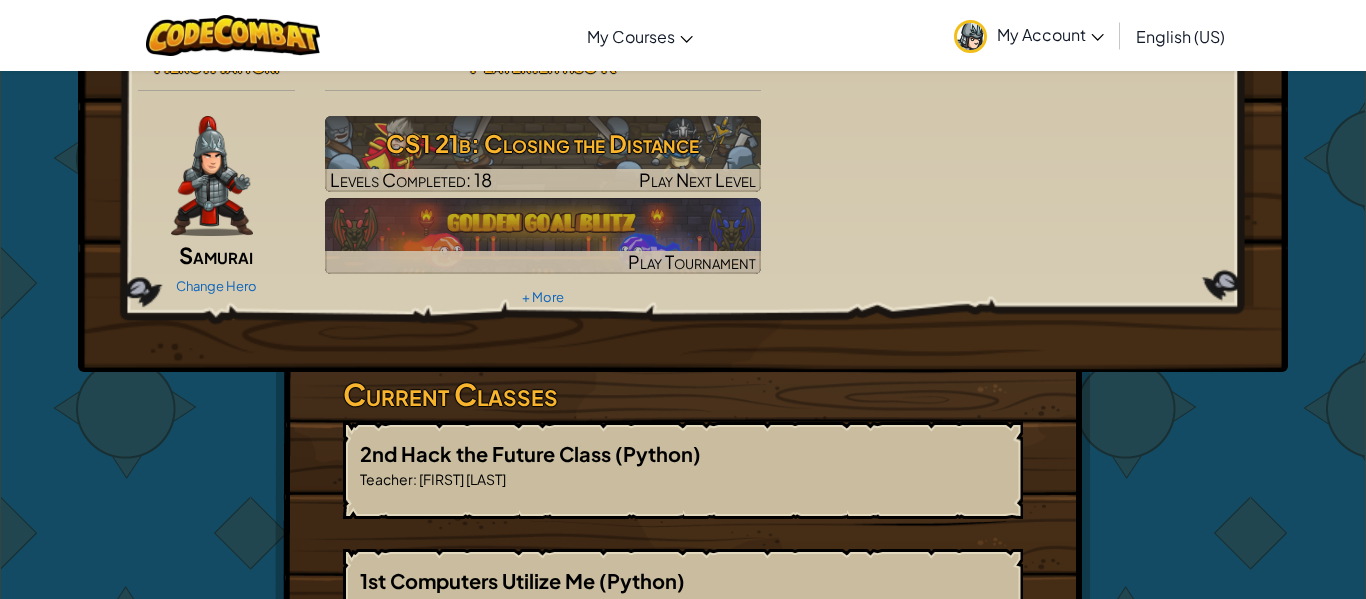 scroll, scrollTop: 0, scrollLeft: 0, axis: both 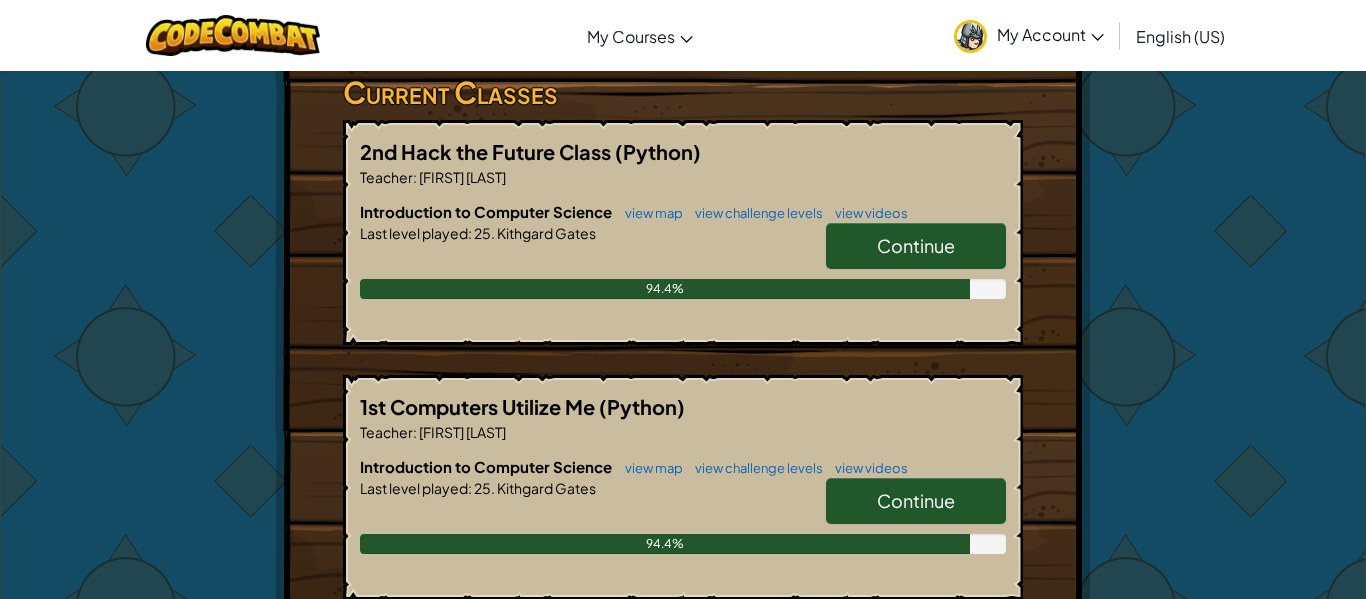 click on "Continue" at bounding box center (916, 245) 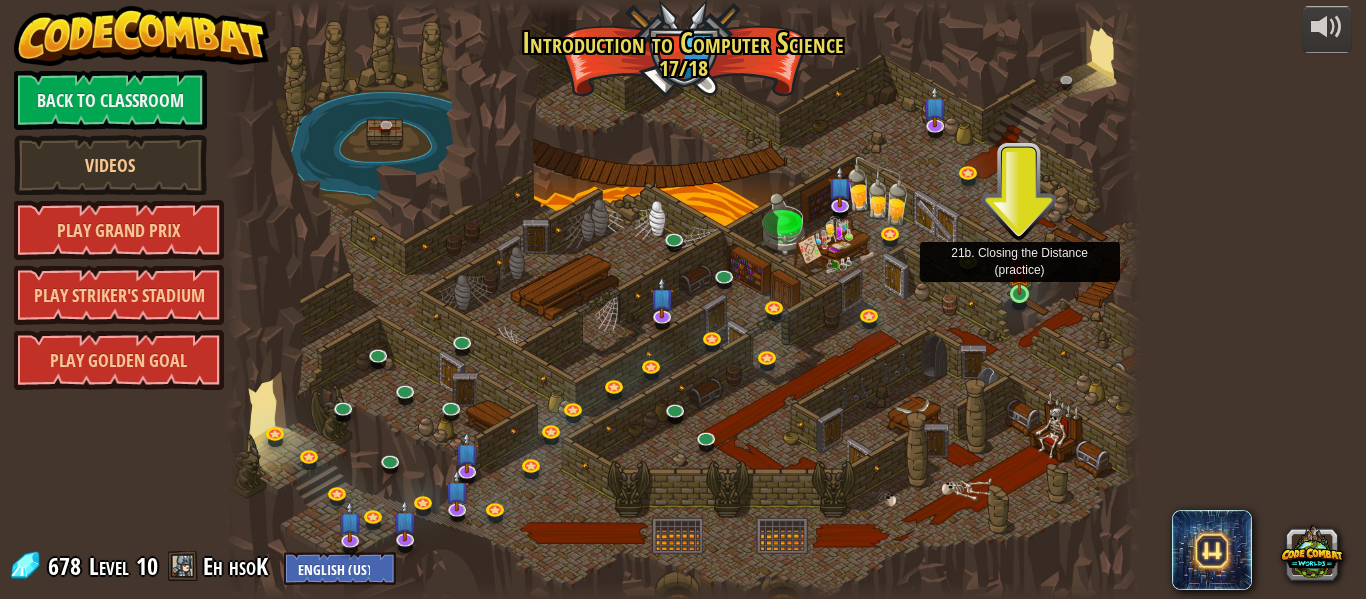 click at bounding box center [1019, 271] 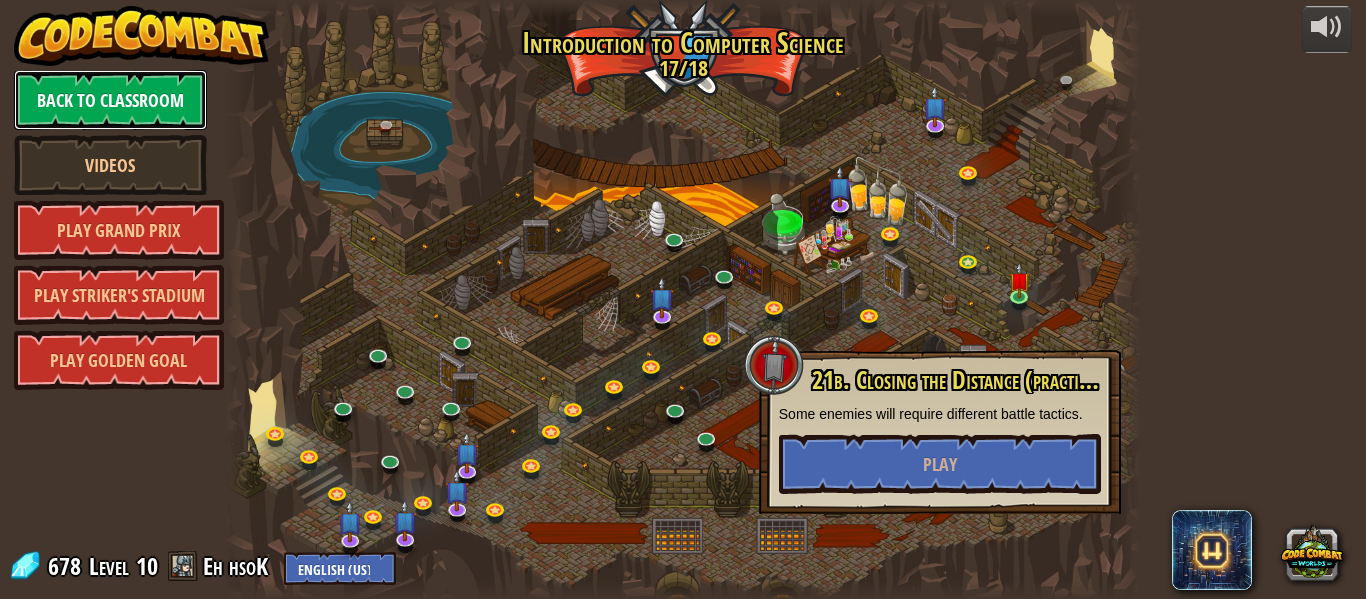 click on "Back to Classroom" at bounding box center (110, 100) 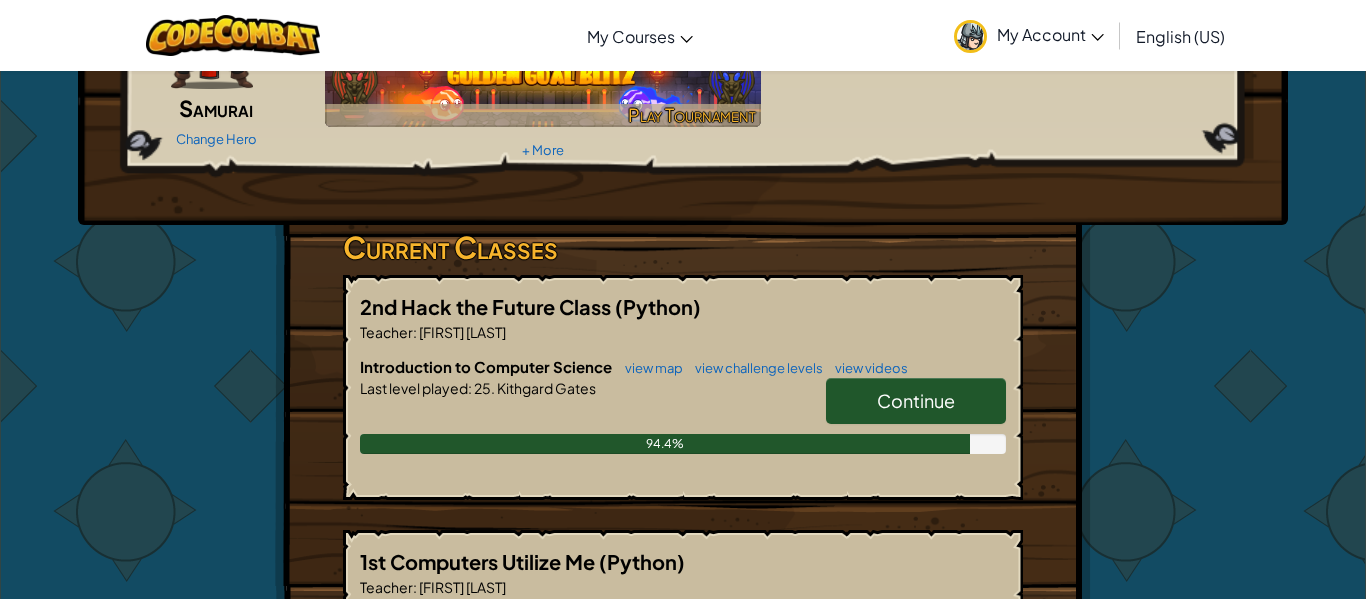 scroll, scrollTop: 186, scrollLeft: 0, axis: vertical 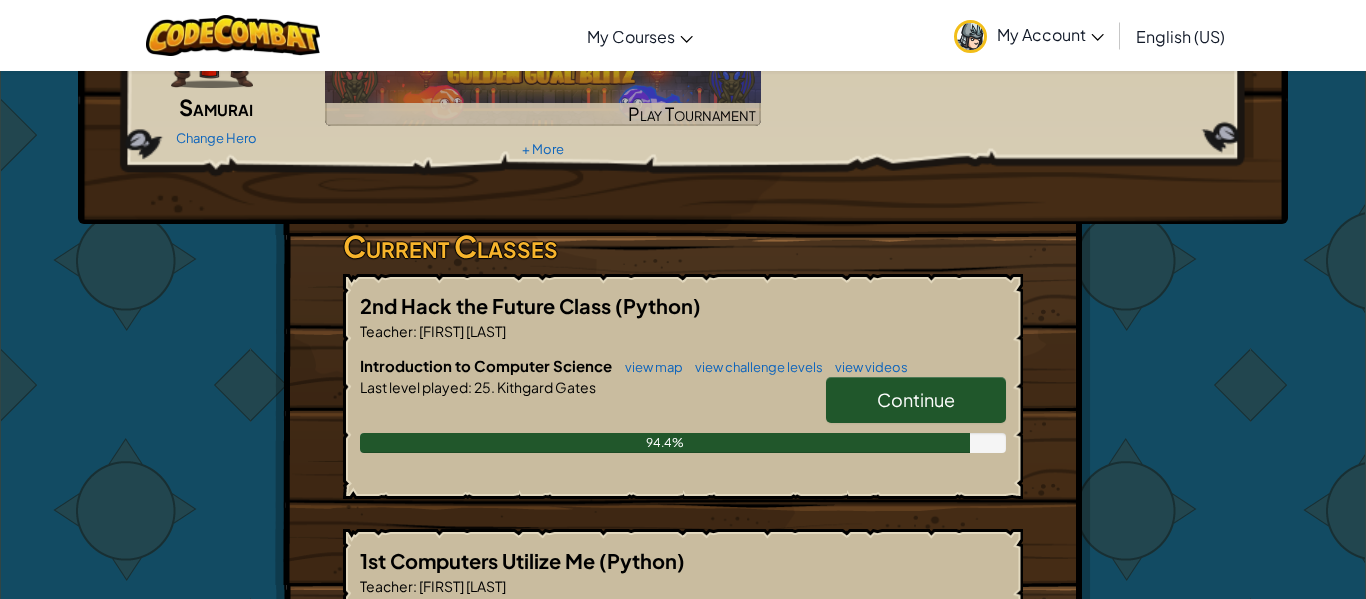click on "Continue" at bounding box center (916, 400) 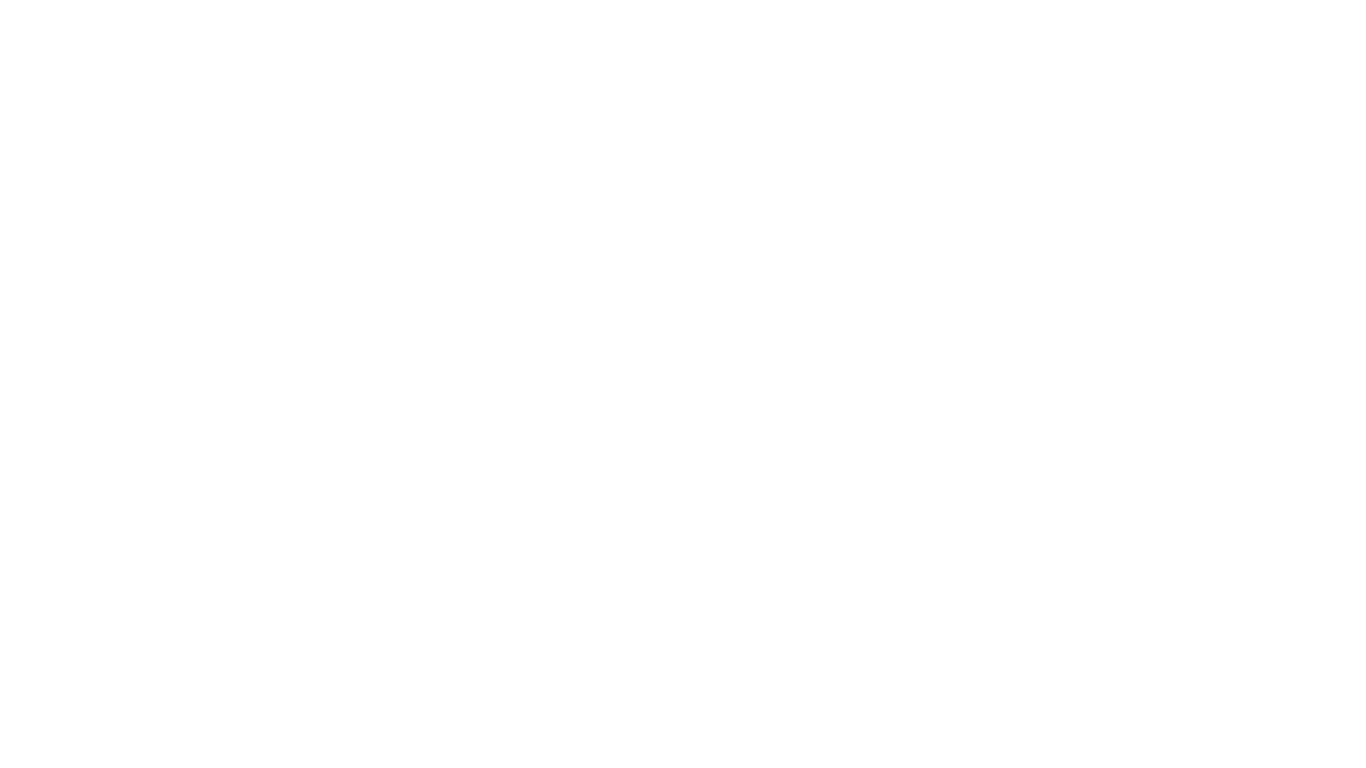 scroll, scrollTop: 0, scrollLeft: 0, axis: both 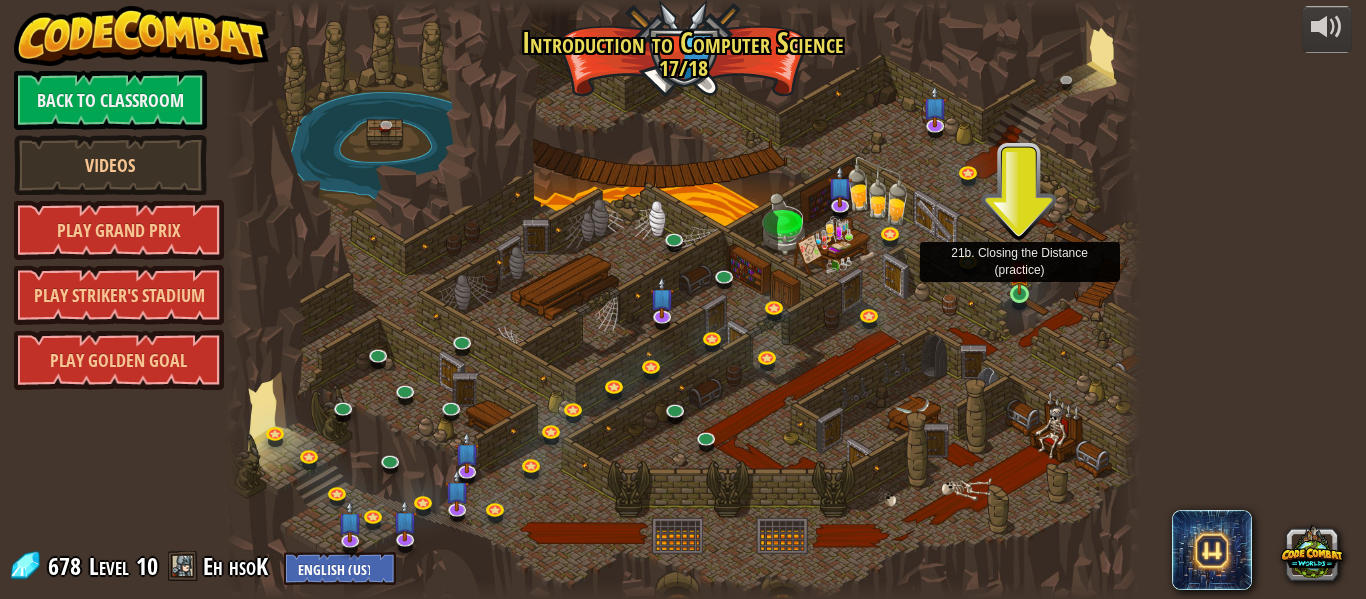 click at bounding box center [1019, 271] 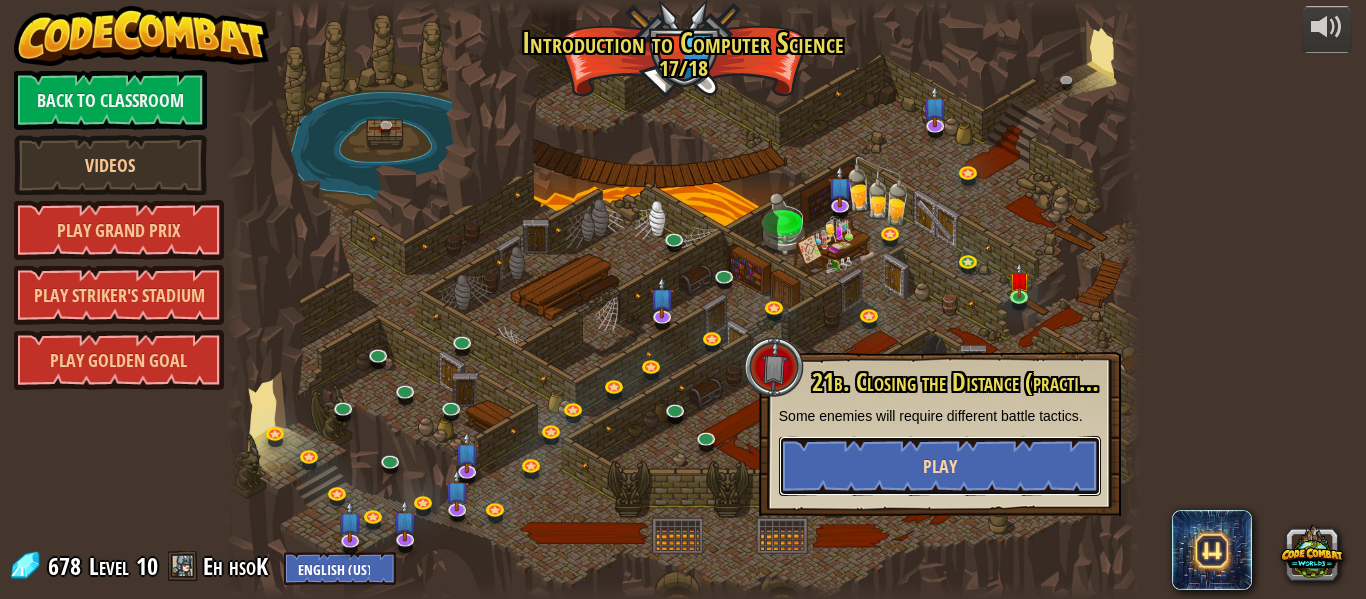 click on "Play" at bounding box center [940, 466] 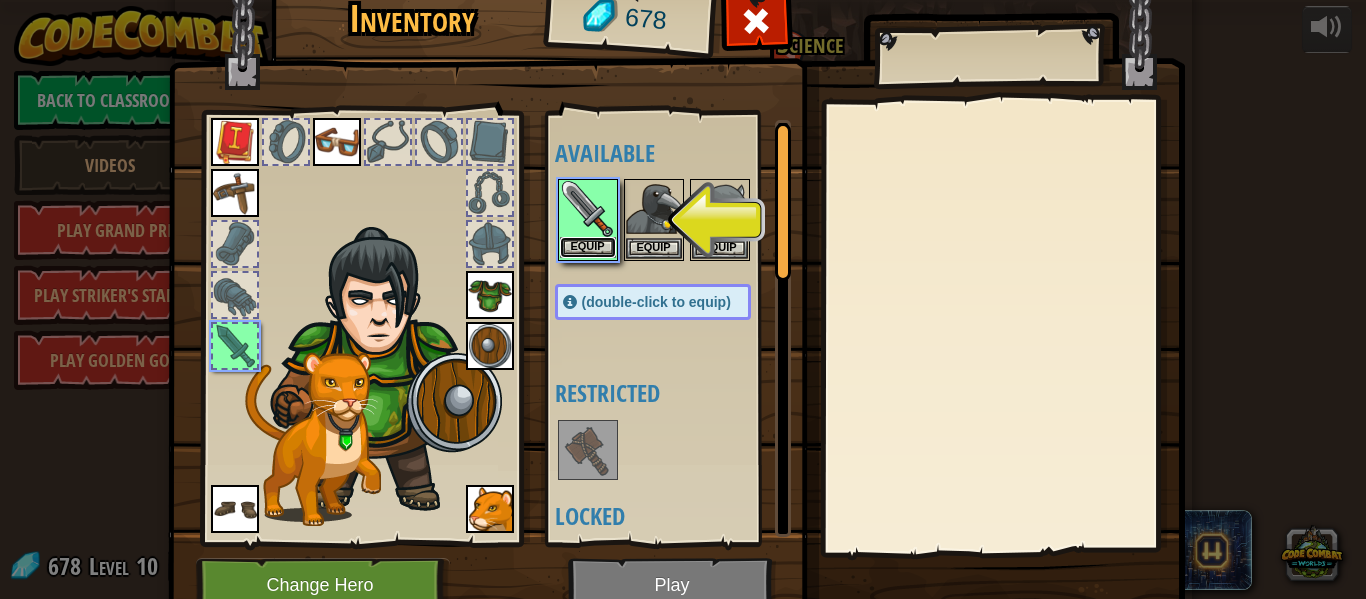 click on "Equip" at bounding box center [588, 247] 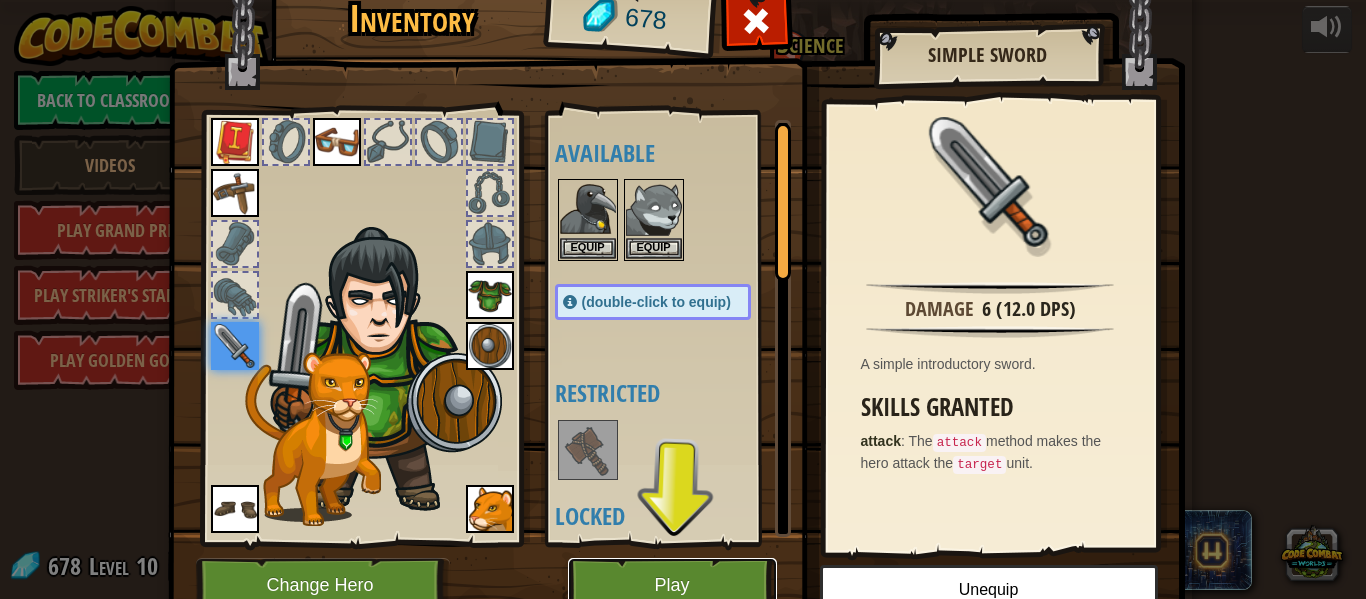 click on "Play" at bounding box center [672, 585] 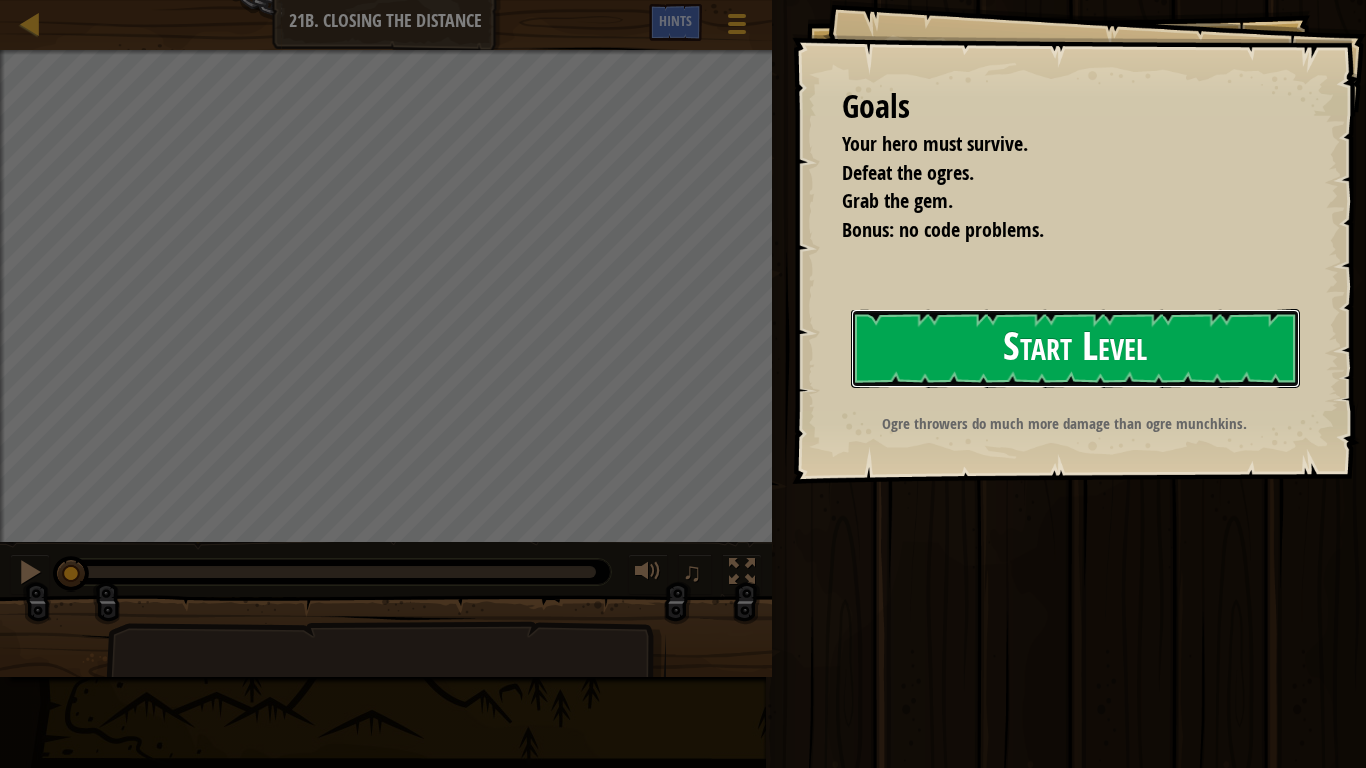 click on "Start Level" at bounding box center [1075, 348] 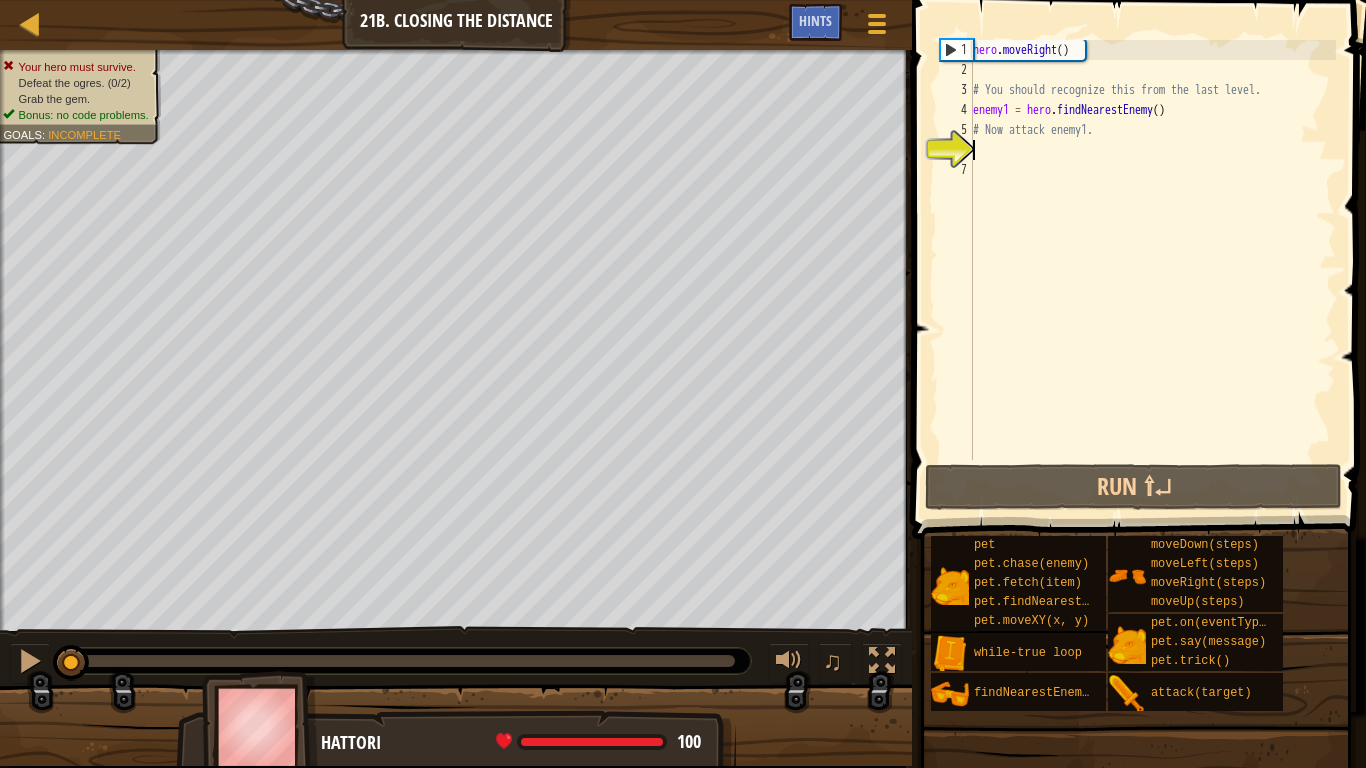 click on "hero . moveRight ( ) # You should recognize this from the last level. enemy1   =   hero . findNearestEnemy ( ) # Now attack enemy1." at bounding box center (1152, 270) 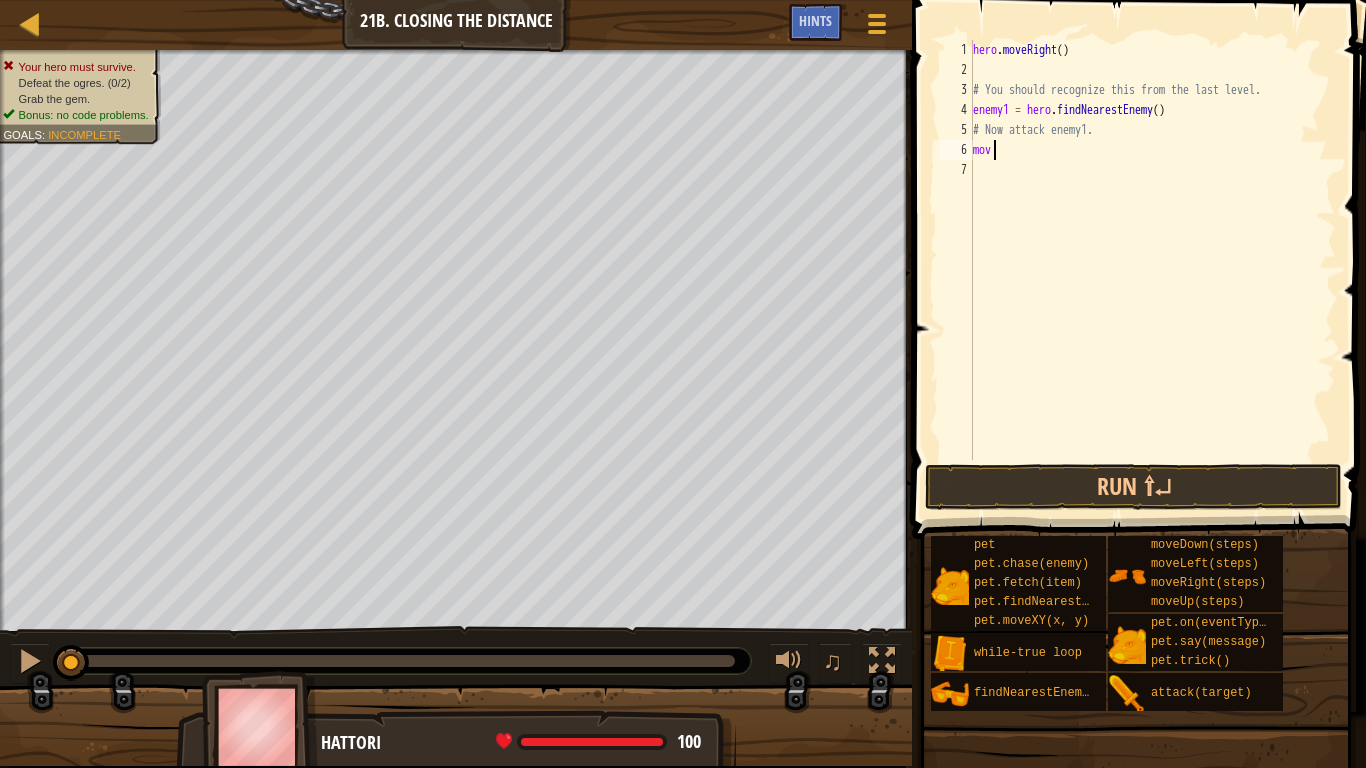 scroll, scrollTop: 9, scrollLeft: 1, axis: both 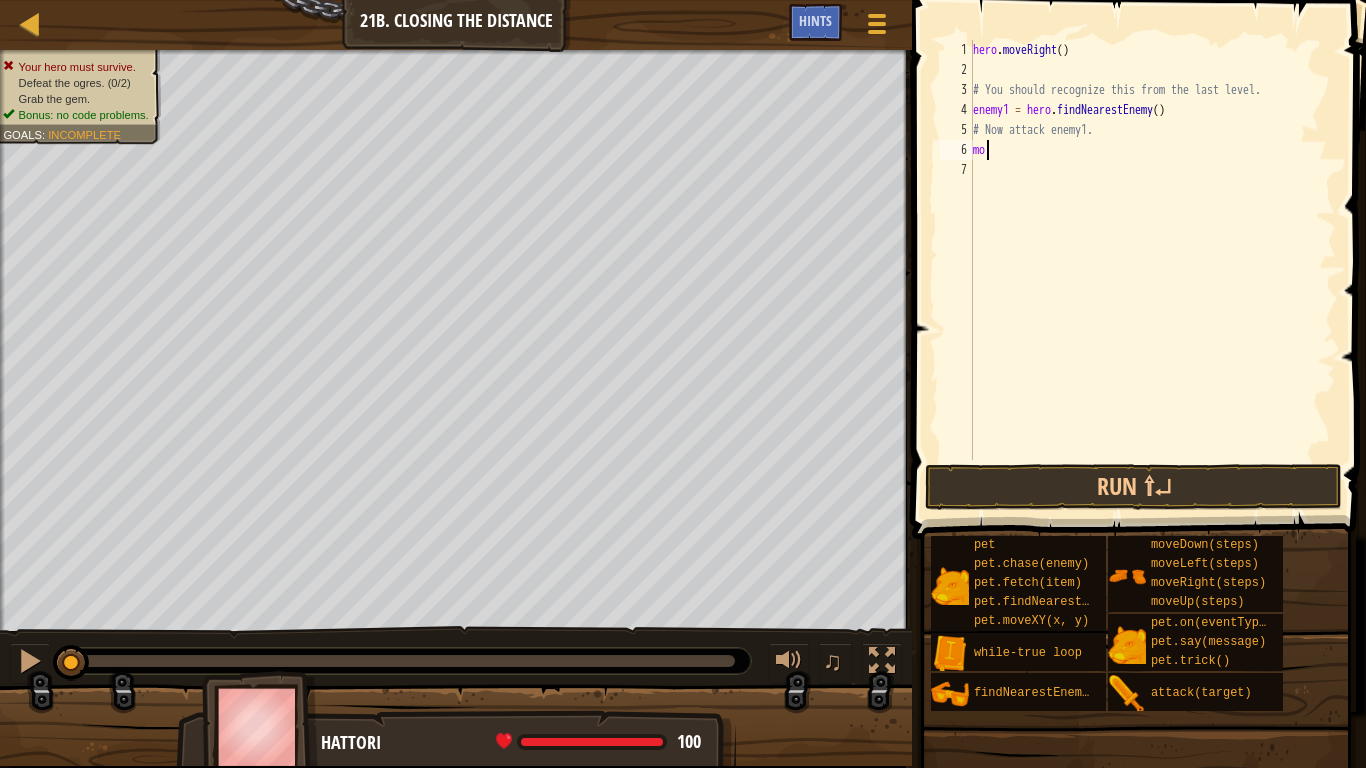 type on "m" 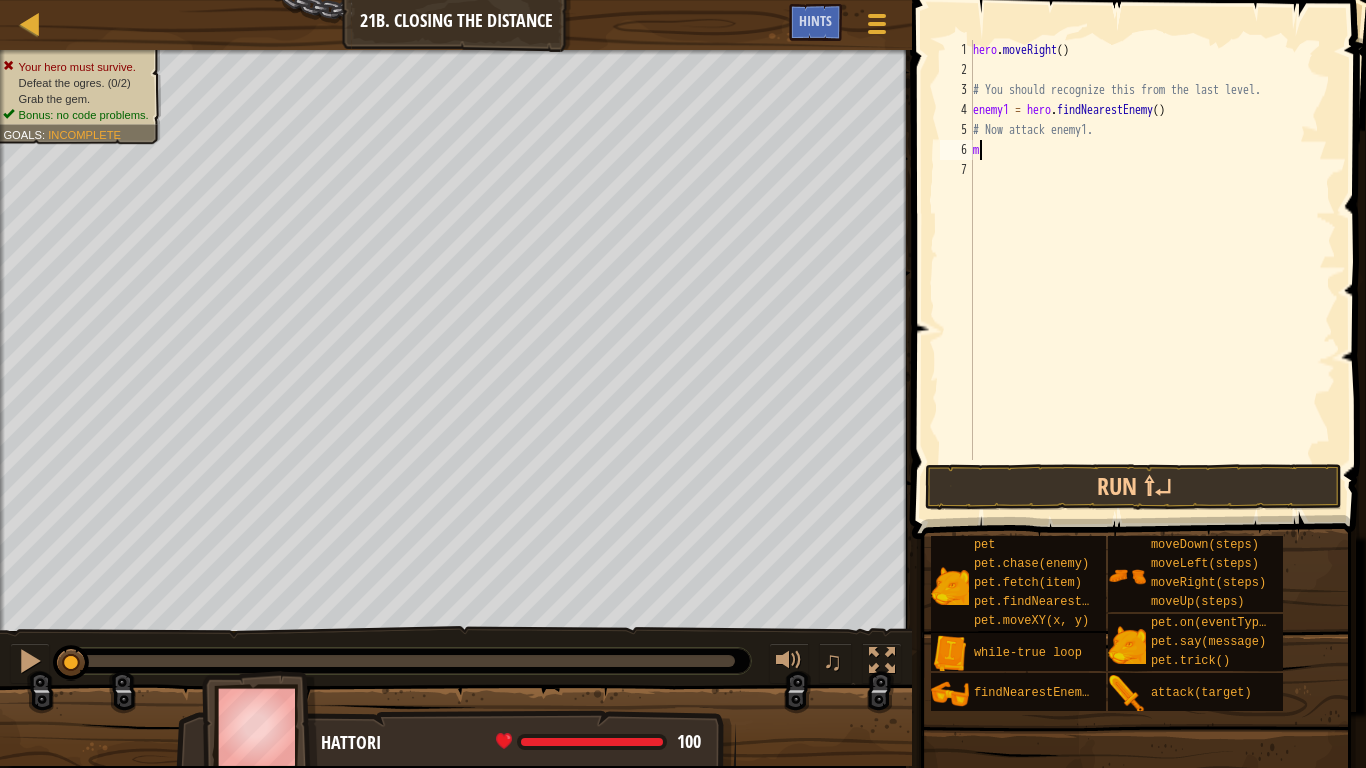 scroll, scrollTop: 9, scrollLeft: 0, axis: vertical 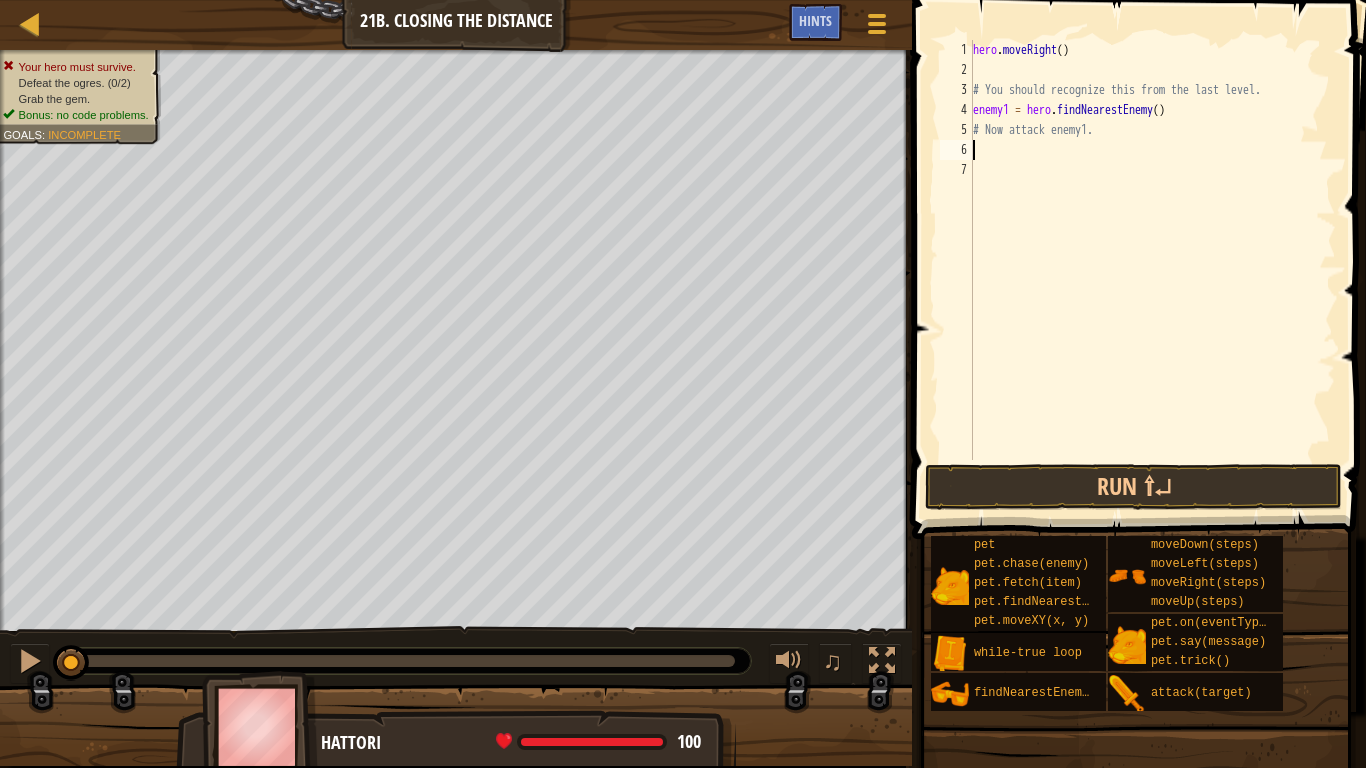 type on "mo" 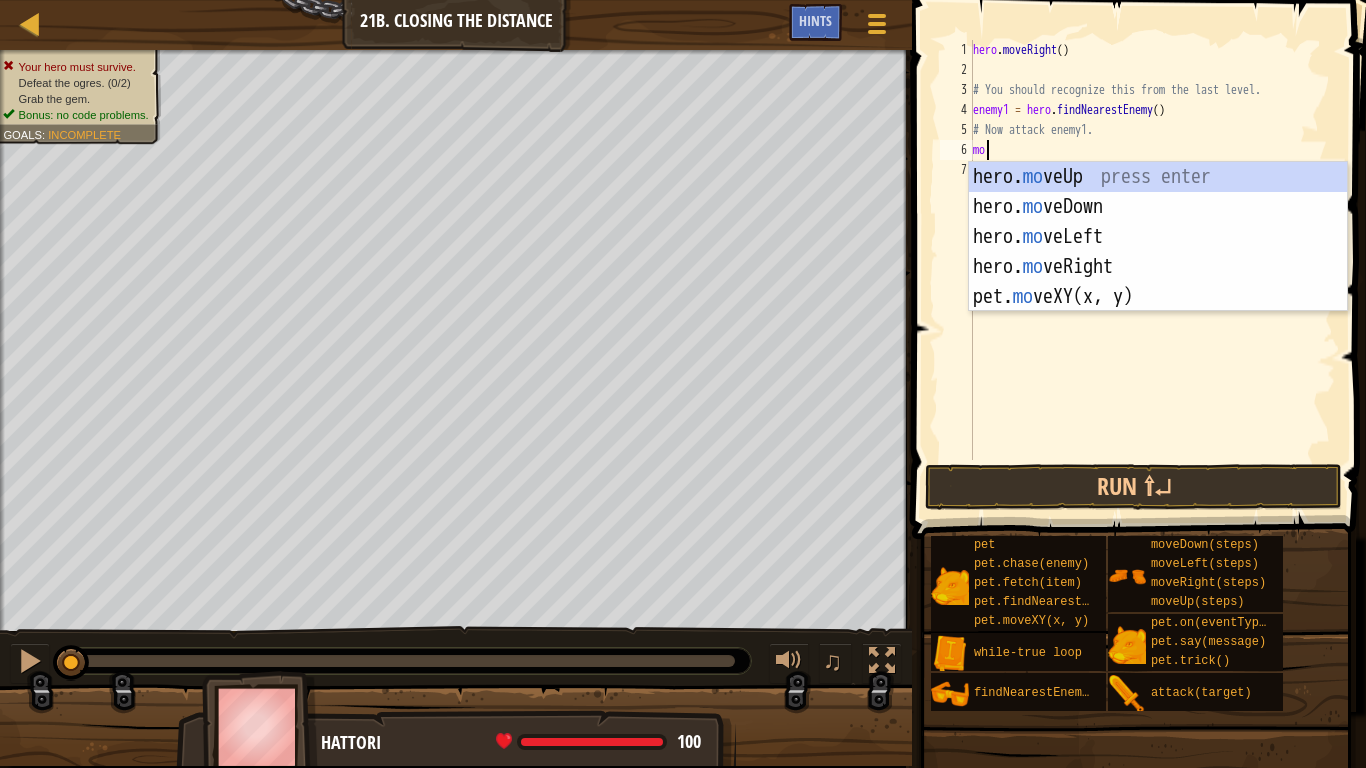 scroll, scrollTop: 9, scrollLeft: 1, axis: both 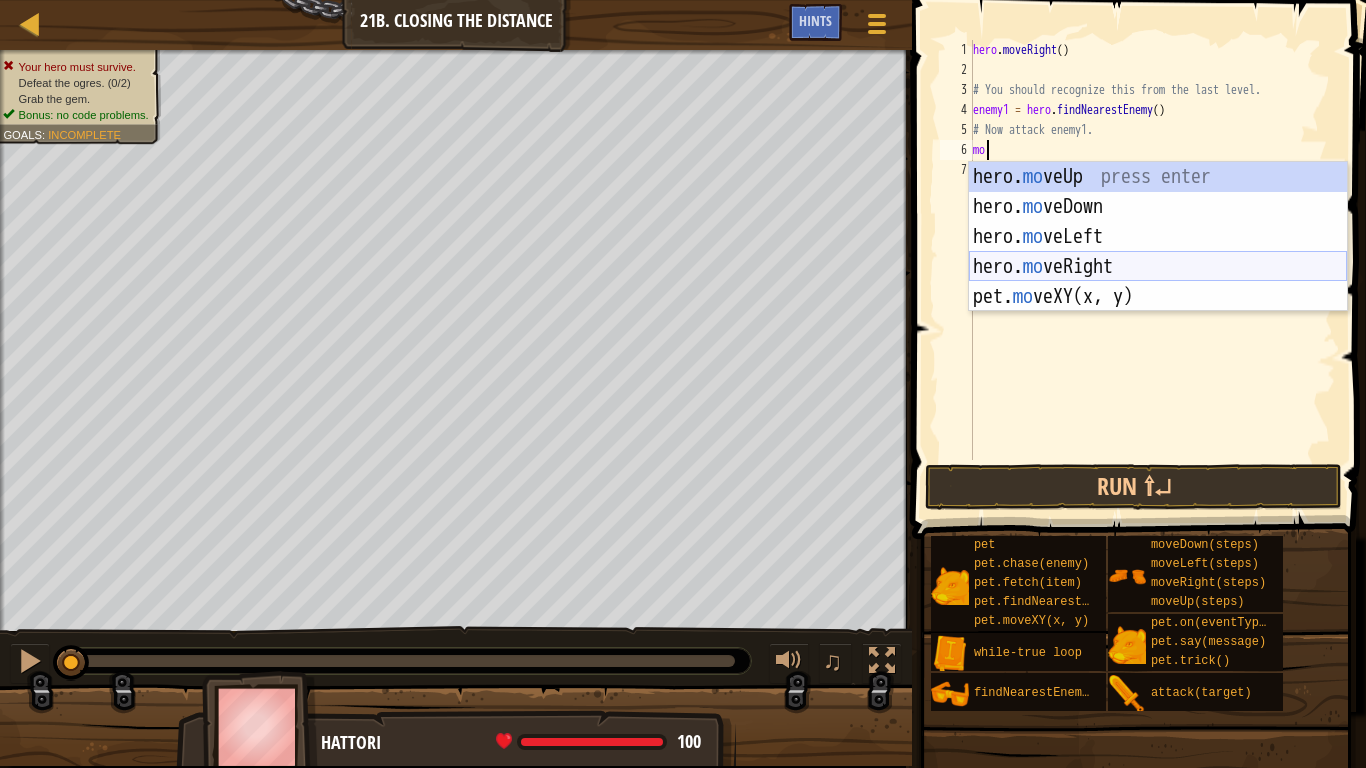 click on "hero. mo veUp press enter hero. mo veDown press enter hero. mo veLeft press enter hero. mo veRight press enter pet. mo veXY(x, y) press enter" at bounding box center [1158, 267] 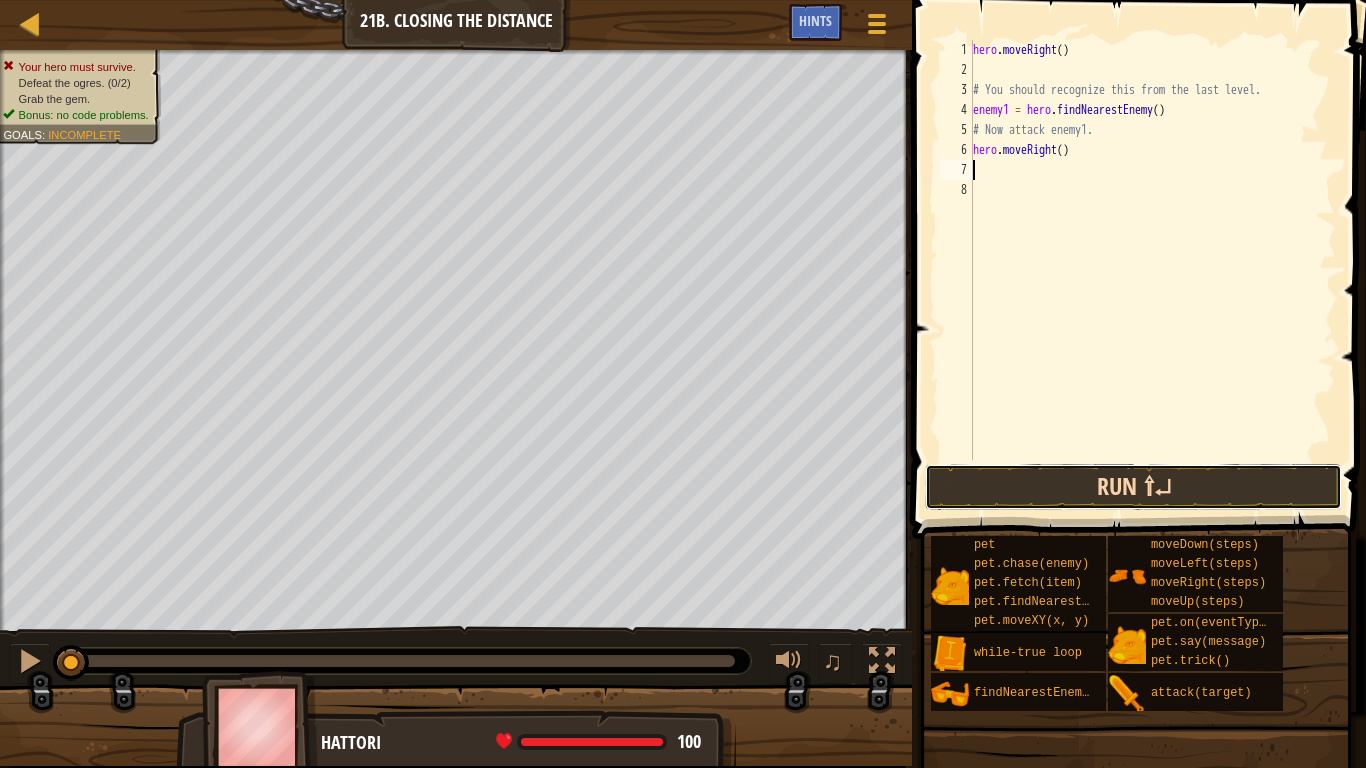 click on "Run ⇧↵" at bounding box center (1133, 487) 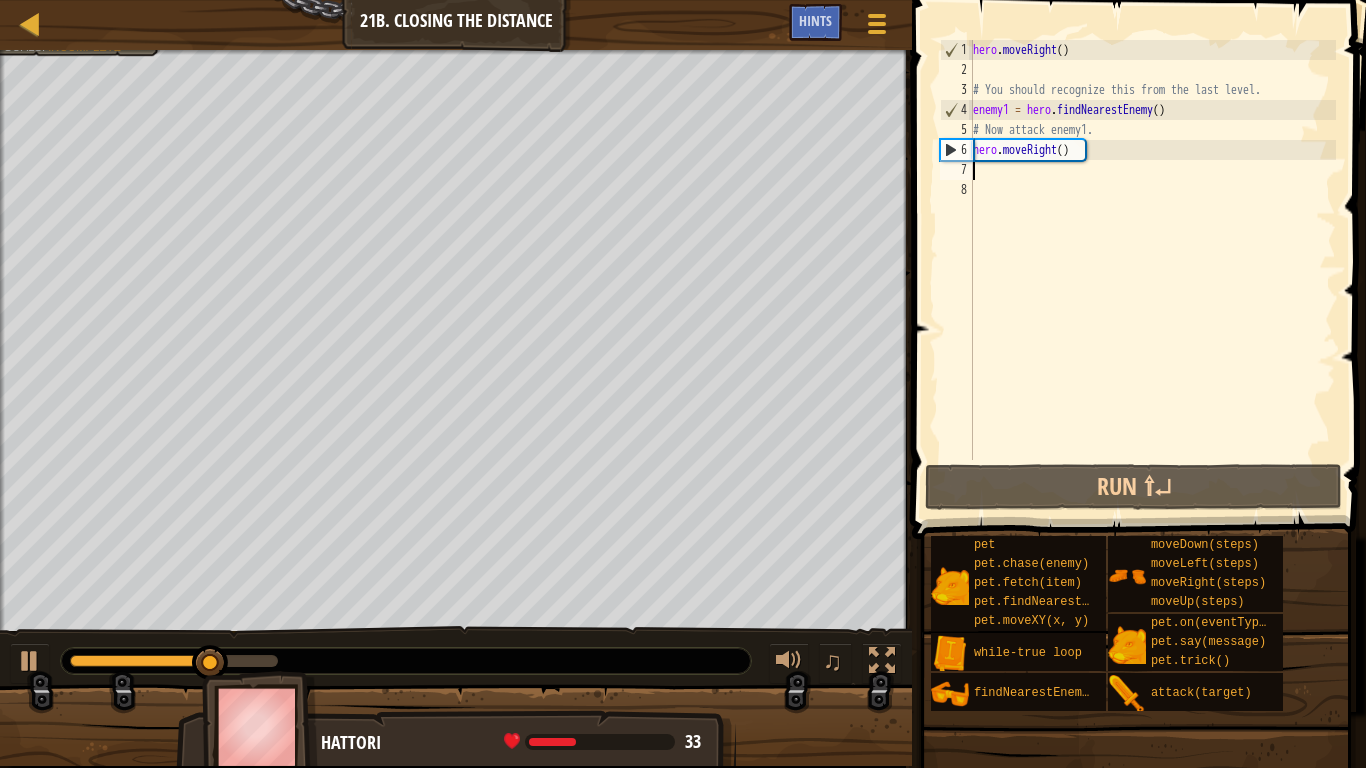 type on "a" 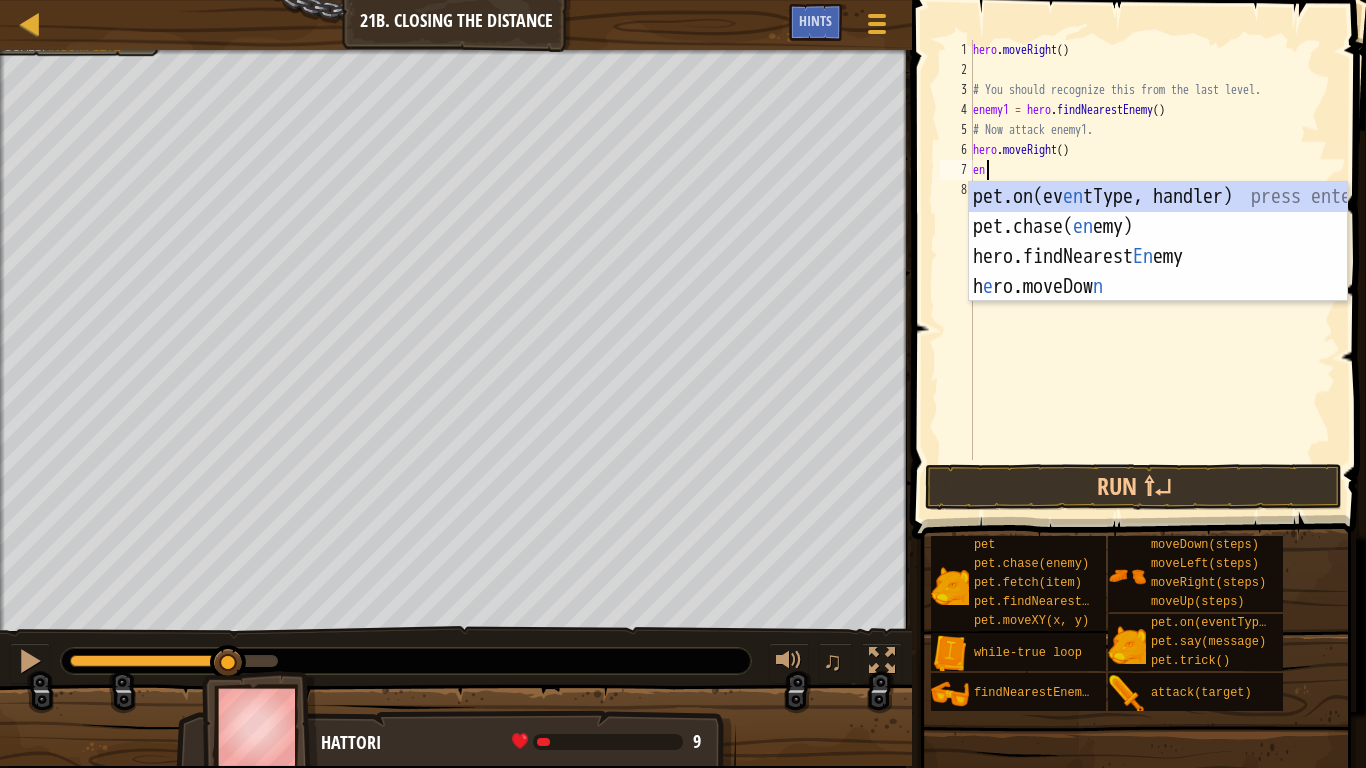 type on "ene" 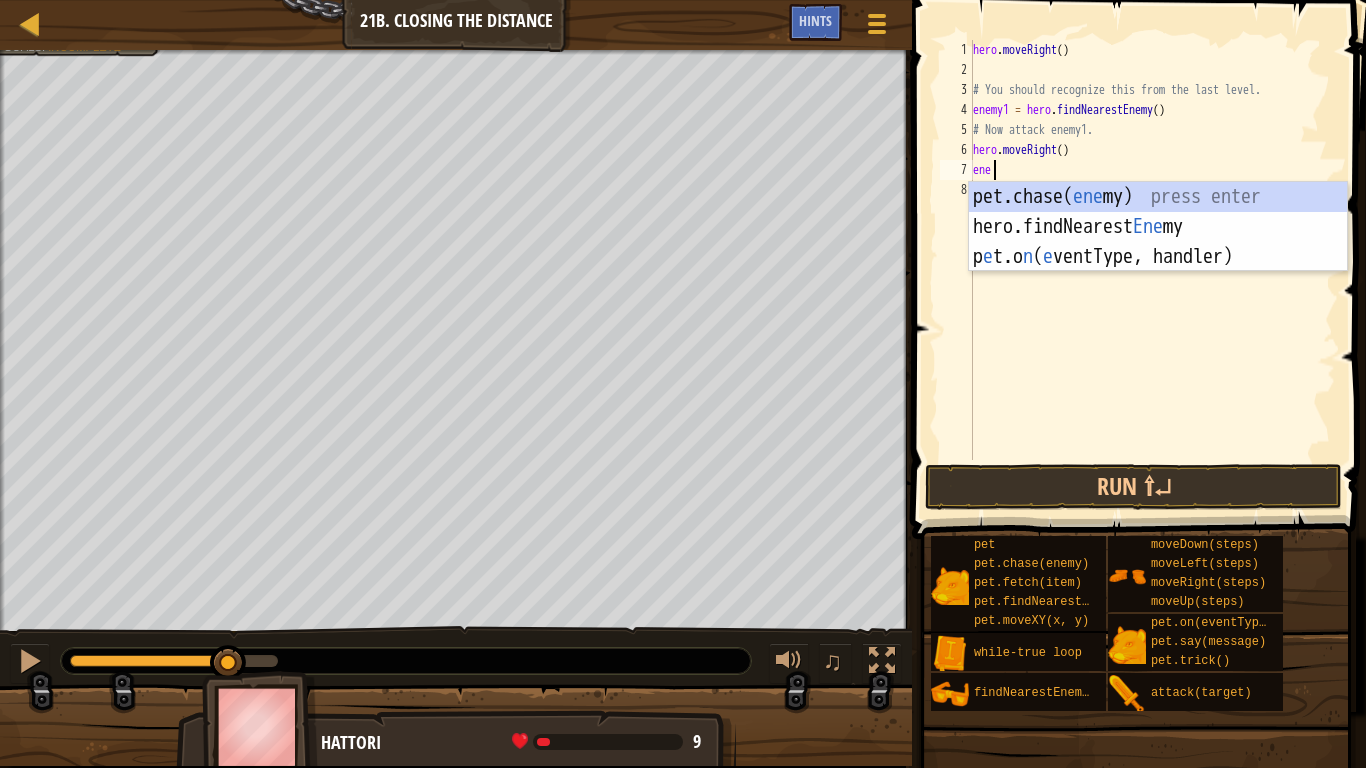 scroll, scrollTop: 9, scrollLeft: 2, axis: both 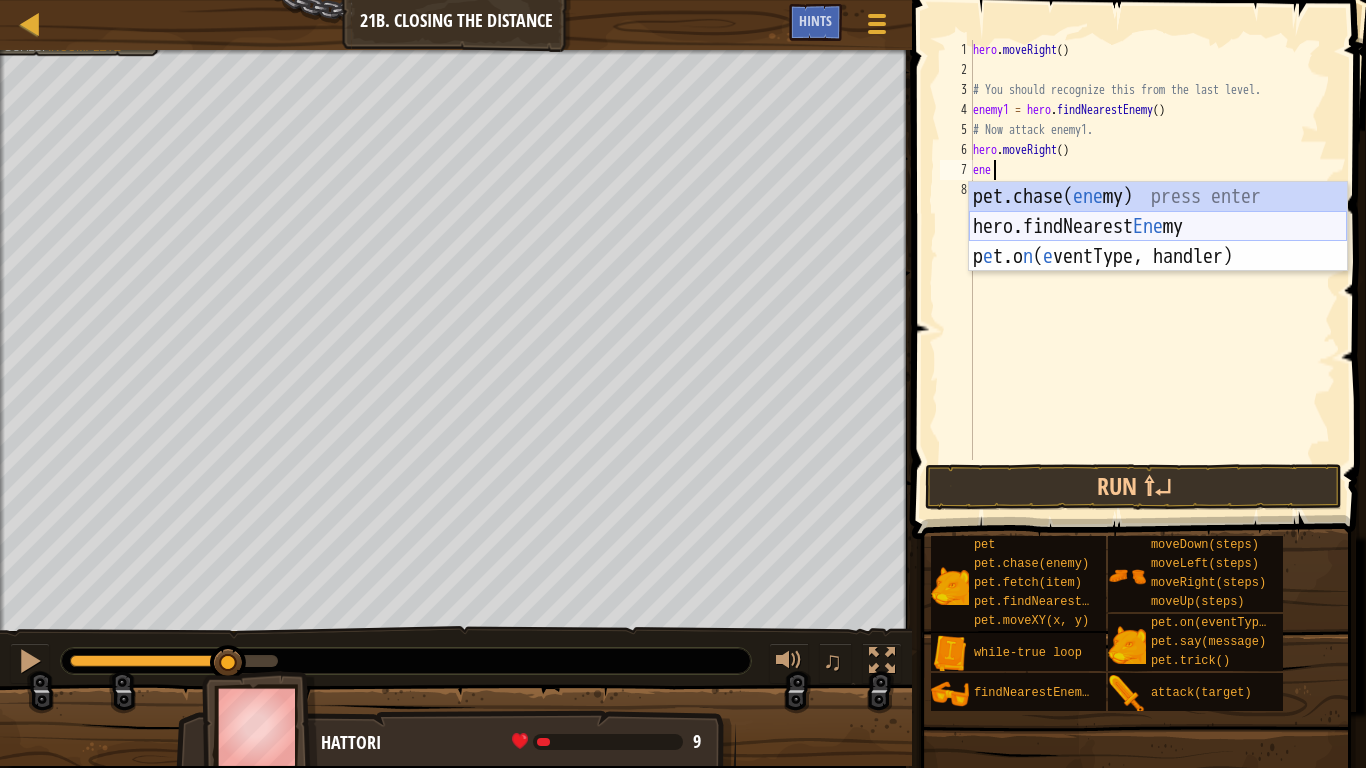 click on "pet.chase( ene my) press enter hero.findNearest Ene my press enter p e t.o n ( e ventType, handler) press enter" at bounding box center (1158, 257) 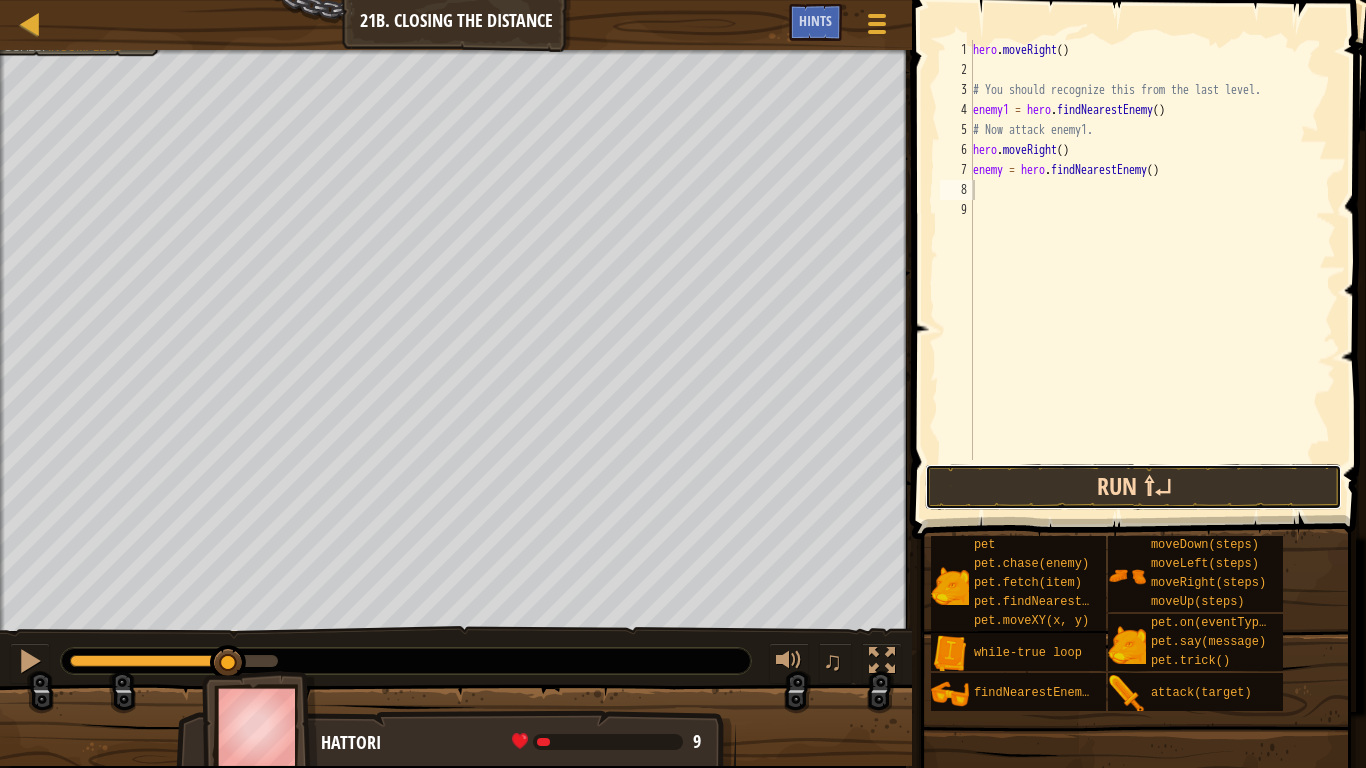 click on "Run ⇧↵" at bounding box center [1133, 487] 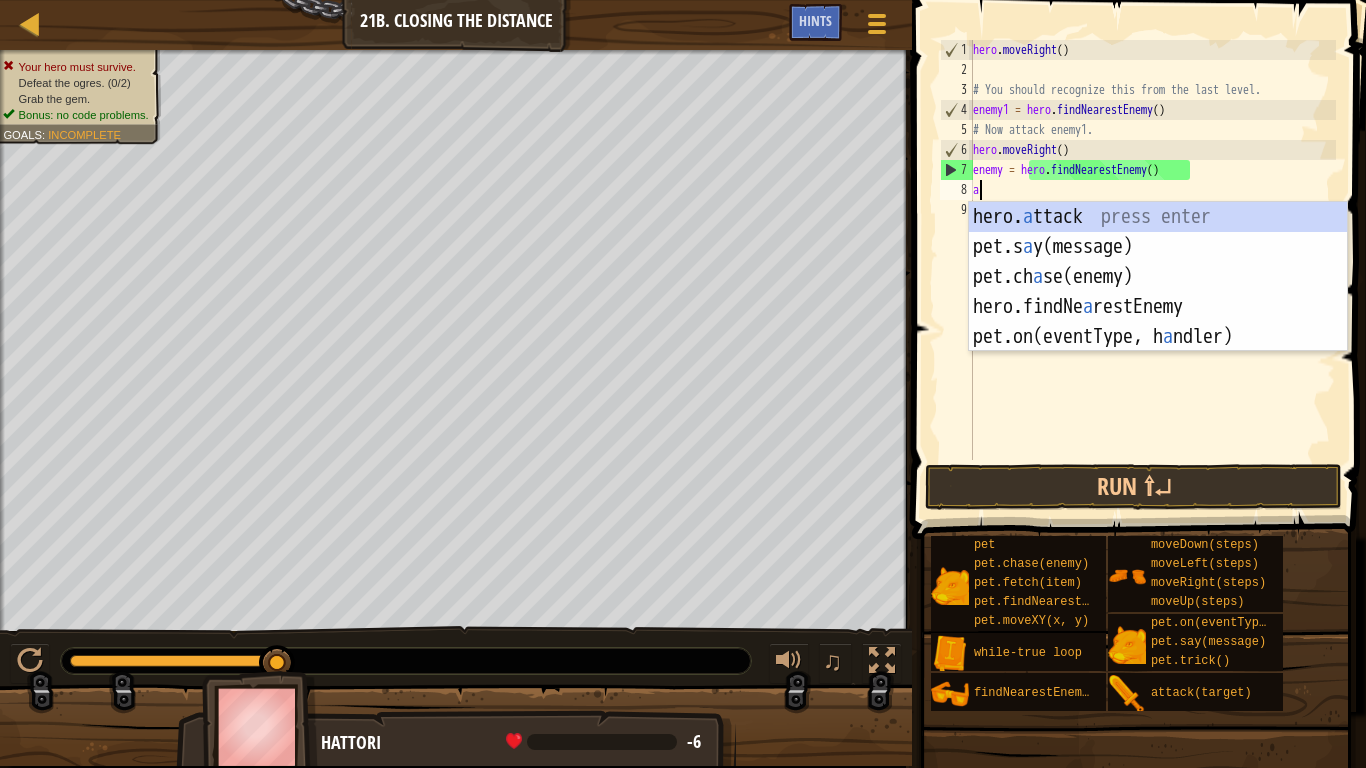 scroll, scrollTop: 9, scrollLeft: 1, axis: both 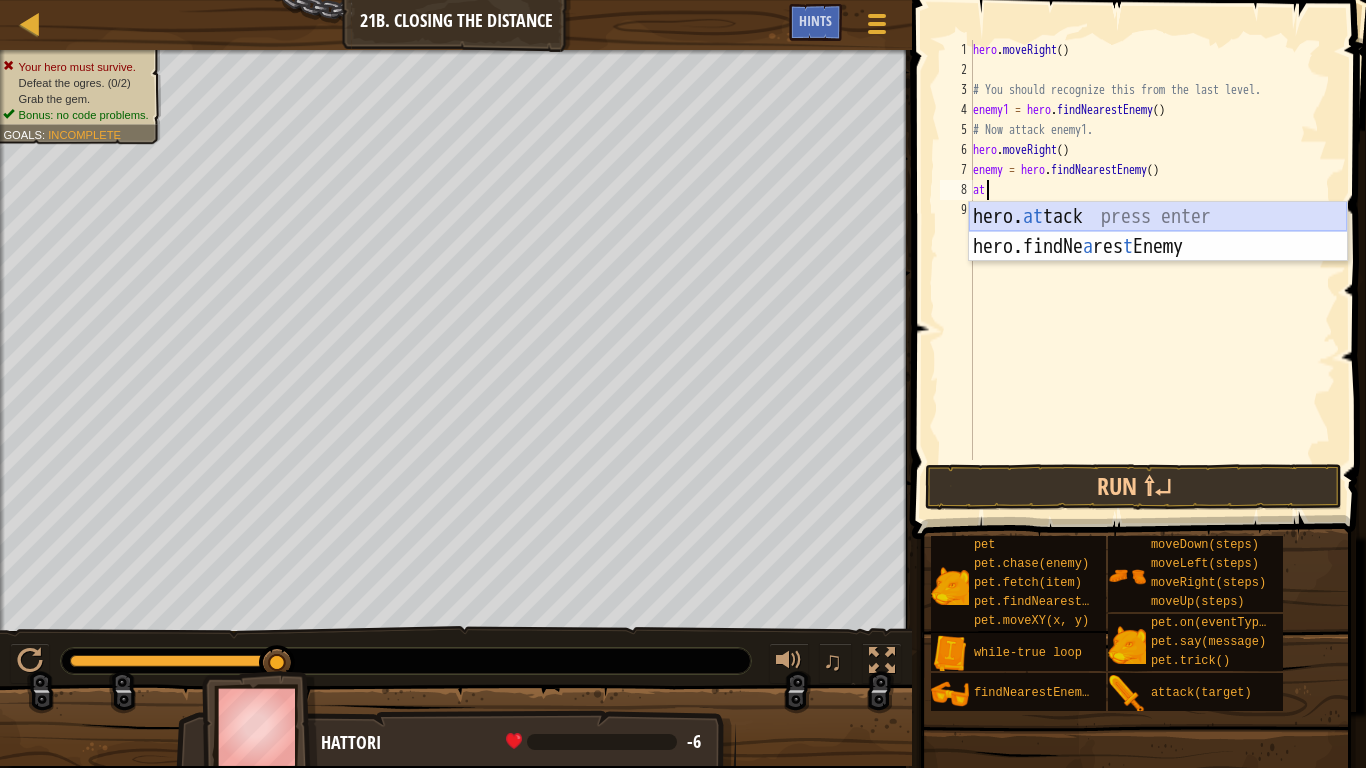 click on "hero. at tack press enter hero.findNe a res t Enemy press enter" at bounding box center [1158, 262] 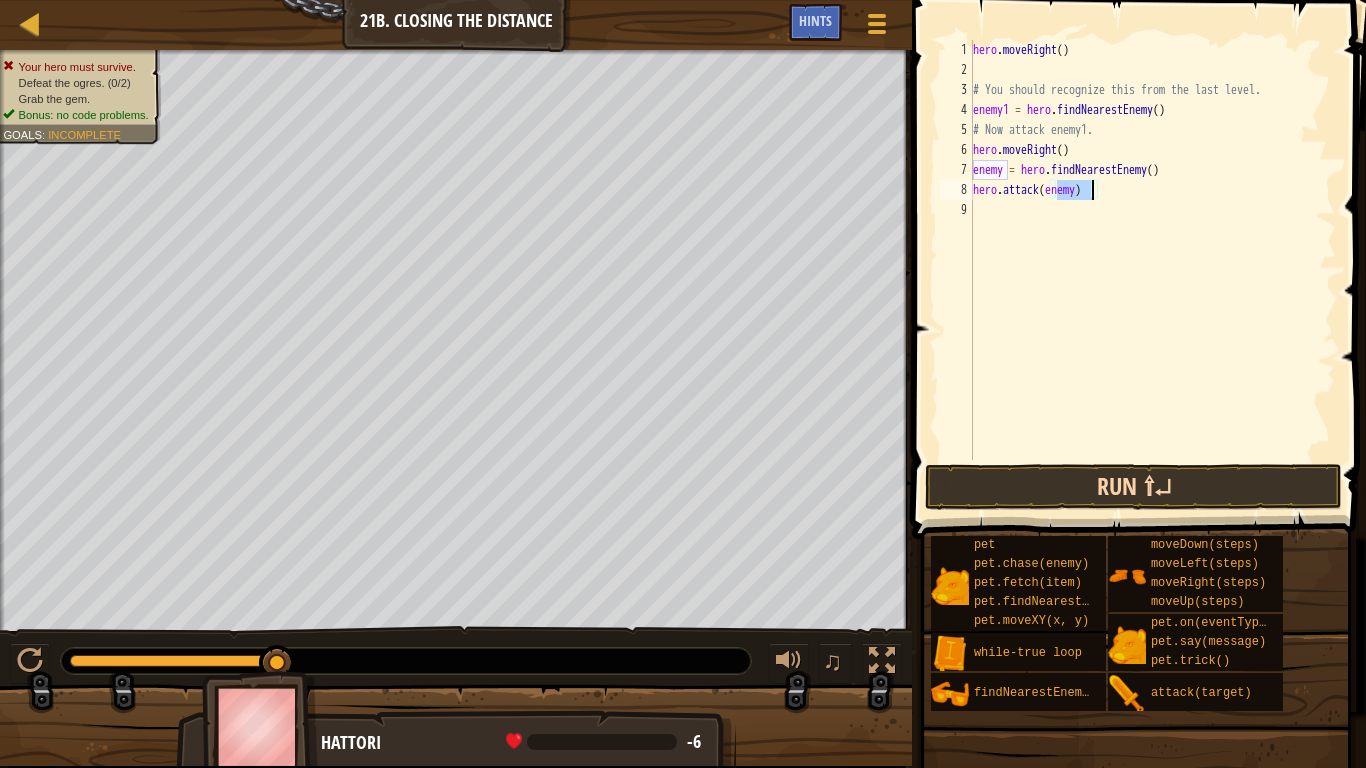 type on "hero.attack(enemy)" 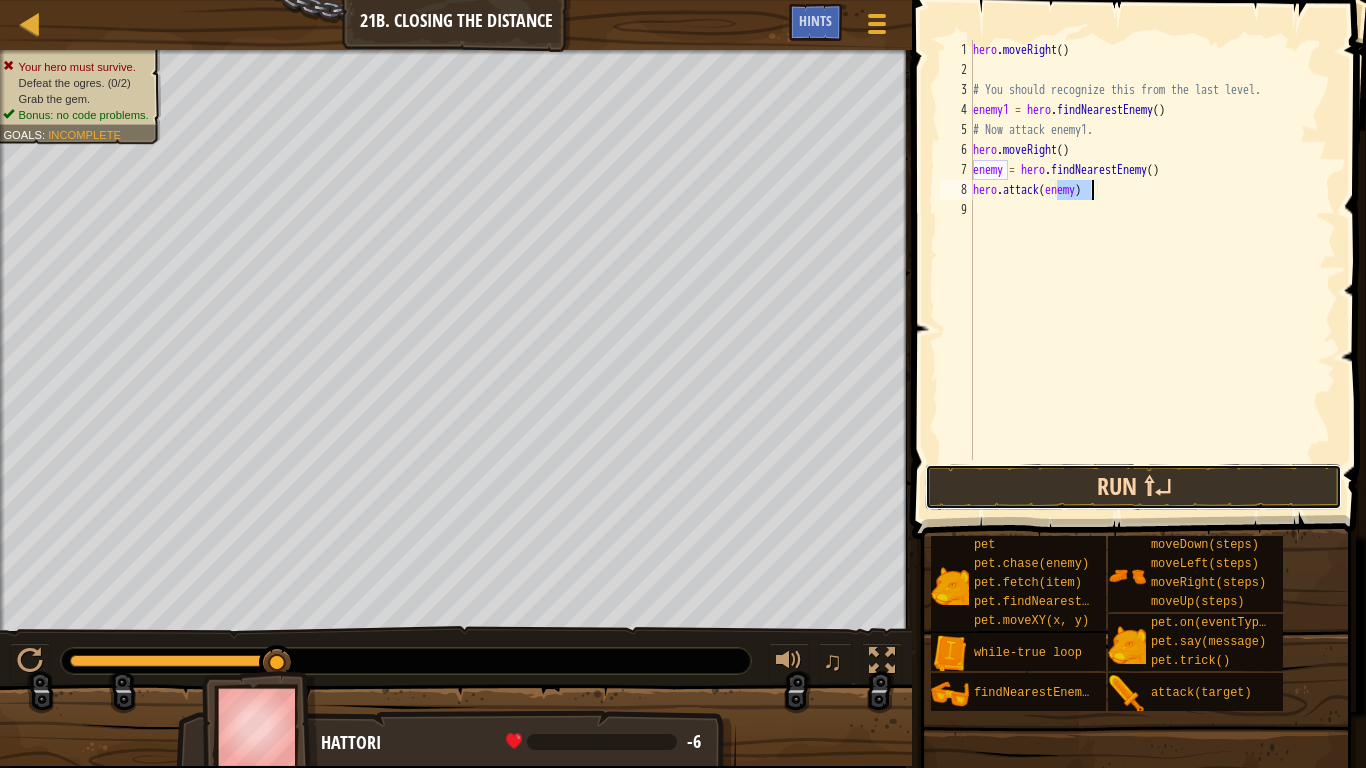 click on "Run ⇧↵" at bounding box center [1133, 487] 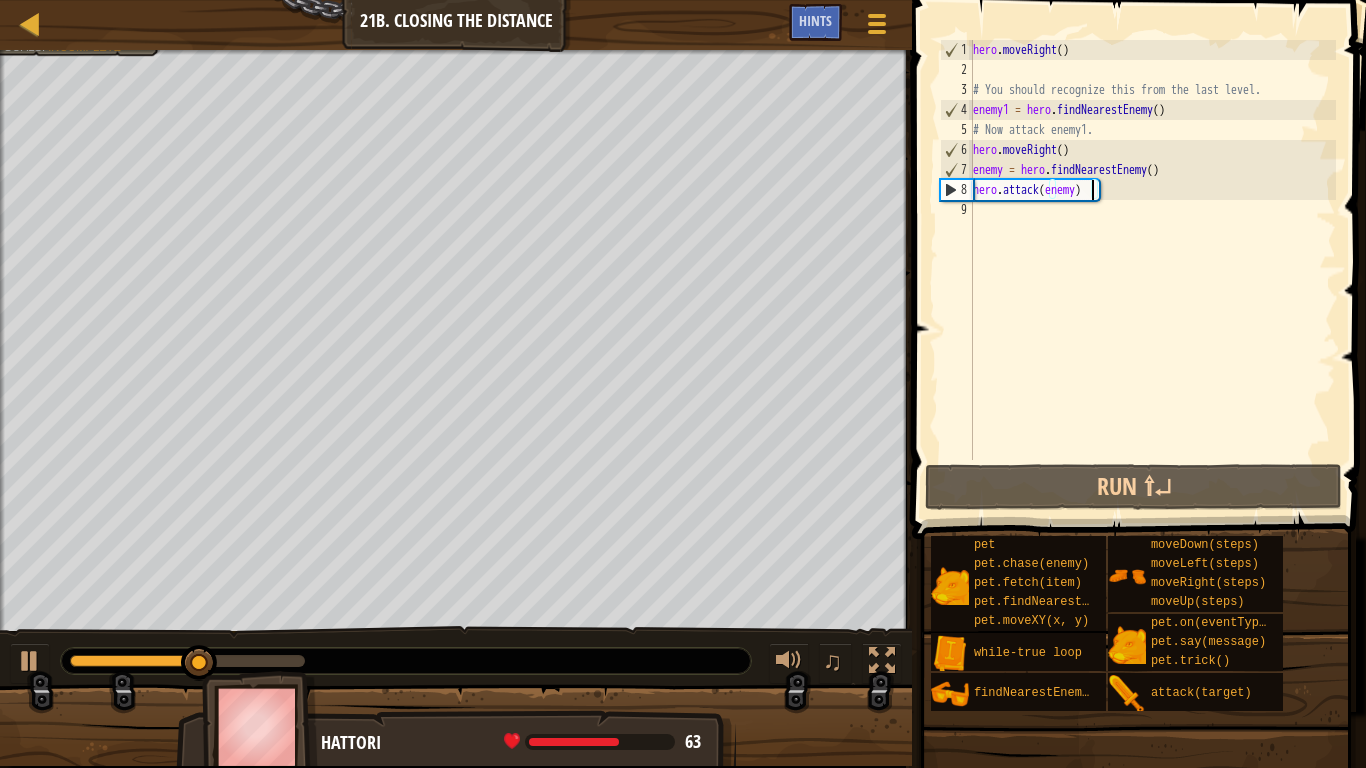 click on "hero . moveRight ( ) # You should recognize this from the last level. enemy1   =   hero . findNearestEnemy ( ) # Now attack enemy1. hero . moveRight ( ) enemy   =   hero . findNearestEnemy ( ) hero . attack ( enemy )" at bounding box center [1152, 270] 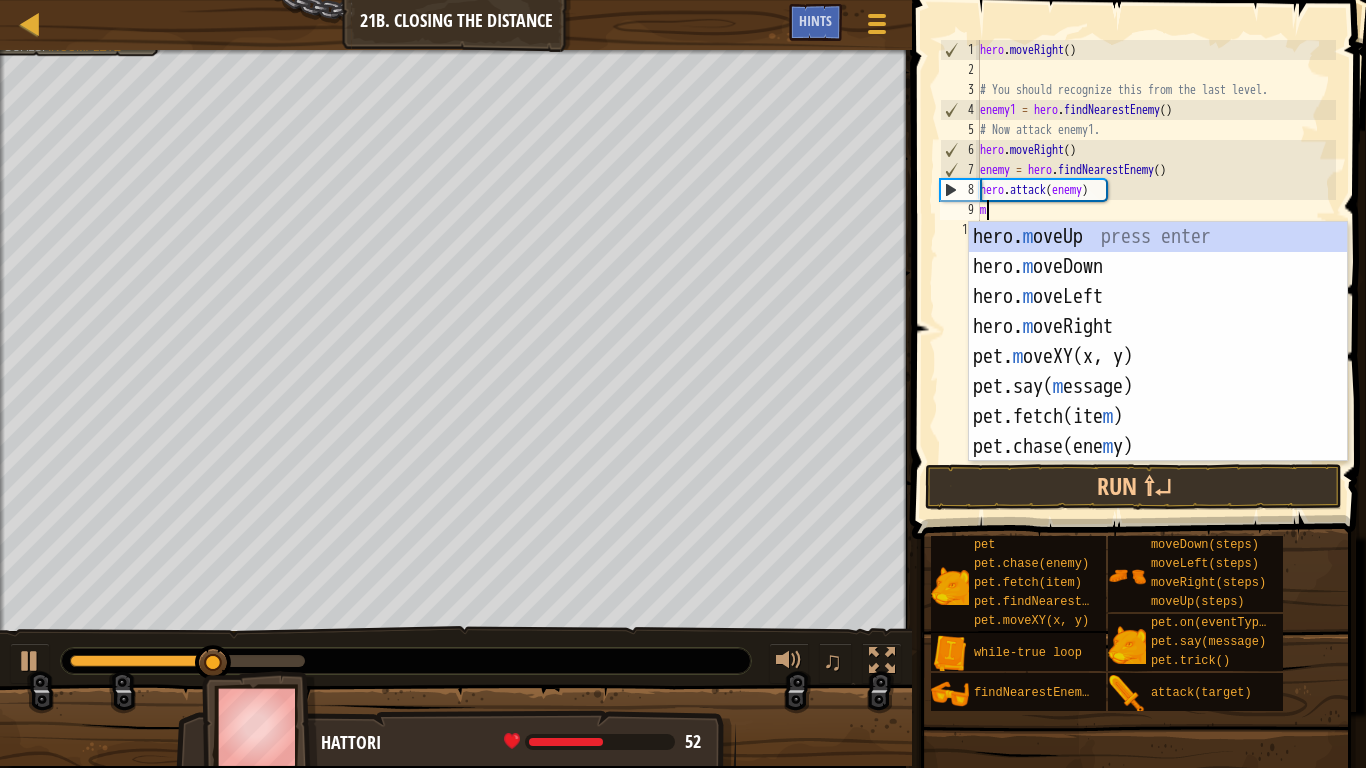 type on "mov" 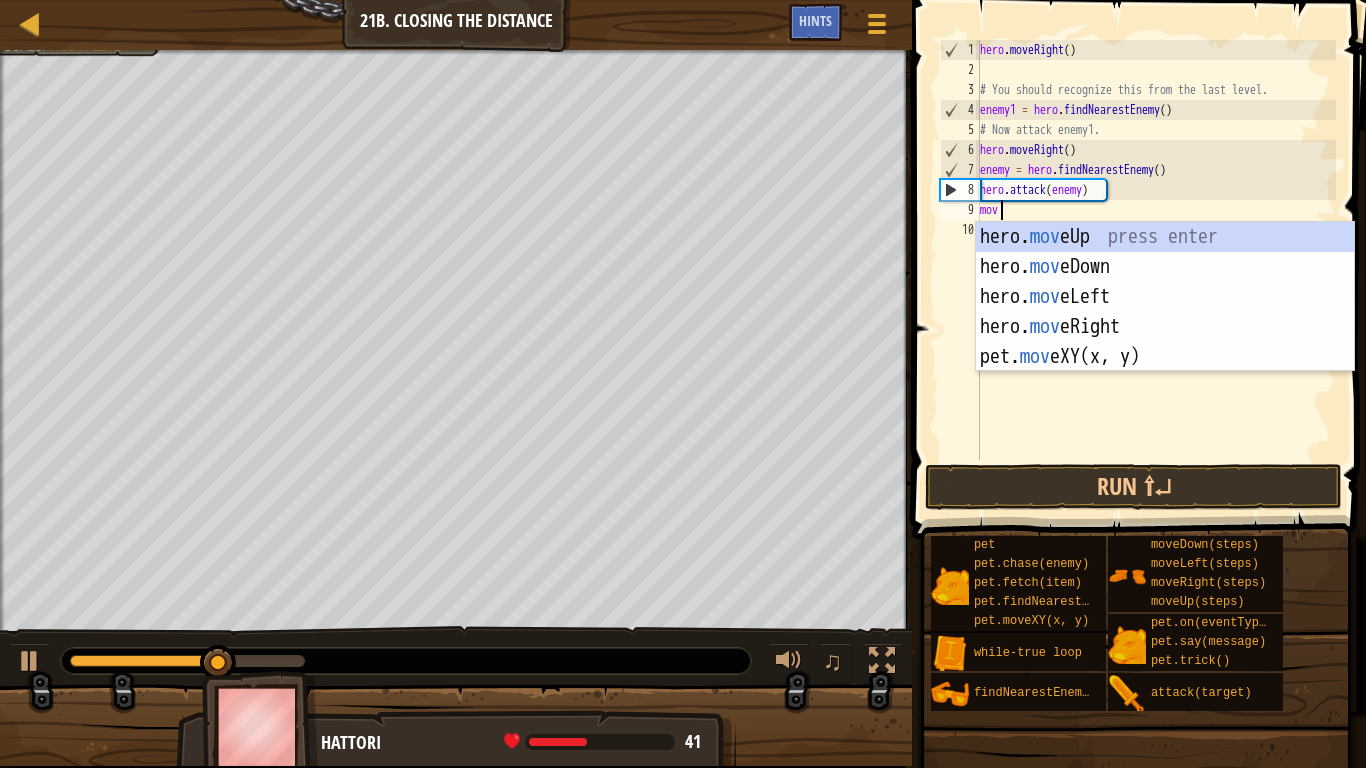 scroll, scrollTop: 9, scrollLeft: 2, axis: both 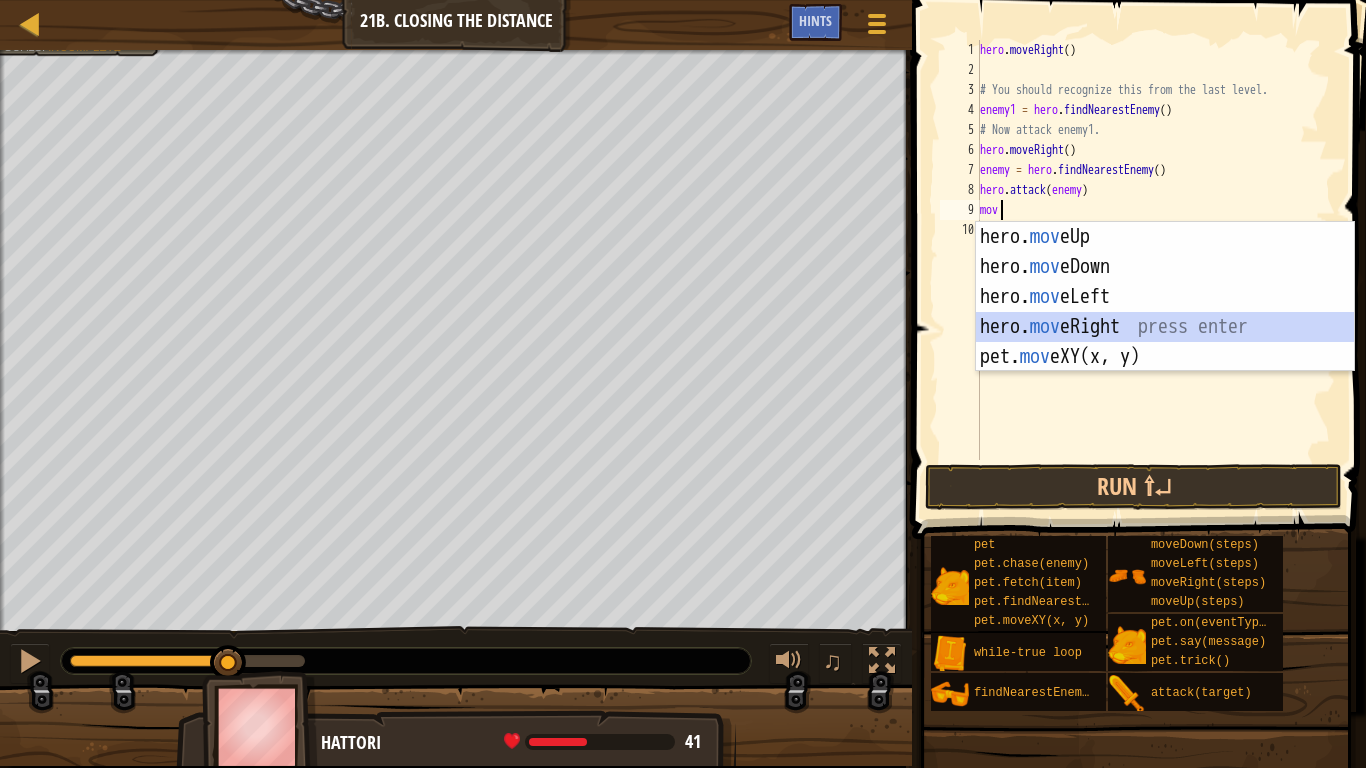 click on "hero. mov eUp press enter hero. mov eDown press enter hero. mov eLeft press enter hero. mov eRight press enter pet. mov eXY(x, y) press enter" at bounding box center (1165, 327) 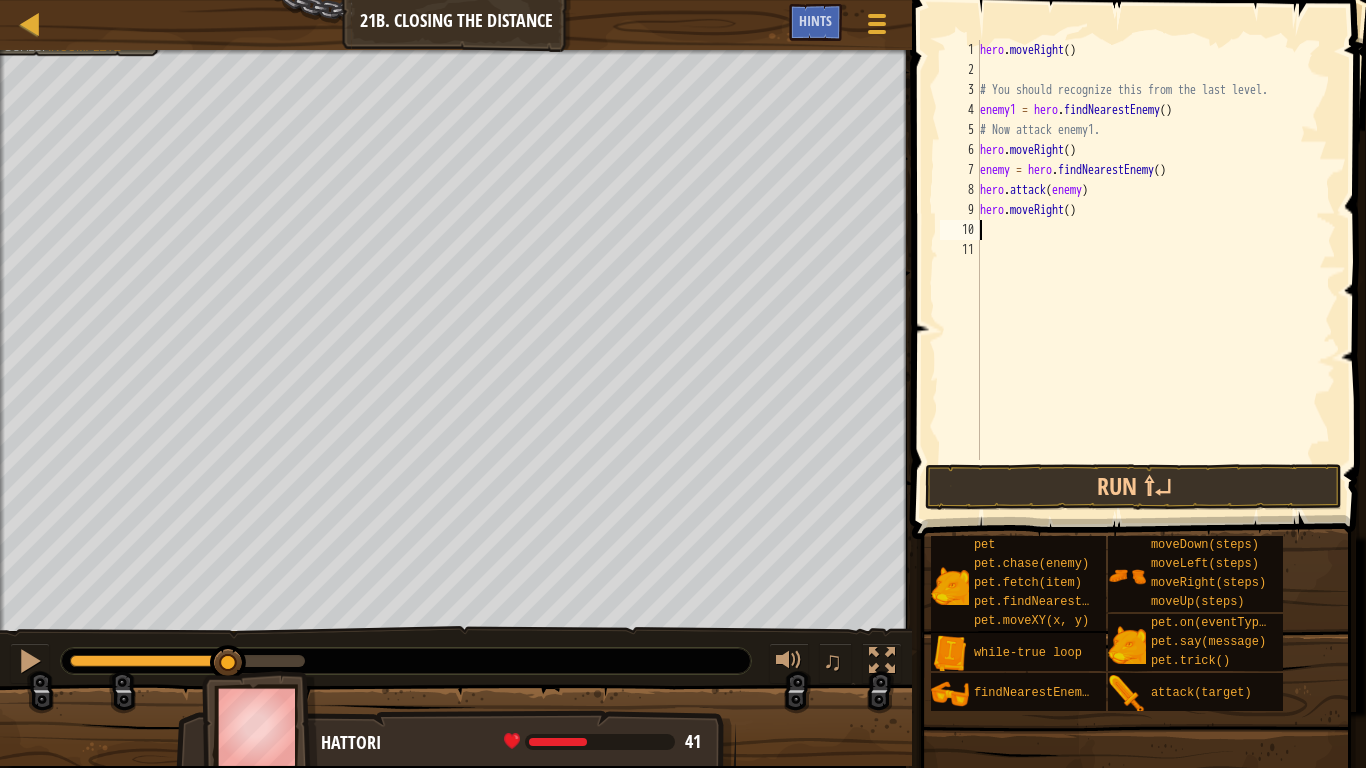 click on "hero . moveRight ( ) # You should recognize this from the last level. enemy1   =   hero . findNearestEnemy ( ) # Now attack enemy1. hero . moveRight ( ) enemy   =   hero . findNearestEnemy ( ) hero . attack ( enemy ) hero . moveRight ( )" at bounding box center [1156, 270] 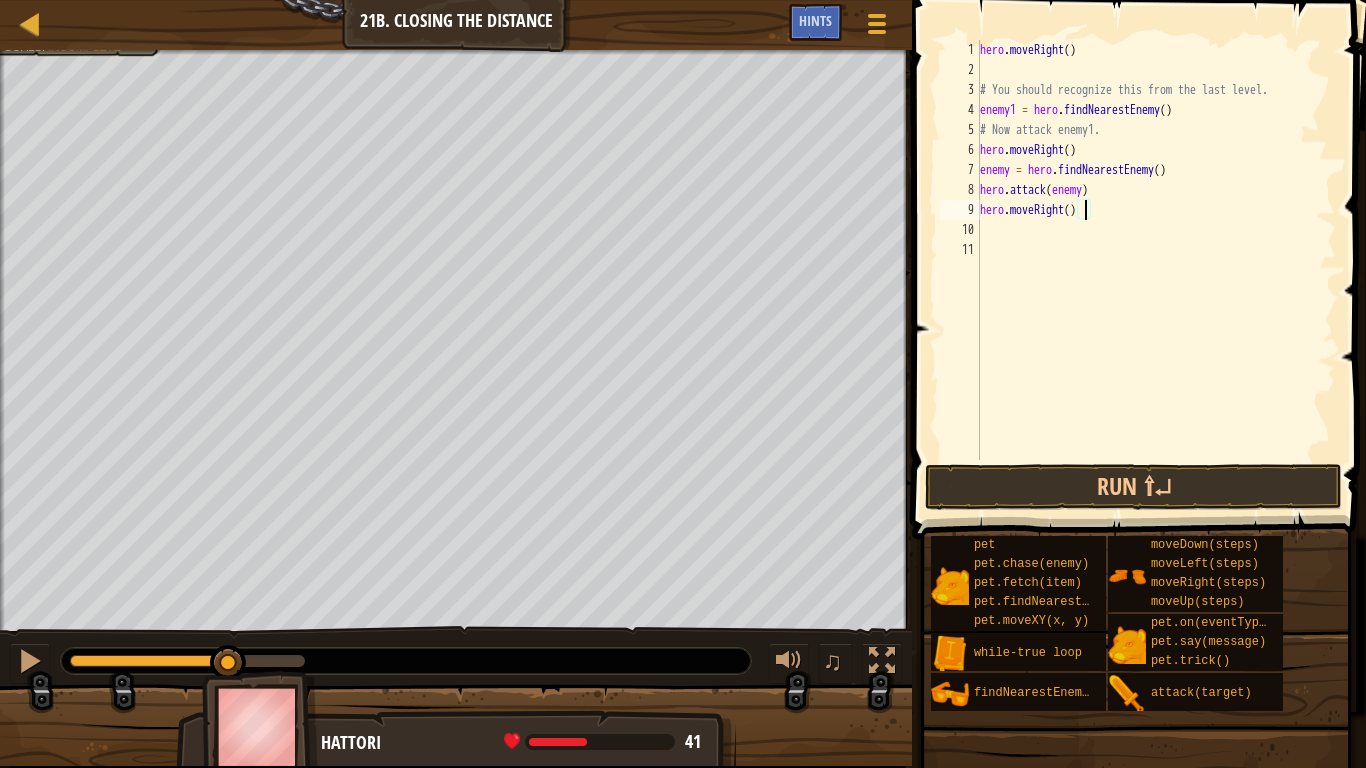 click on "hero . moveRight ( ) # You should recognize this from the last level. enemy1   =   hero . findNearestEnemy ( ) # Now attack enemy1. hero . moveRight ( ) enemy   =   hero . findNearestEnemy ( ) hero . attack ( enemy ) hero . moveRight ( )" at bounding box center (1156, 270) 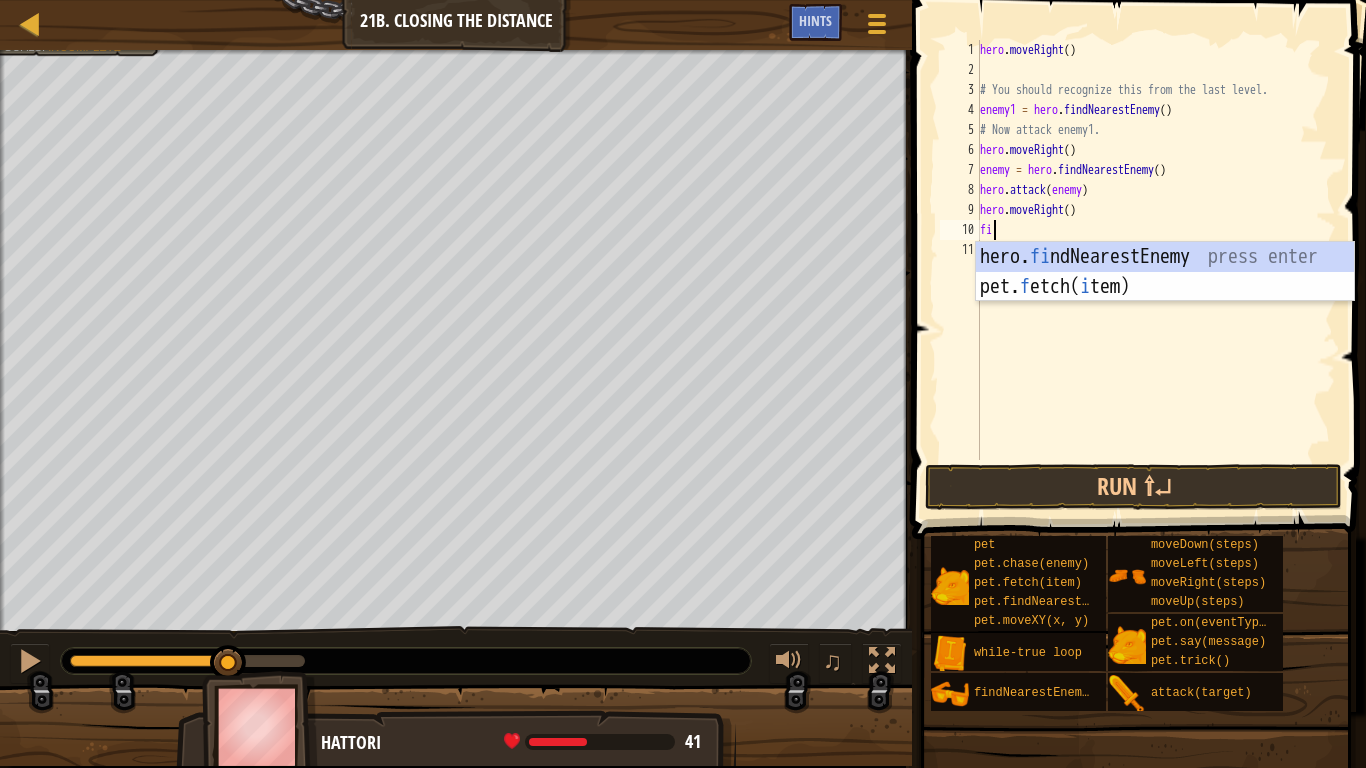 scroll, scrollTop: 9, scrollLeft: 2, axis: both 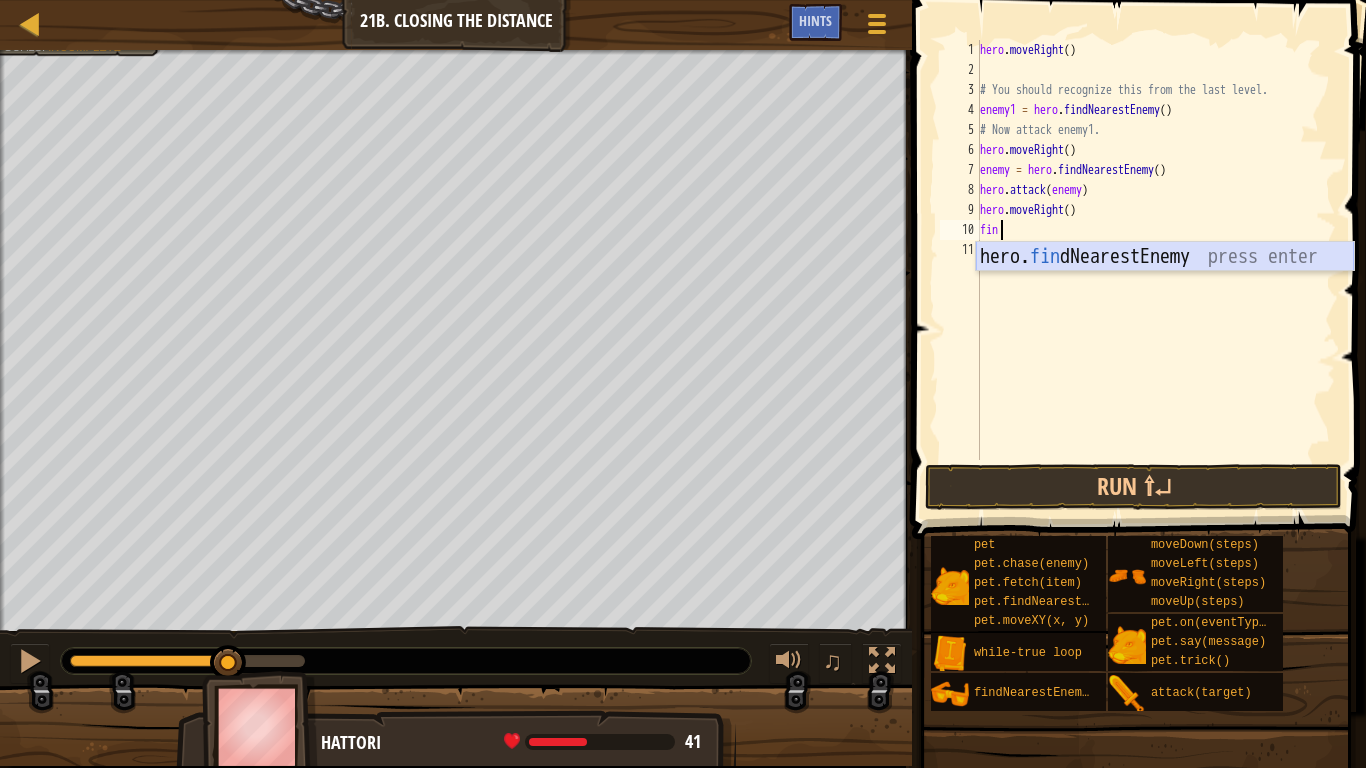 click on "hero. fin dNearestEnemy press enter" at bounding box center [1165, 287] 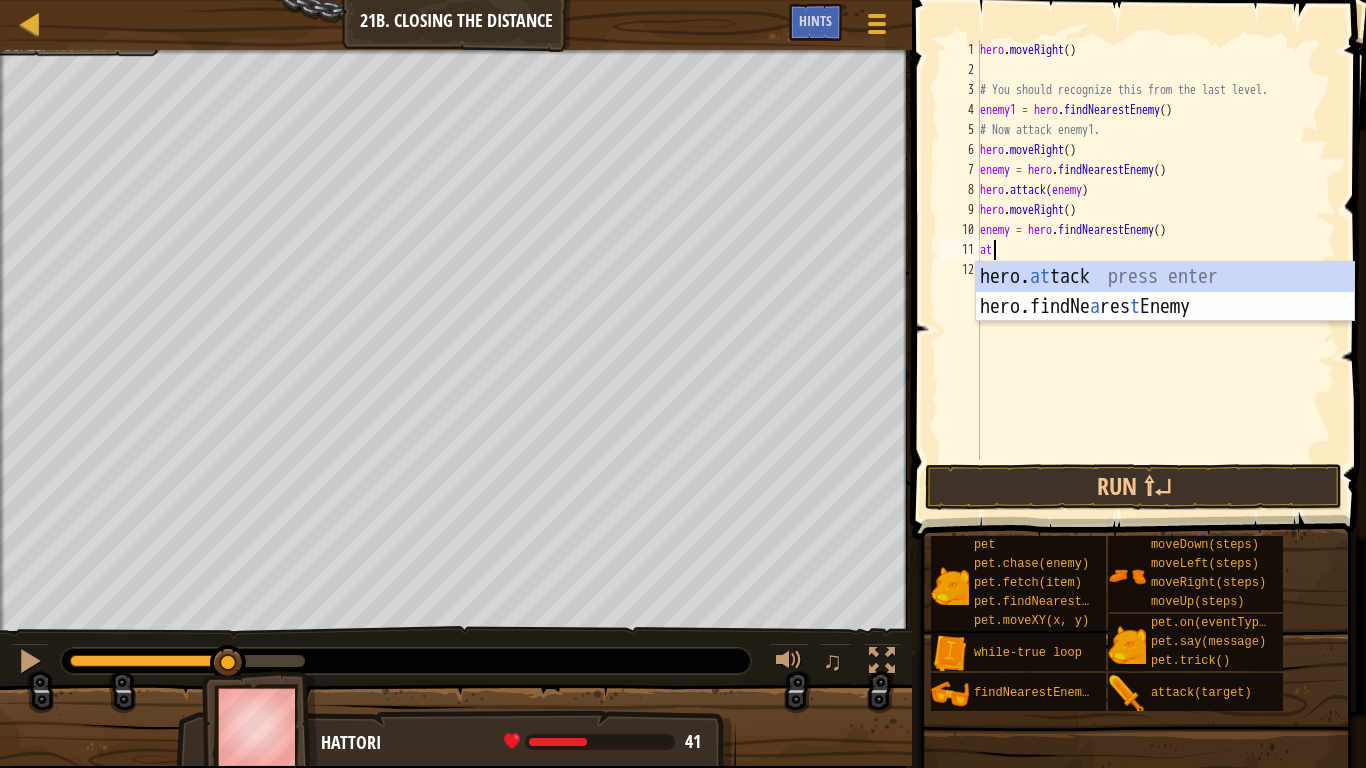 scroll, scrollTop: 9, scrollLeft: 2, axis: both 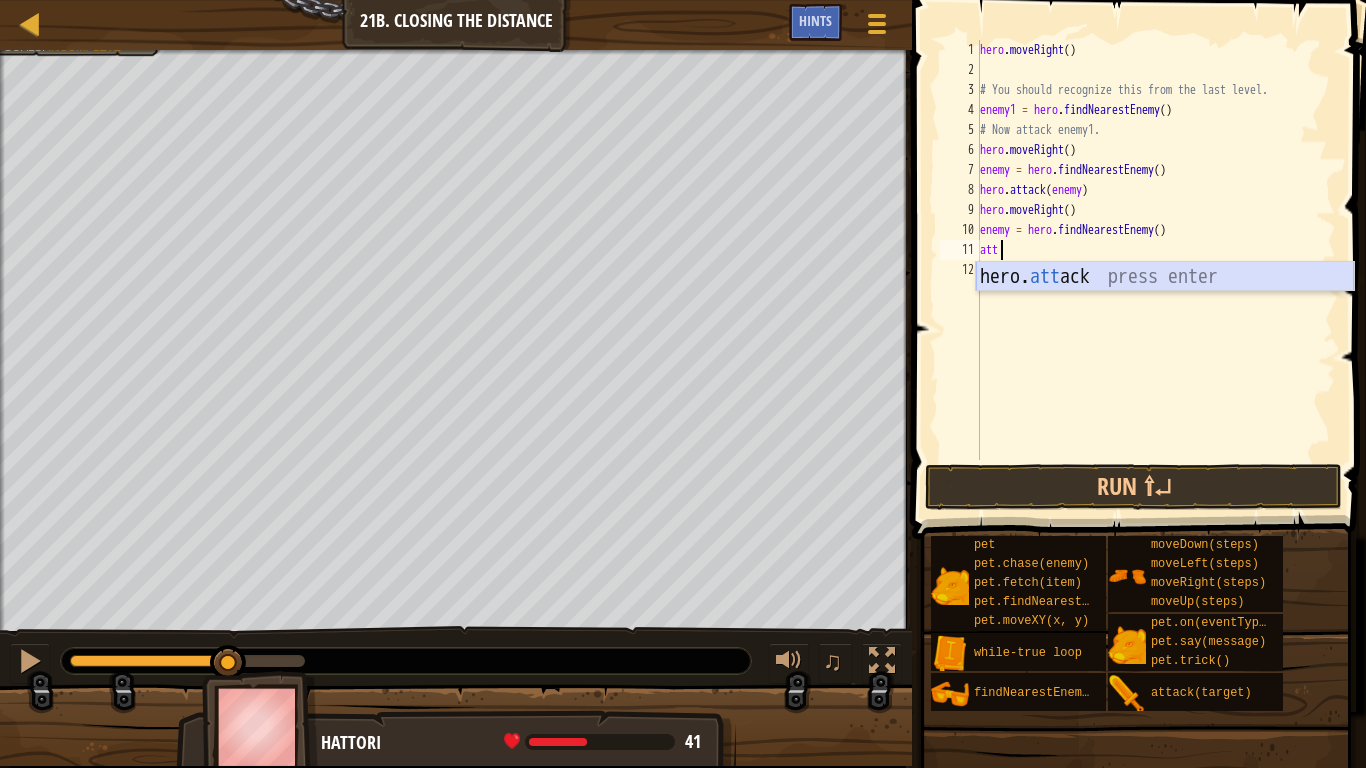 click on "hero. att ack press enter" at bounding box center [1165, 307] 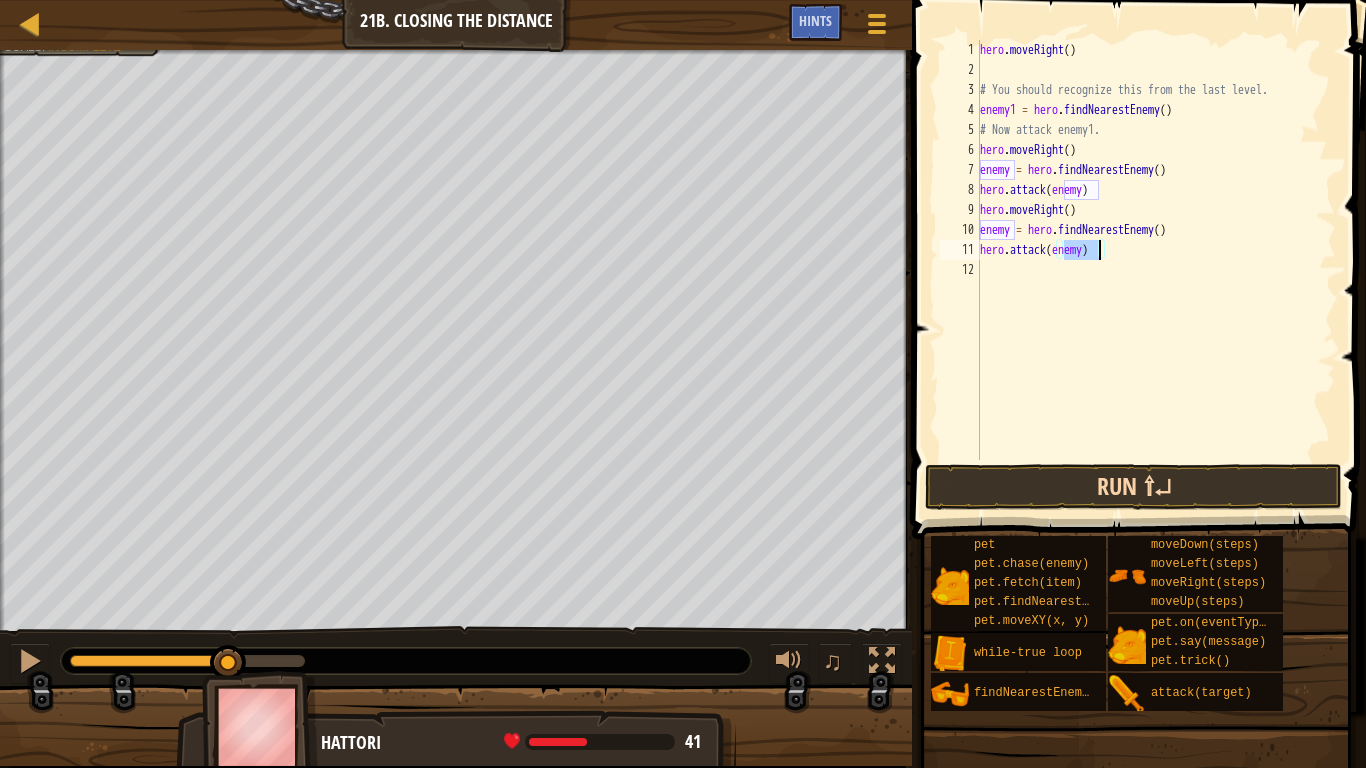 type on "hero.attack(enemy)" 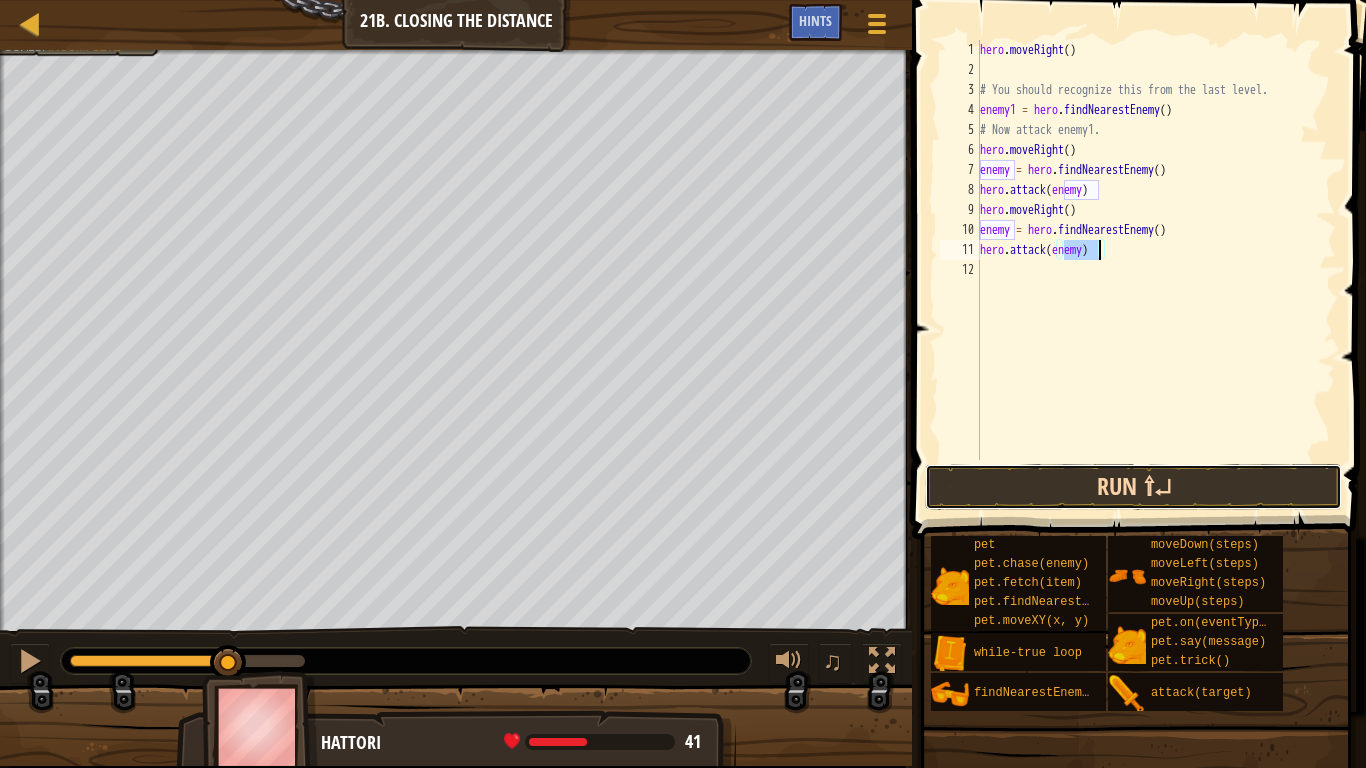click on "Run ⇧↵" at bounding box center [1133, 487] 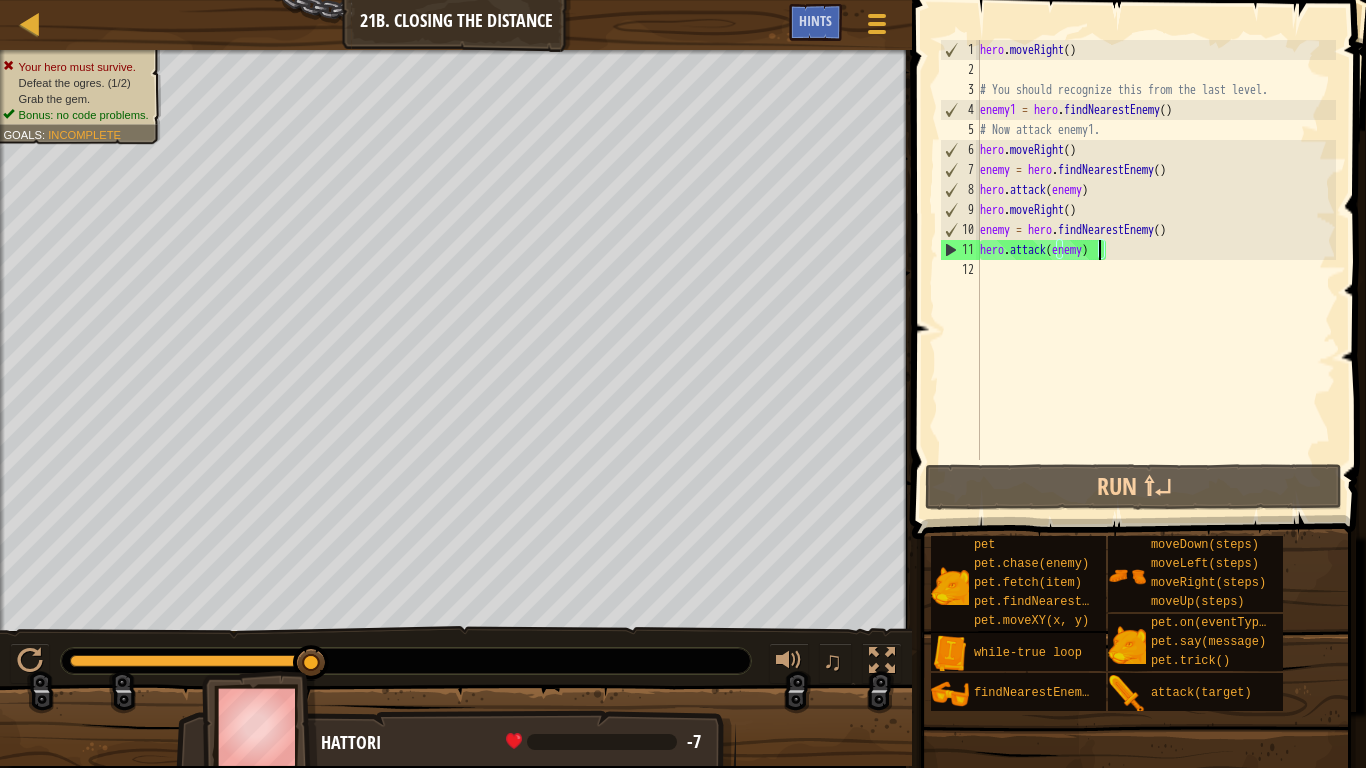 click on "hero . moveRight ( ) # You should recognize this from the last level. enemy1   =   hero . findNearestEnemy ( ) # Now attack enemy1. hero . moveRight ( ) enemy   =   hero . findNearestEnemy ( ) hero . attack ( enemy ) hero . moveRight ( ) enemy   =   hero . findNearestEnemy ( ) hero . attack ( enemy )" at bounding box center [1156, 270] 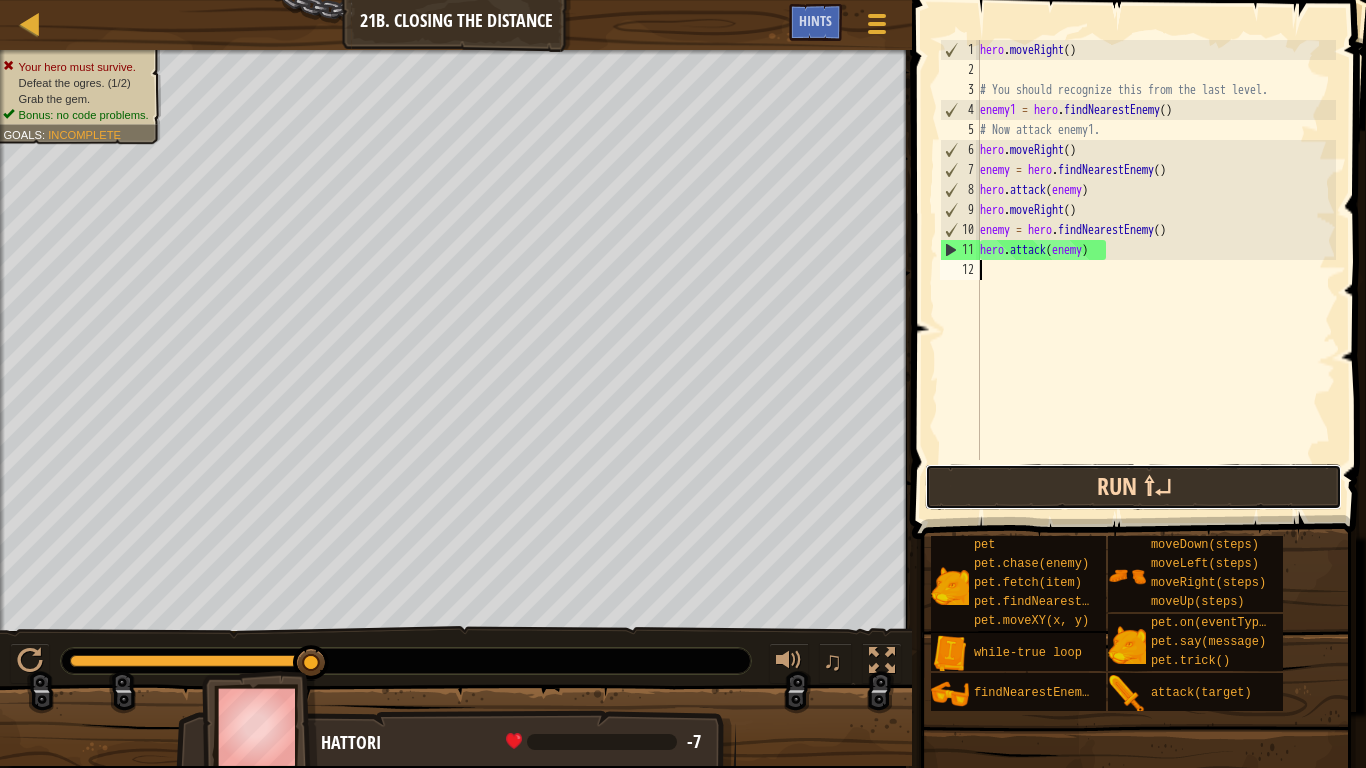 click on "Run ⇧↵" at bounding box center (1133, 487) 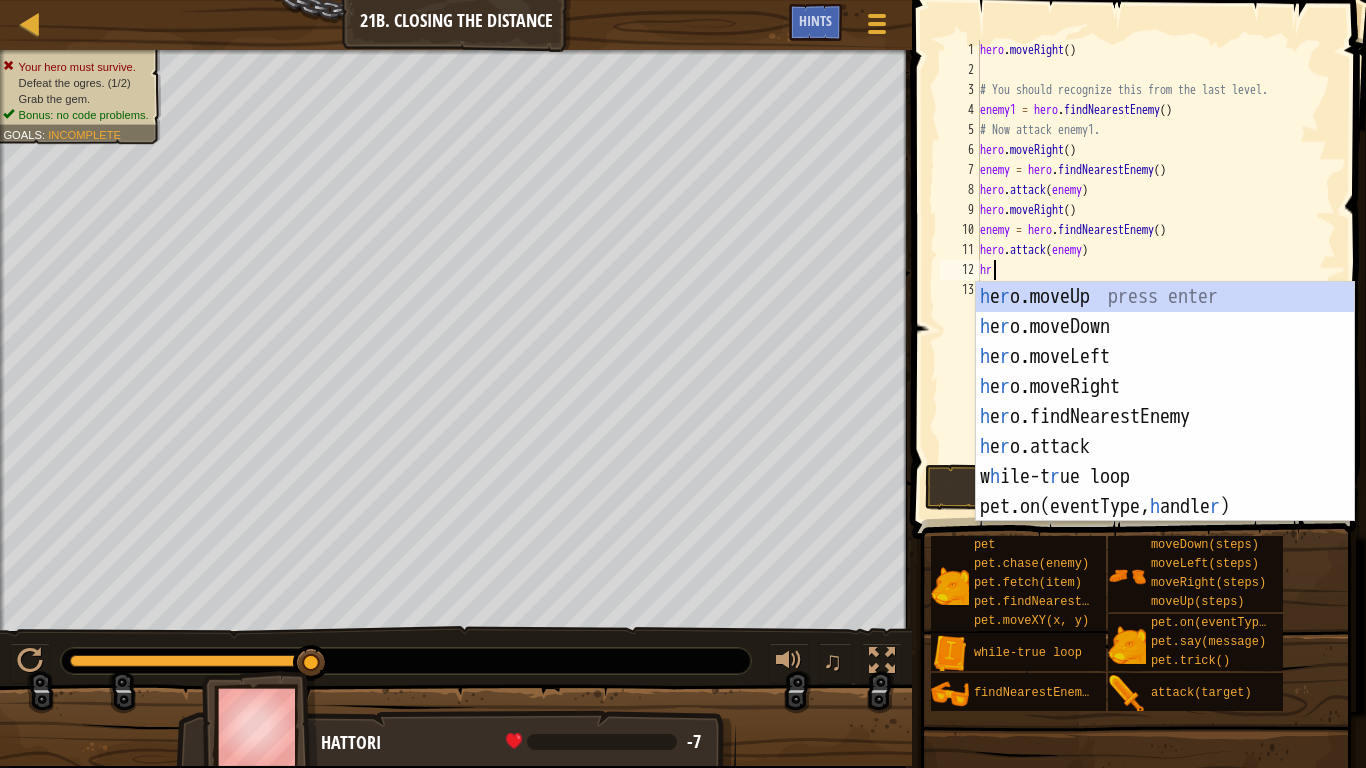 scroll, scrollTop: 9, scrollLeft: 1, axis: both 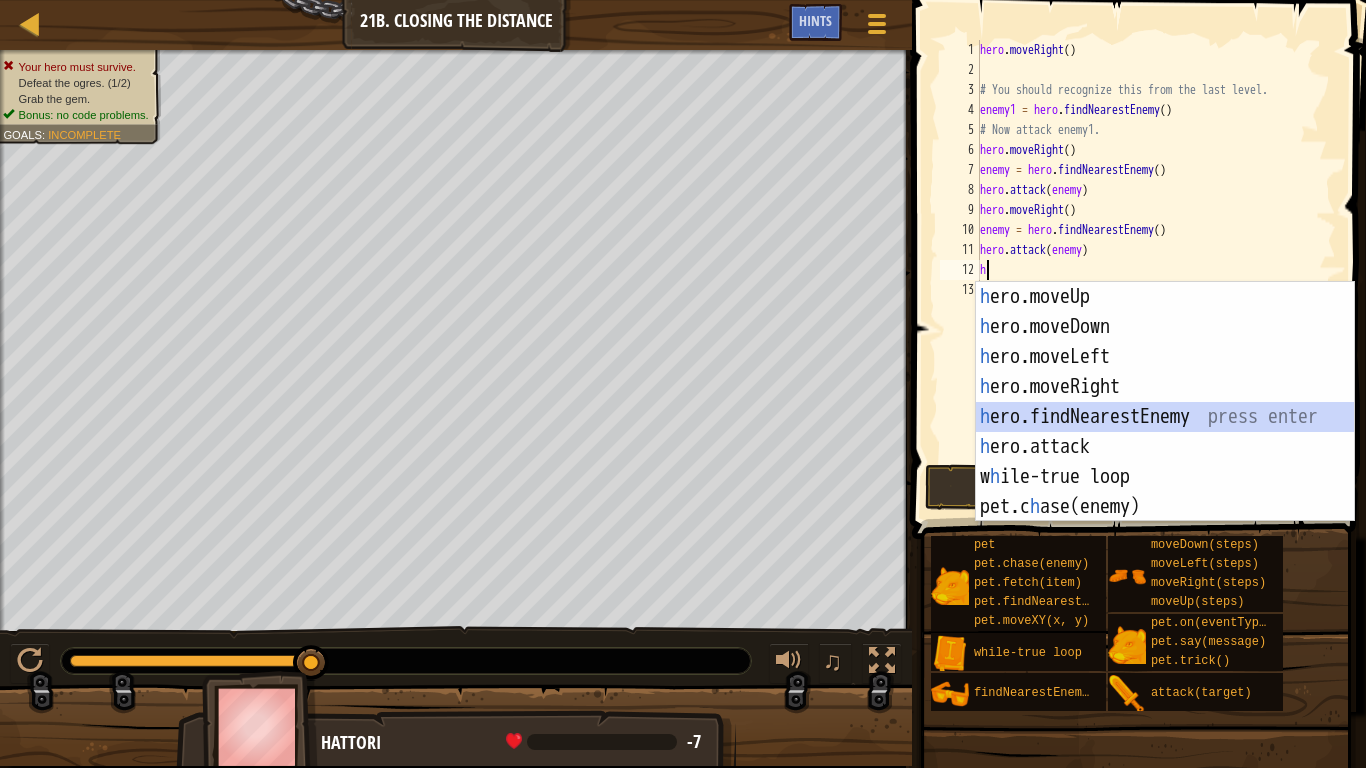 click on "h ero.moveUp press enter h ero.moveDown press enter h ero.moveLeft press enter h ero.moveRight press enter h ero.findNearestEnemy press enter h ero.attack press enter w h ile-true loop press enter pet.c h ase(enemy) press enter pet.fetc h (item) press enter" at bounding box center [1165, 432] 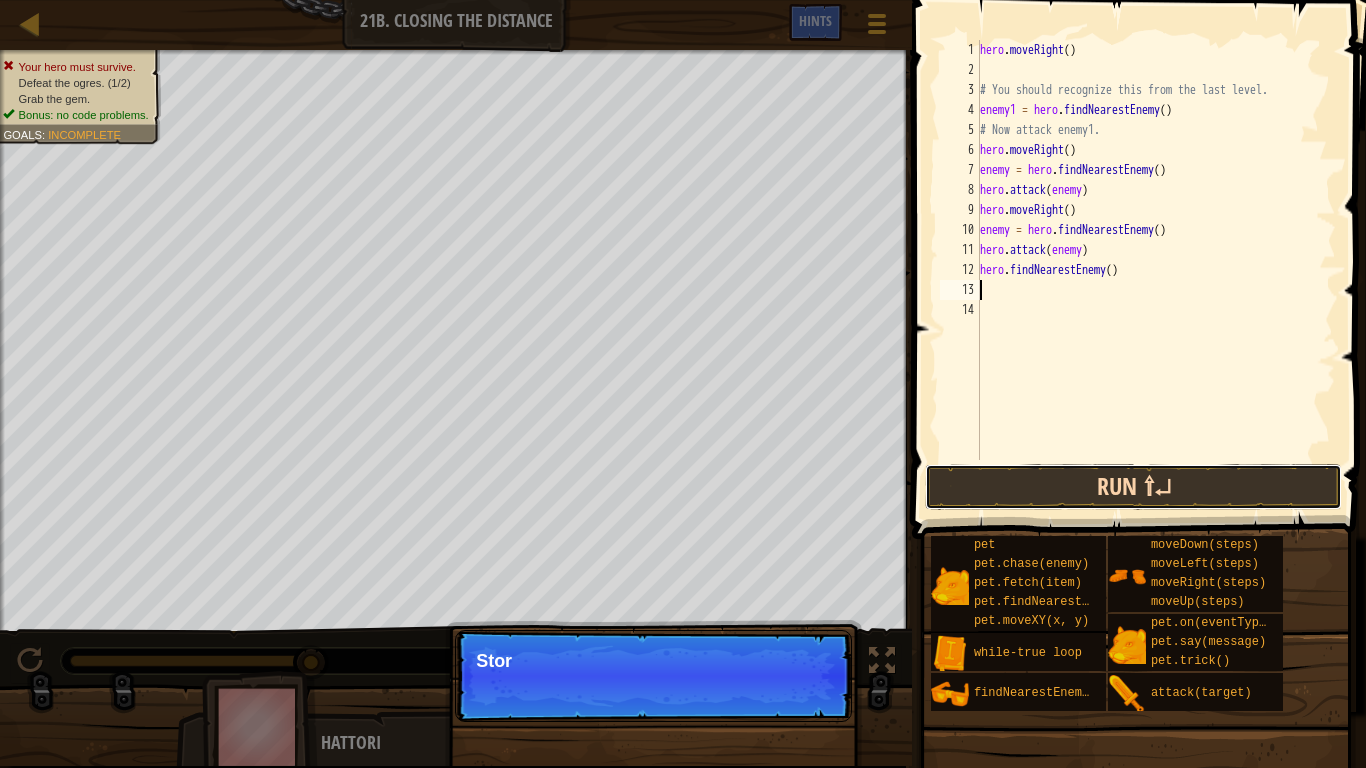 click on "Run ⇧↵" at bounding box center (1133, 487) 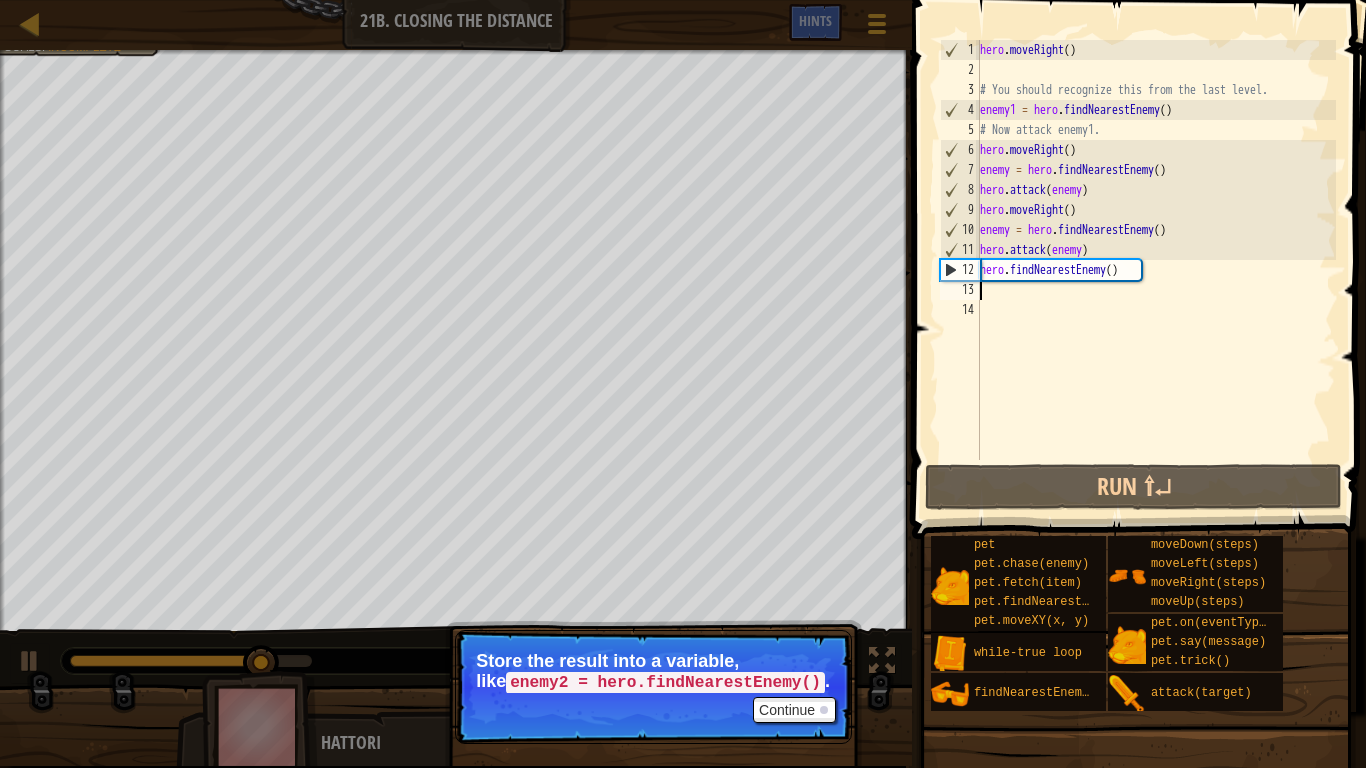 click on "hero . moveRight ( ) # You should recognize this from the last level. enemy1   =   hero . findNearestEnemy ( ) # Now attack enemy1. hero . moveRight ( ) enemy   =   hero . findNearestEnemy ( ) hero . attack ( enemy ) hero . moveRight ( ) enemy   =   hero . findNearestEnemy ( ) hero . attack ( enemy ) hero . findNearestEnemy ( )" at bounding box center (1156, 270) 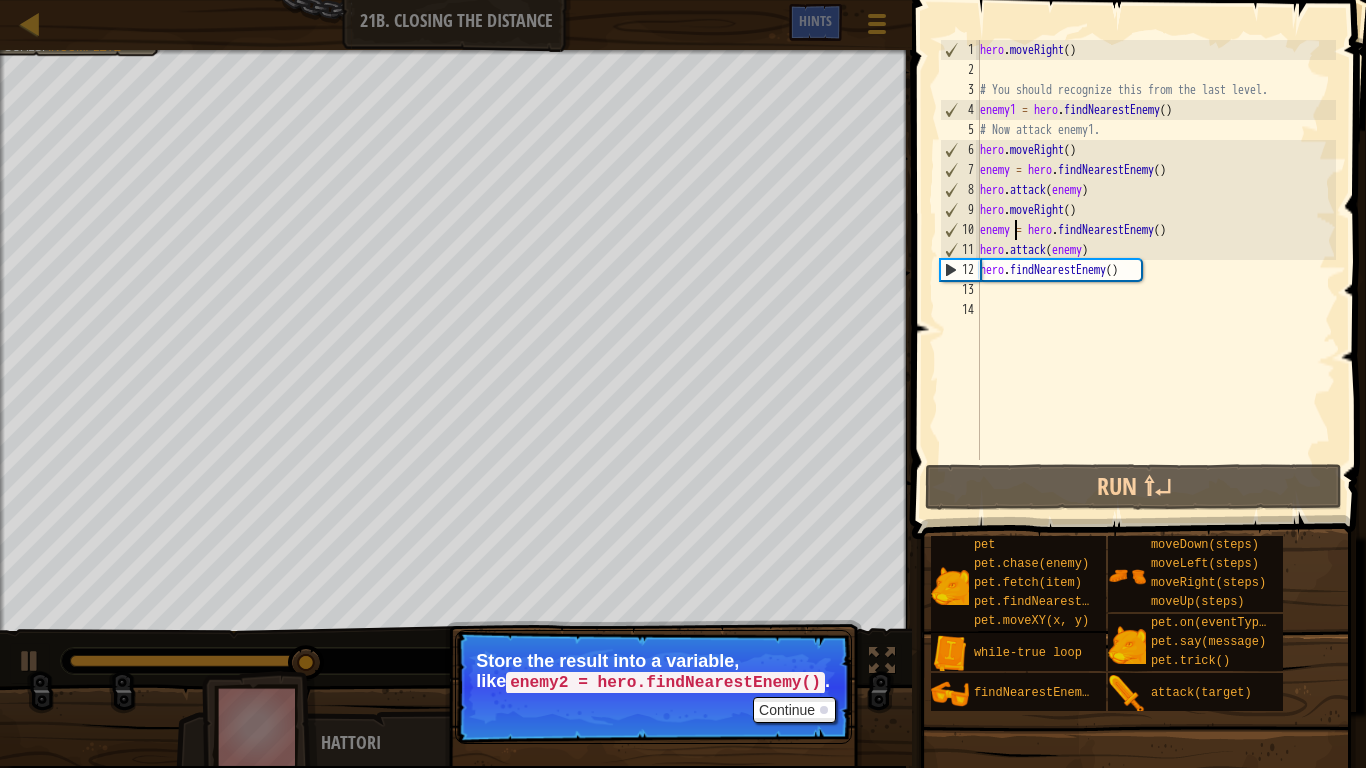 click on "hero . moveRight ( ) # You should recognize this from the last level. enemy1   =   hero . findNearestEnemy ( ) # Now attack enemy1. hero . moveRight ( ) enemy   =   hero . findNearestEnemy ( ) hero . attack ( enemy ) hero . moveRight ( ) enemy   =   hero . findNearestEnemy ( ) hero . attack ( enemy ) hero . findNearestEnemy ( )" at bounding box center [1156, 270] 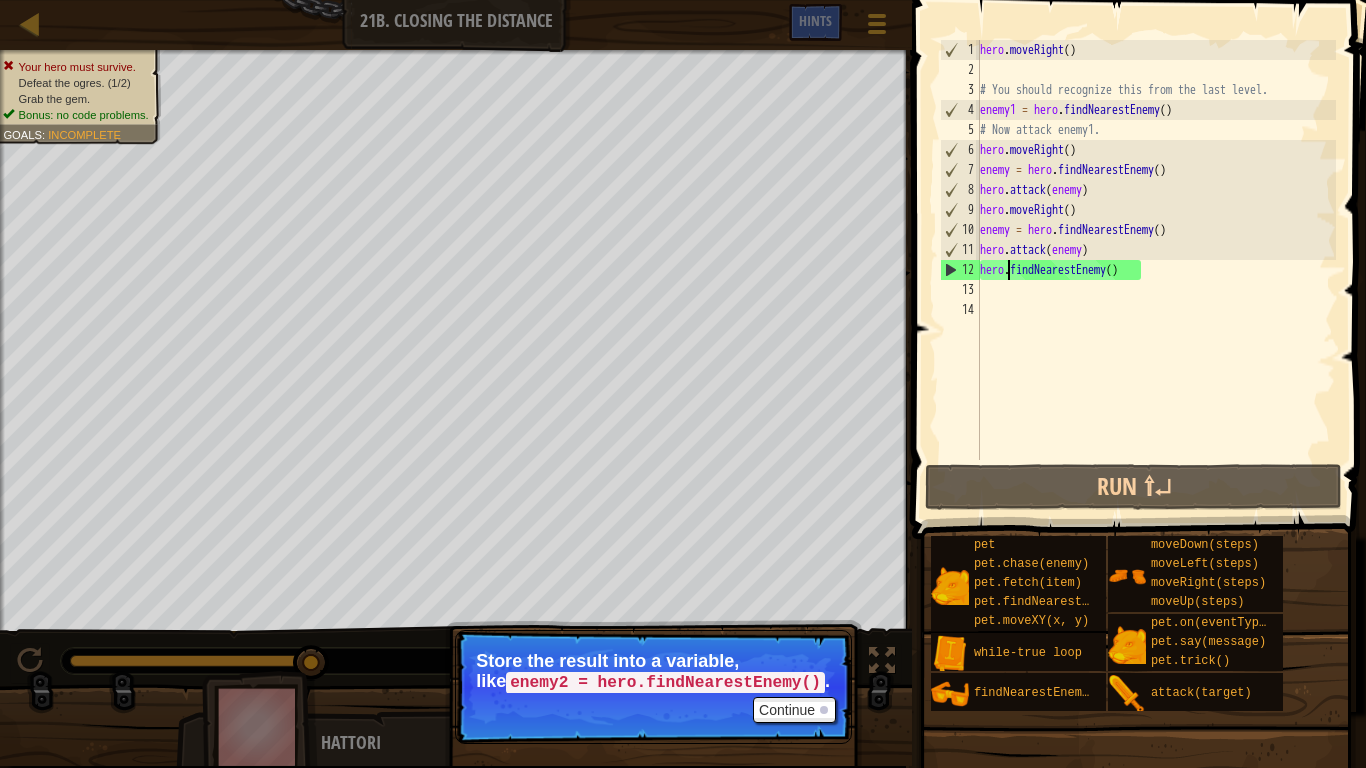 click on "hero . moveRight ( ) # You should recognize this from the last level. enemy1   =   hero . findNearestEnemy ( ) # Now attack enemy1. hero . moveRight ( ) enemy   =   hero . findNearestEnemy ( ) hero . attack ( enemy ) hero . moveRight ( ) enemy   =   hero . findNearestEnemy ( ) hero . attack ( enemy ) hero . findNearestEnemy ( )" at bounding box center (1156, 270) 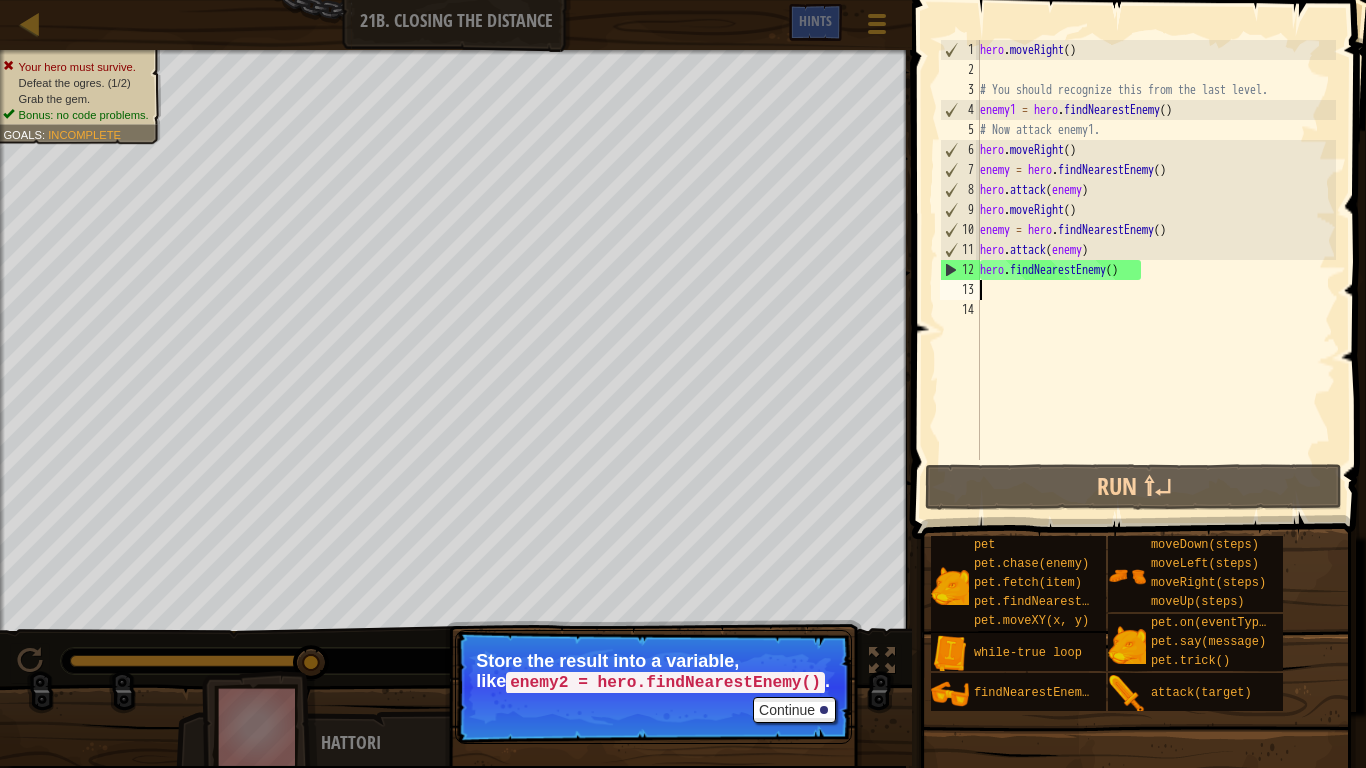type on "ne" 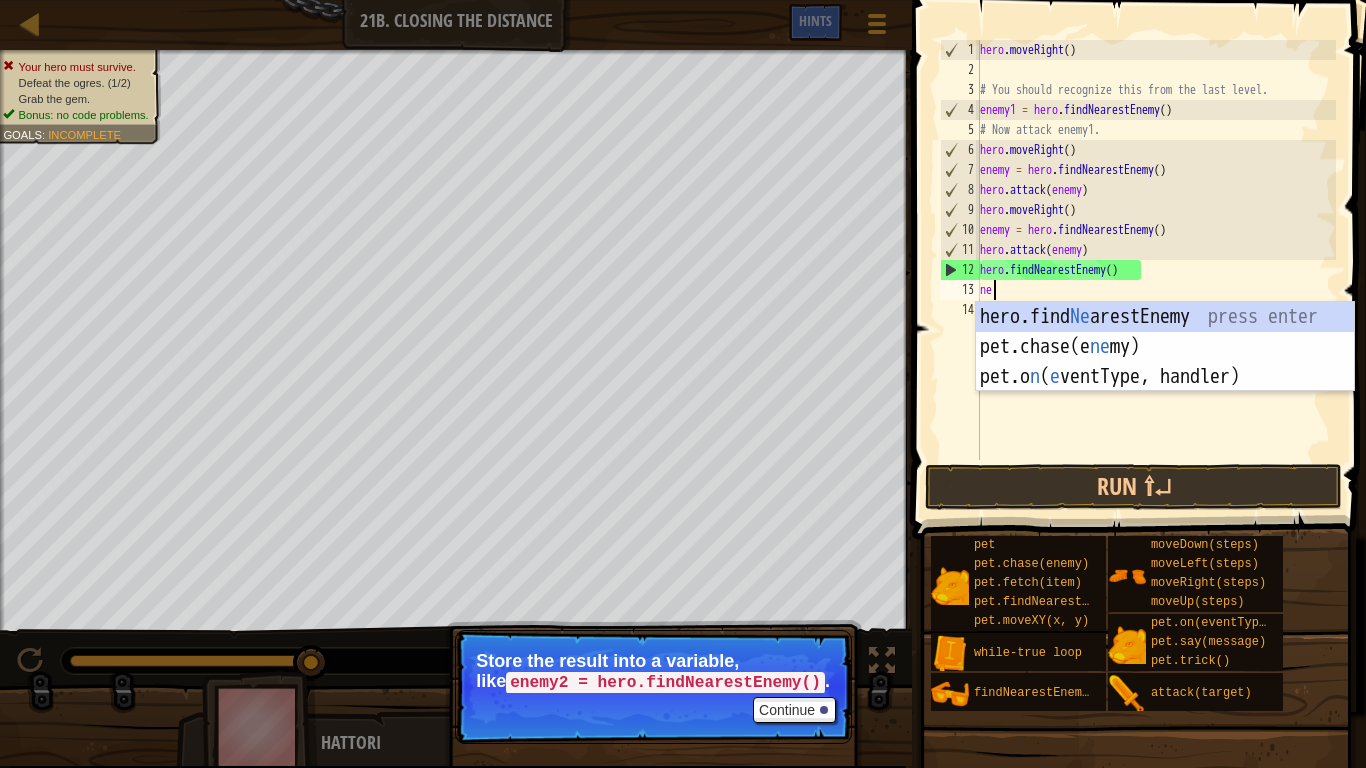 scroll, scrollTop: 9, scrollLeft: 1, axis: both 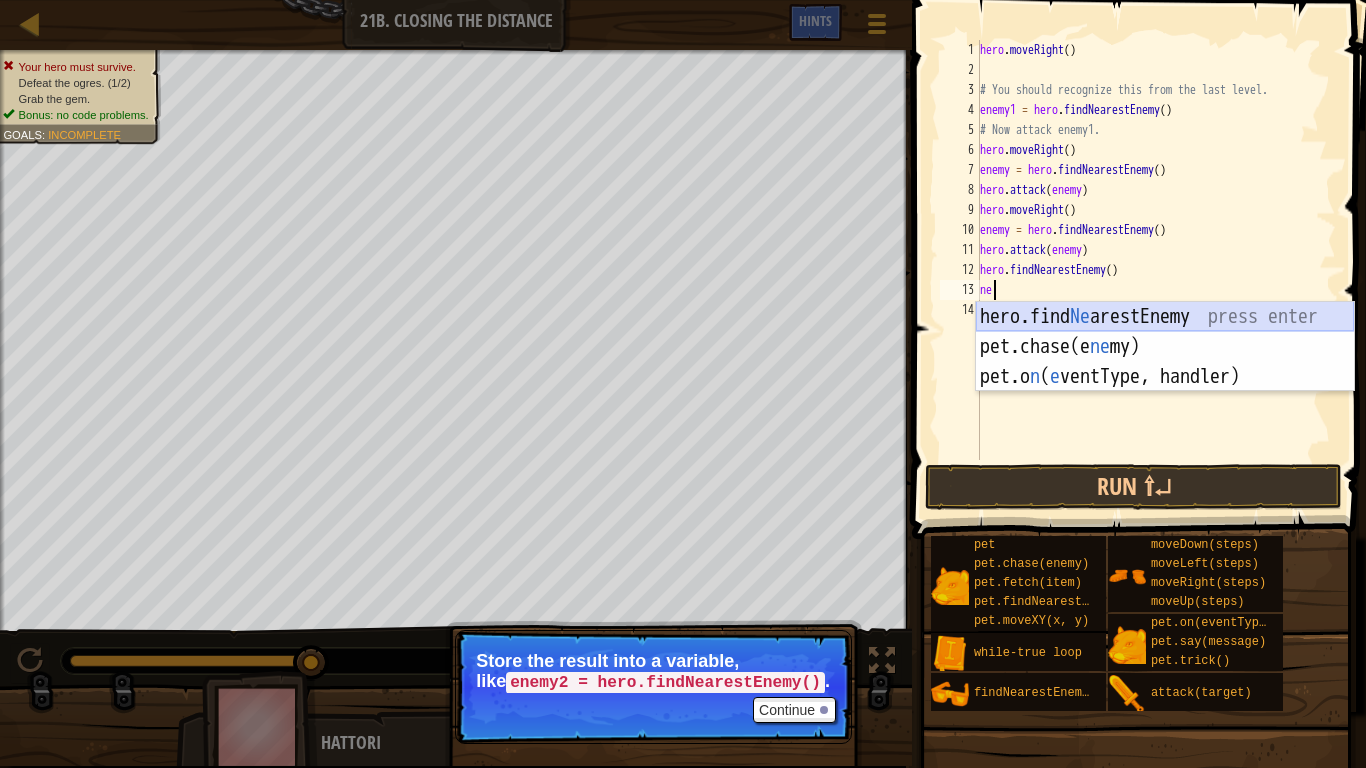 click on "hero.find Ne arestEnemy press enter pet.chase(e ne my) press enter pet.o n ( e ventType, handler) press enter" at bounding box center (1165, 377) 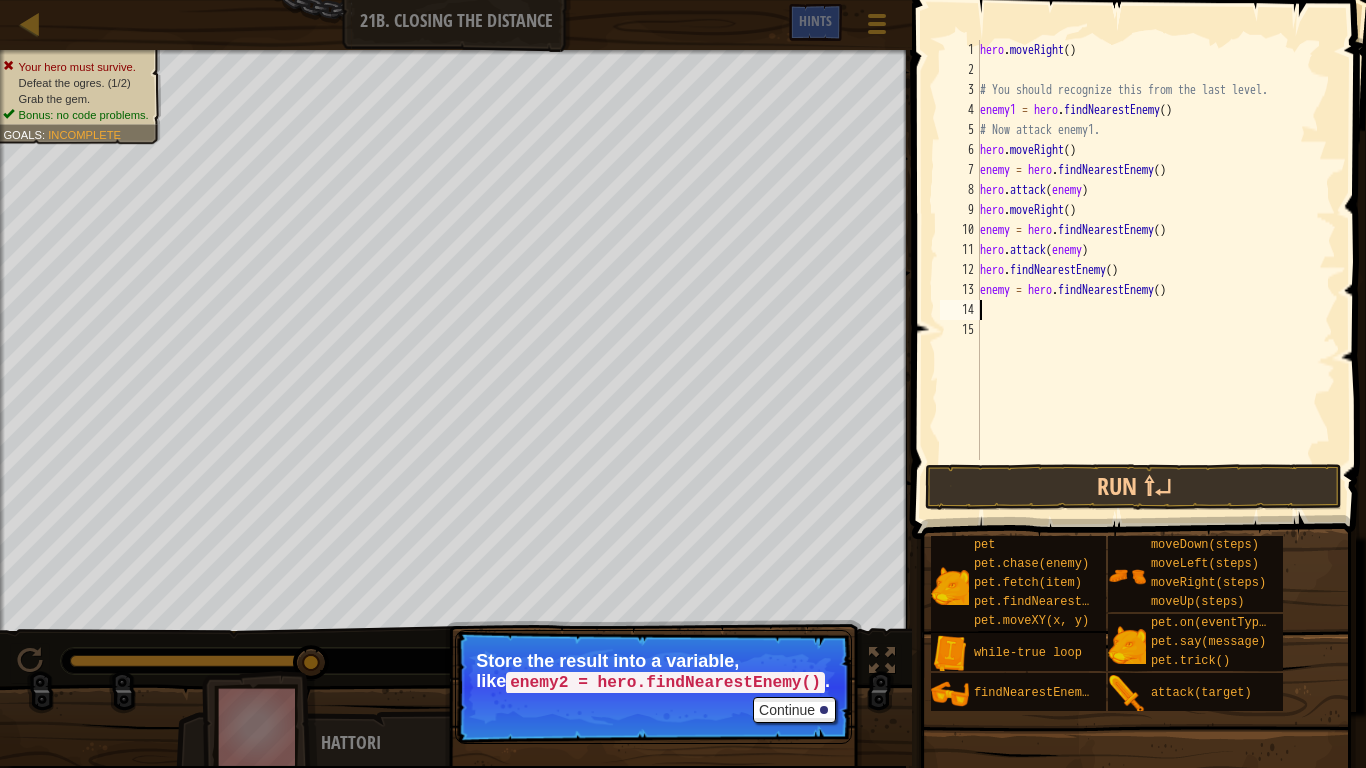 click on "hero . moveRight ( ) # You should recognize this from the last level. enemy1   =   hero . findNearestEnemy ( ) # Now attack enemy1. hero . moveRight ( ) enemy   =   hero . findNearestEnemy ( ) hero . attack ( enemy ) hero . moveRight ( ) enemy   =   hero . findNearestEnemy ( ) hero . attack ( enemy ) hero . findNearestEnemy ( ) enemy   =   hero . findNearestEnemy ( )" at bounding box center (1156, 270) 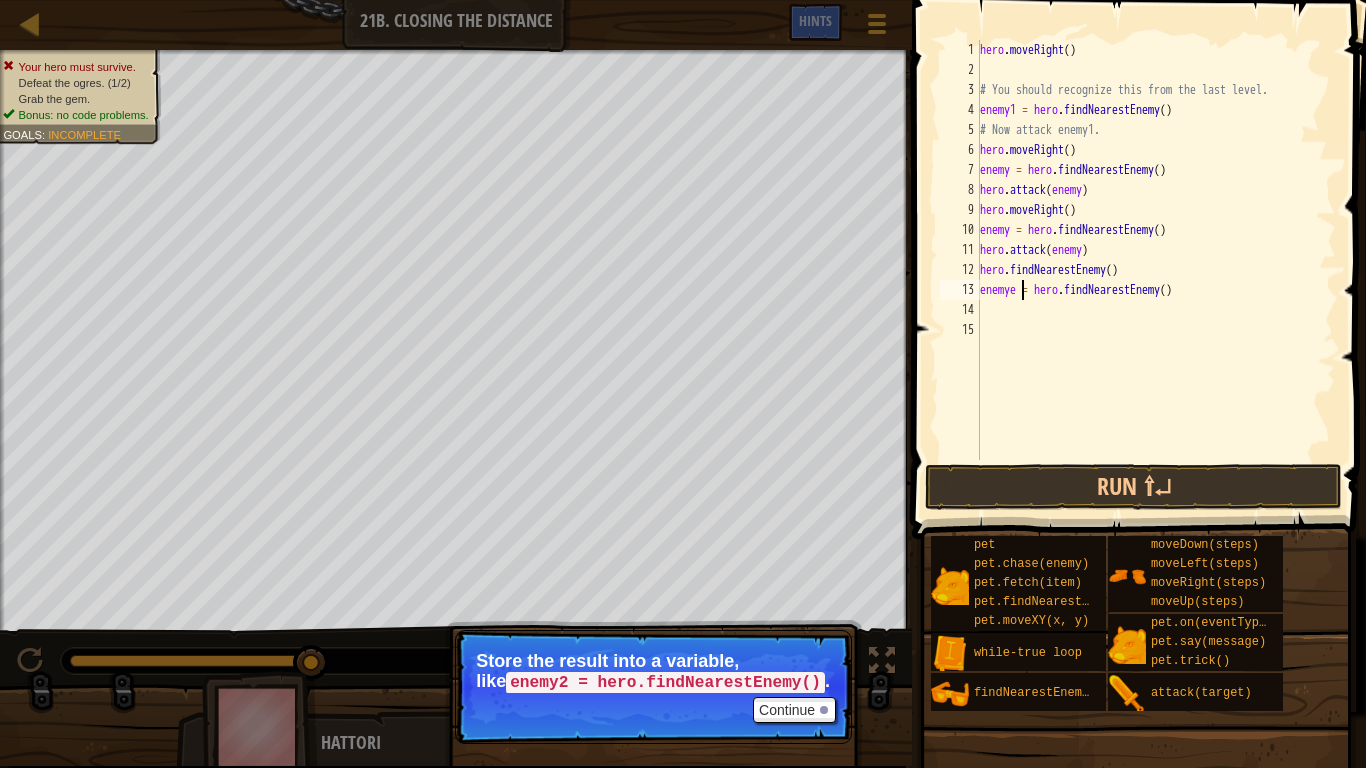 scroll, scrollTop: 9, scrollLeft: 7, axis: both 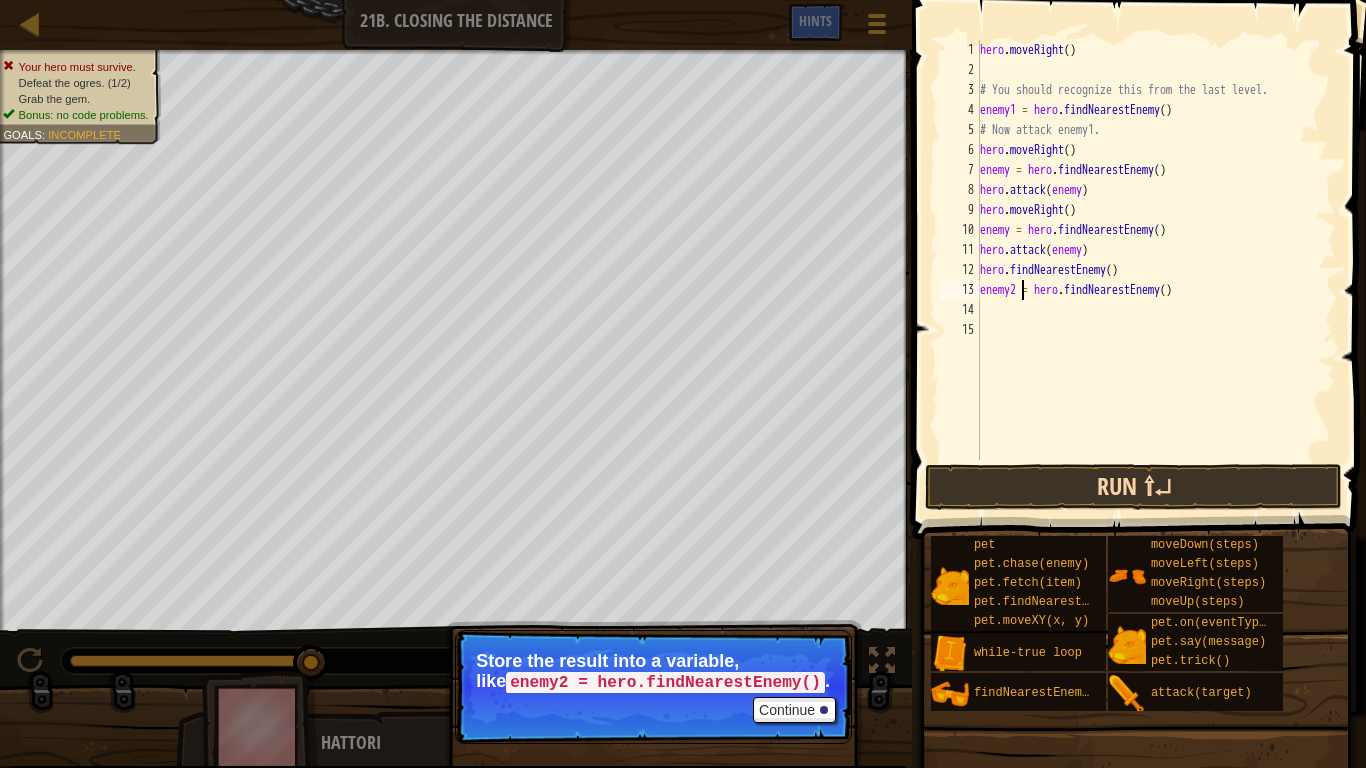 type on "enemy2 = hero.findNearestEnemy()" 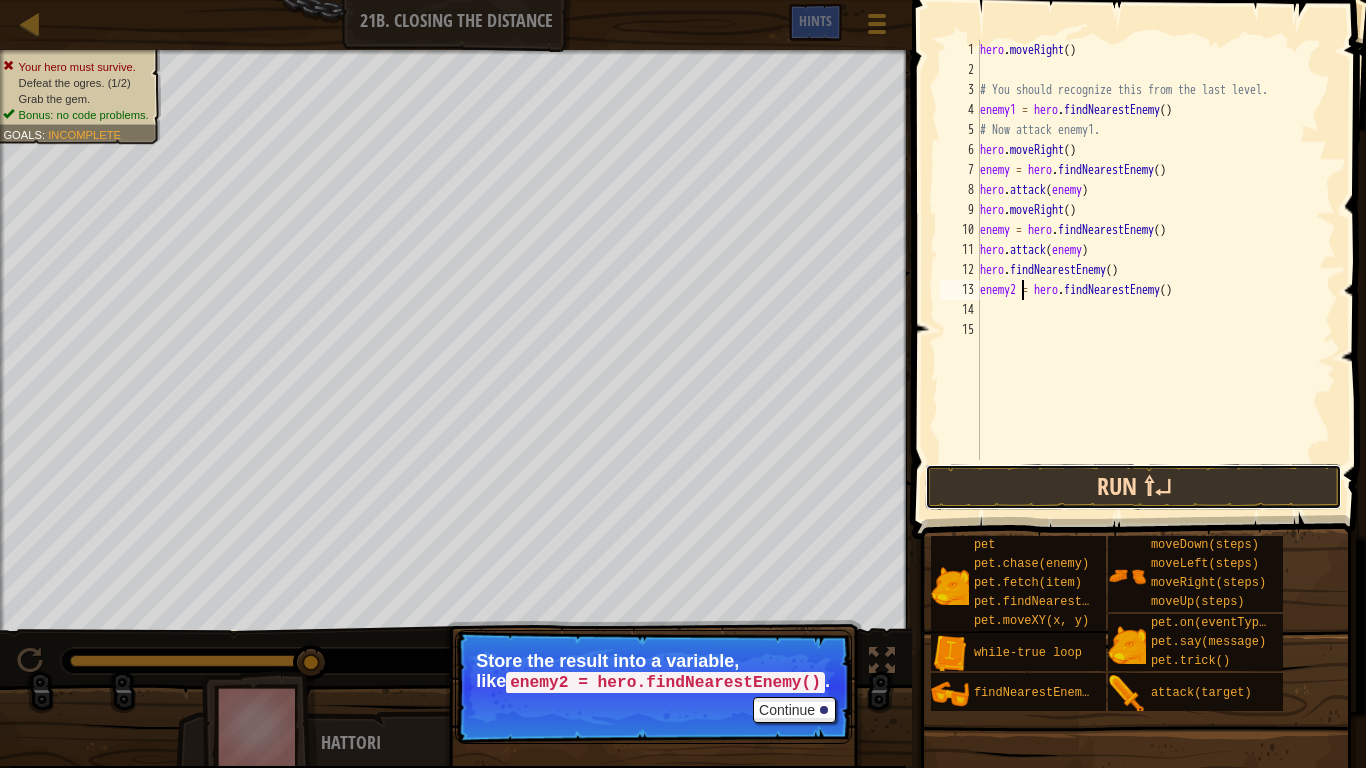 click on "Run ⇧↵" at bounding box center (1133, 487) 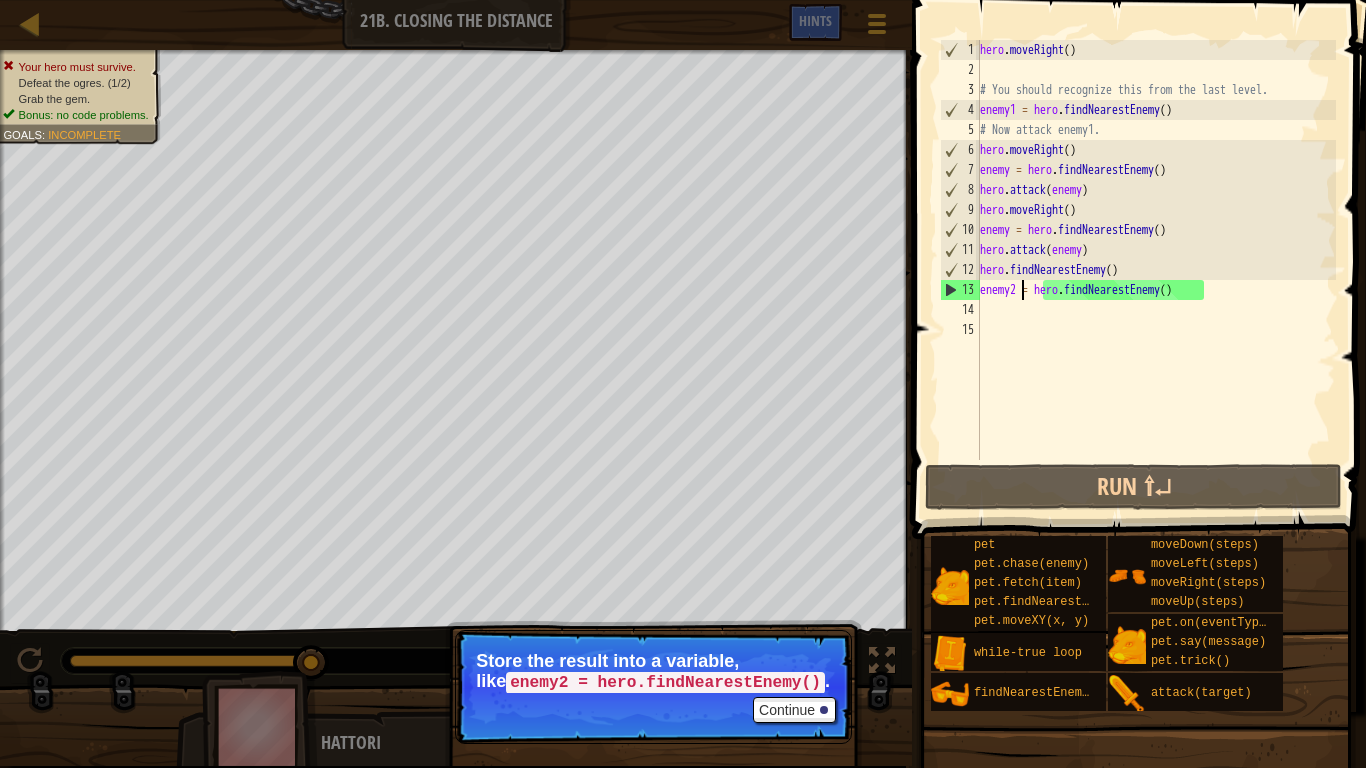 click on "hero . moveRight ( ) # You should recognize this from the last level. enemy1   =   hero . findNearestEnemy ( ) # Now attack enemy1. hero . moveRight ( ) enemy   =   hero . findNearestEnemy ( ) hero . attack ( enemy ) hero . moveRight ( ) enemy   =   hero . findNearestEnemy ( ) hero . attack ( enemy ) hero . findNearestEnemy ( ) enemy2   =   hero . findNearestEnemy ( )" at bounding box center [1156, 270] 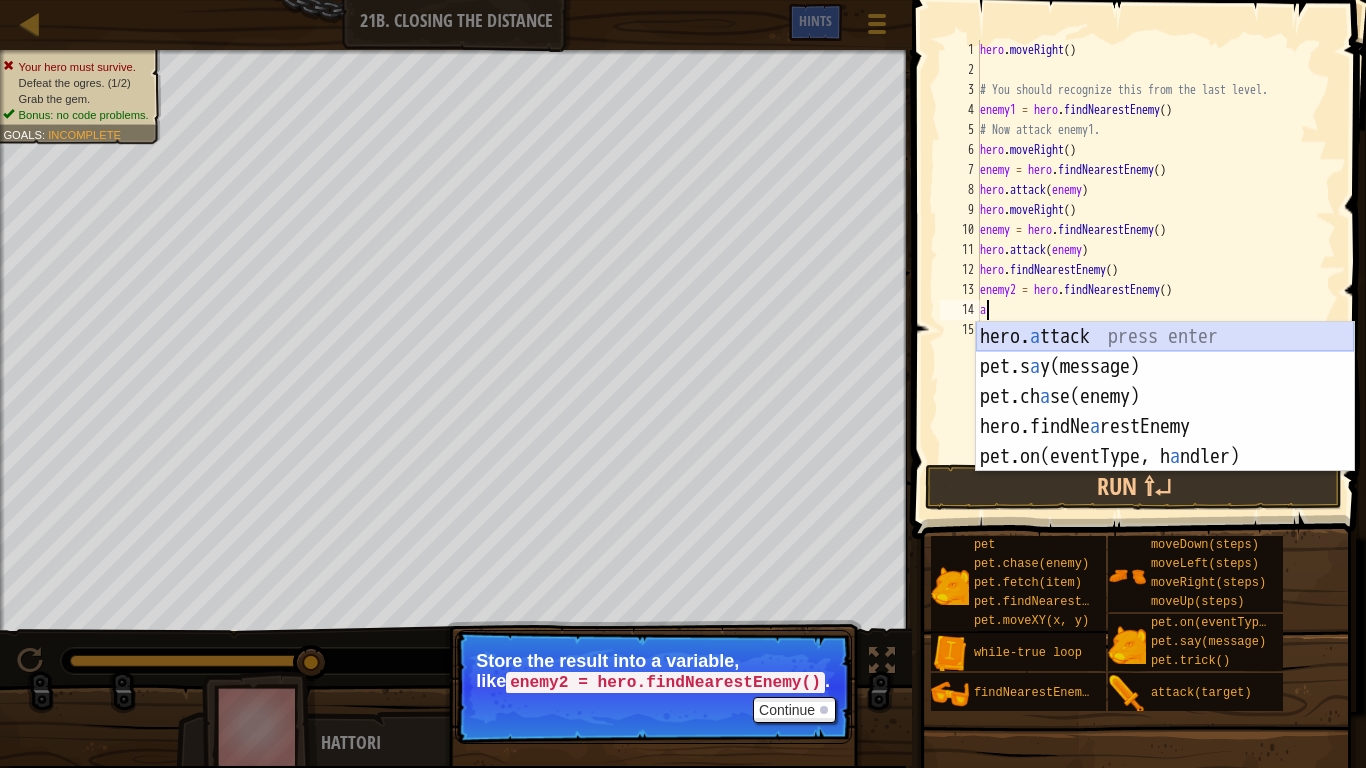 click on "hero. a ttack press enter pet.s a y(message) press enter pet.ch a se(enemy) press enter hero.findNe a restEnemy press enter pet.on(eventType, h a ndler) press enter" at bounding box center (1165, 427) 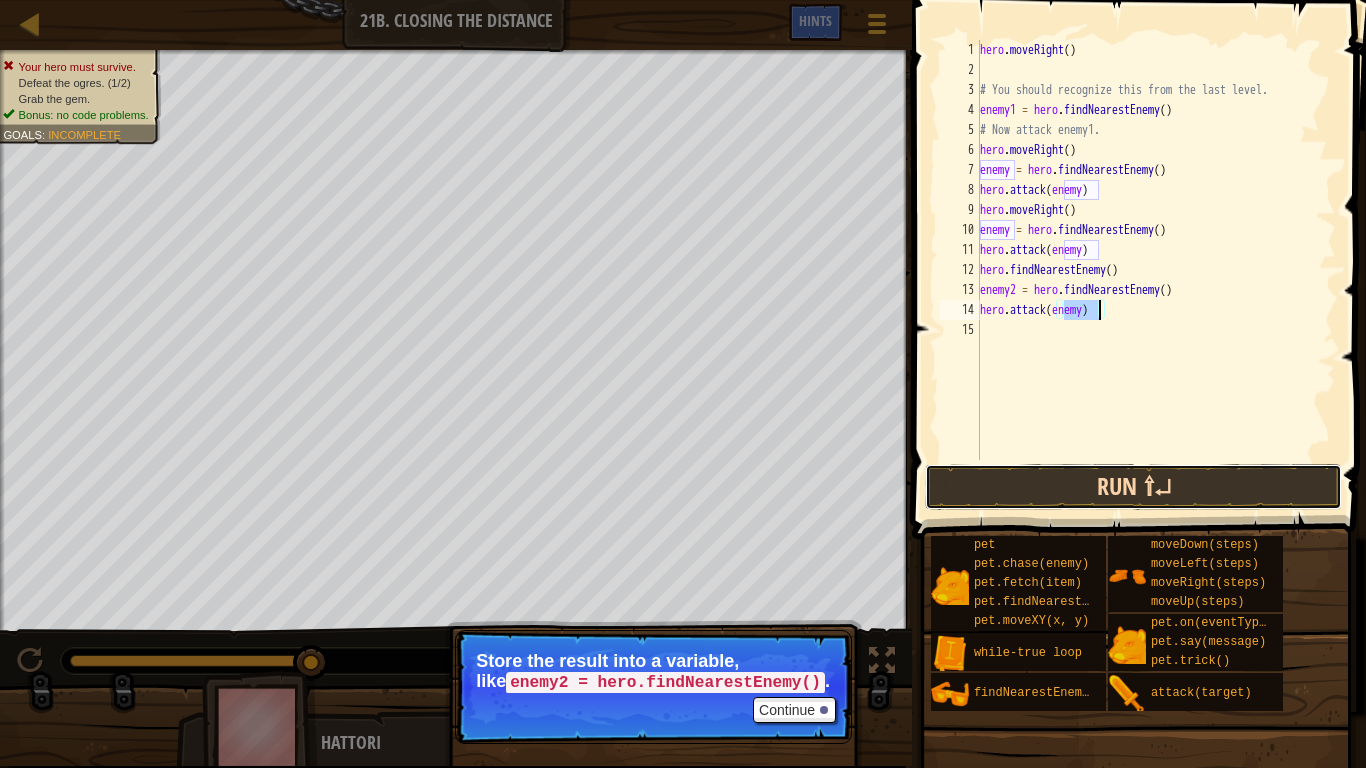 click on "Run ⇧↵" at bounding box center (1133, 487) 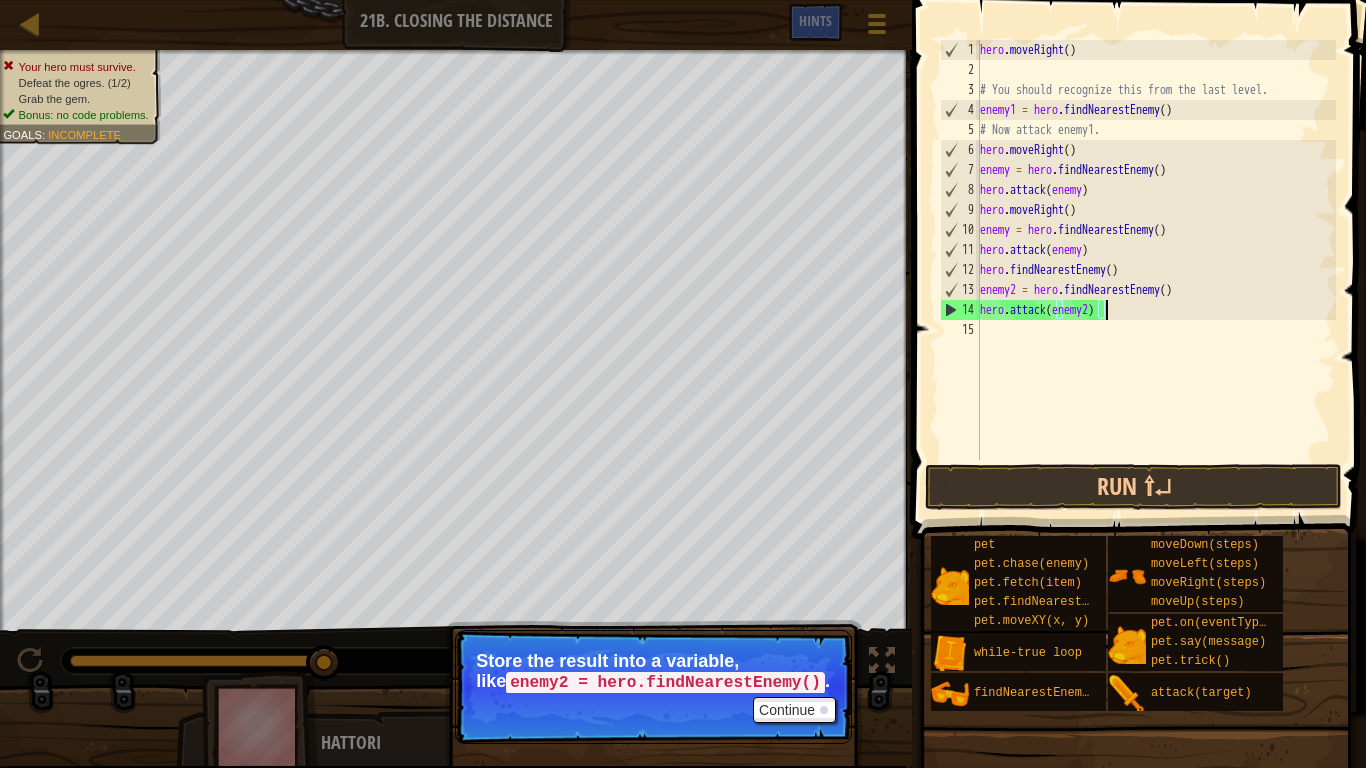 scroll, scrollTop: 9, scrollLeft: 18, axis: both 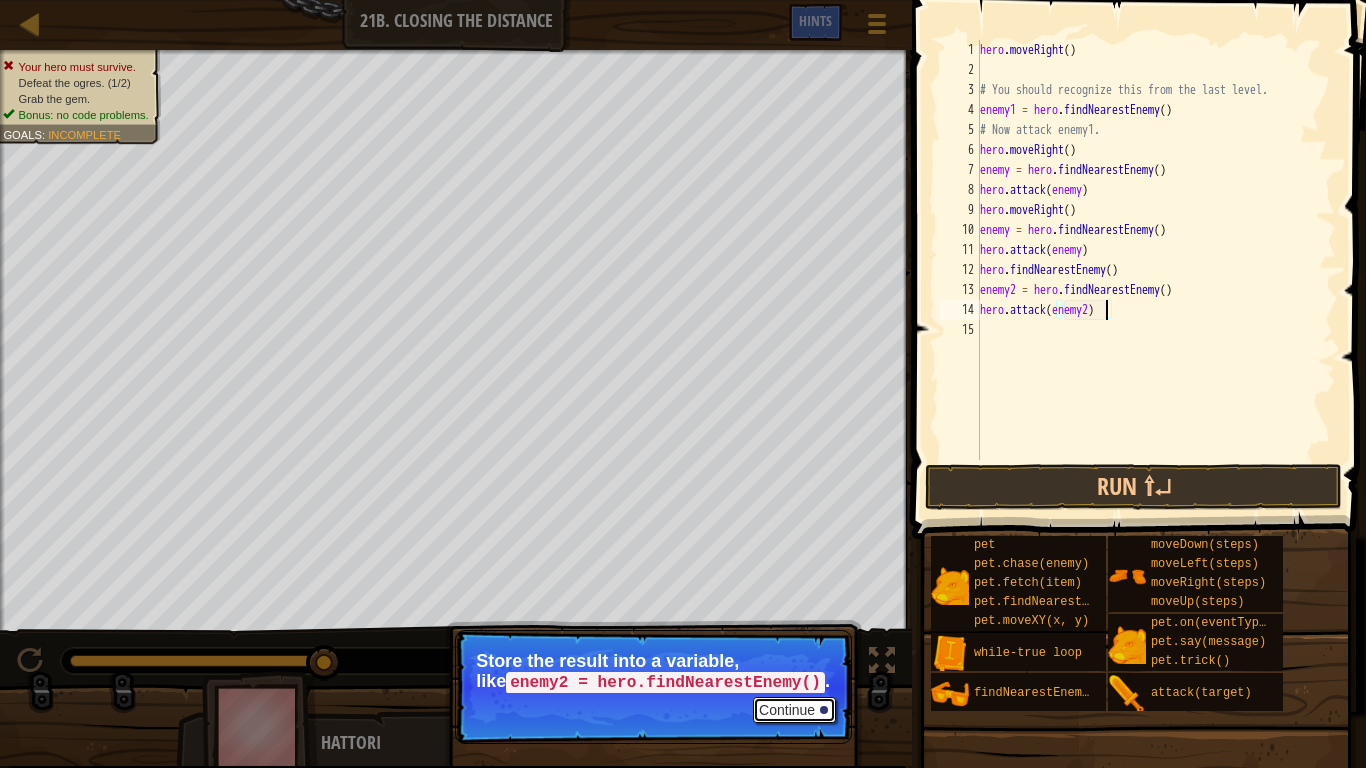 click on "Continue" at bounding box center (794, 710) 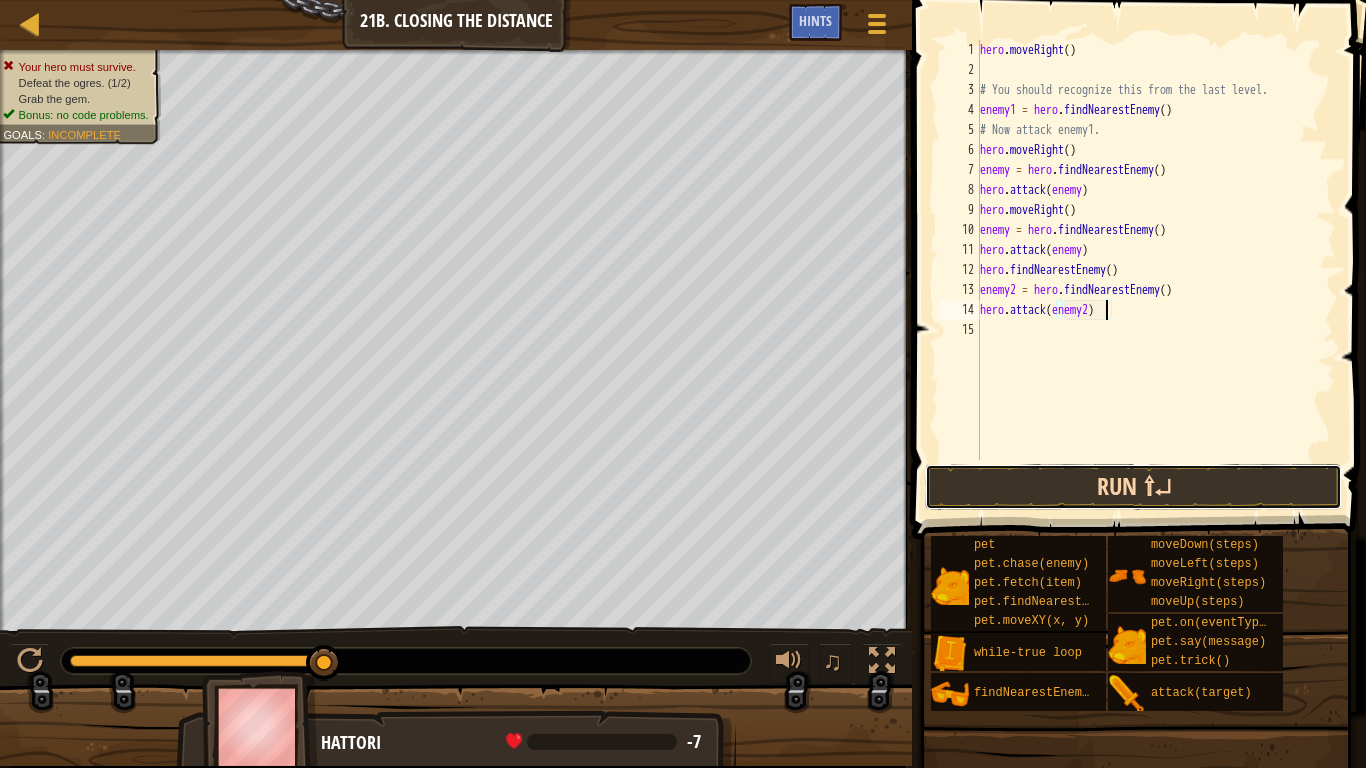 click on "Run ⇧↵" at bounding box center [1133, 487] 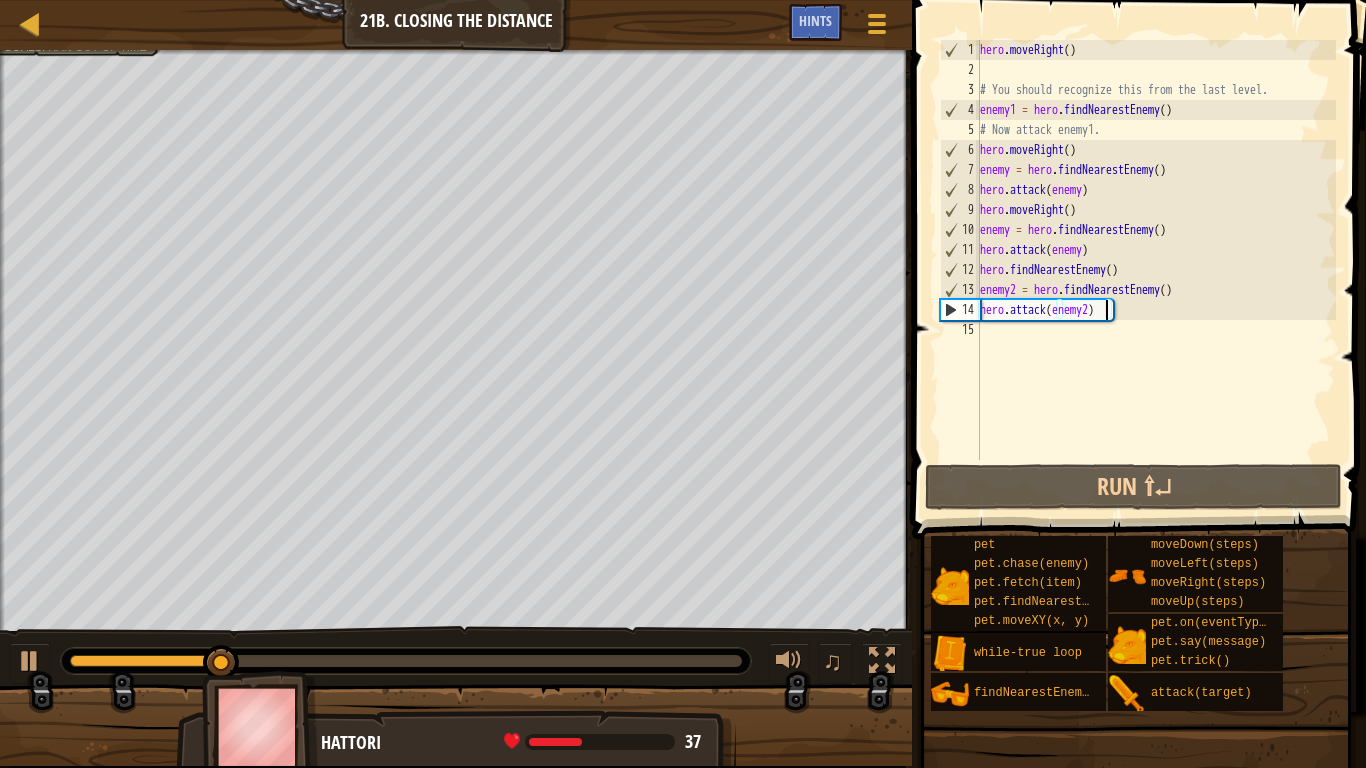 click on "hero . moveRight ( ) # You should recognize this from the last level. enemy1   =   hero . findNearestEnemy ( ) # Now attack enemy1. hero . moveRight ( ) enemy   =   hero . findNearestEnemy ( ) hero . attack ( enemy ) hero . moveRight ( ) enemy   =   hero . findNearestEnemy ( ) hero . attack ( enemy ) hero . findNearestEnemy ( ) enemy2   =   hero . findNearestEnemy ( ) hero . attack ( enemy2 )" at bounding box center (1156, 270) 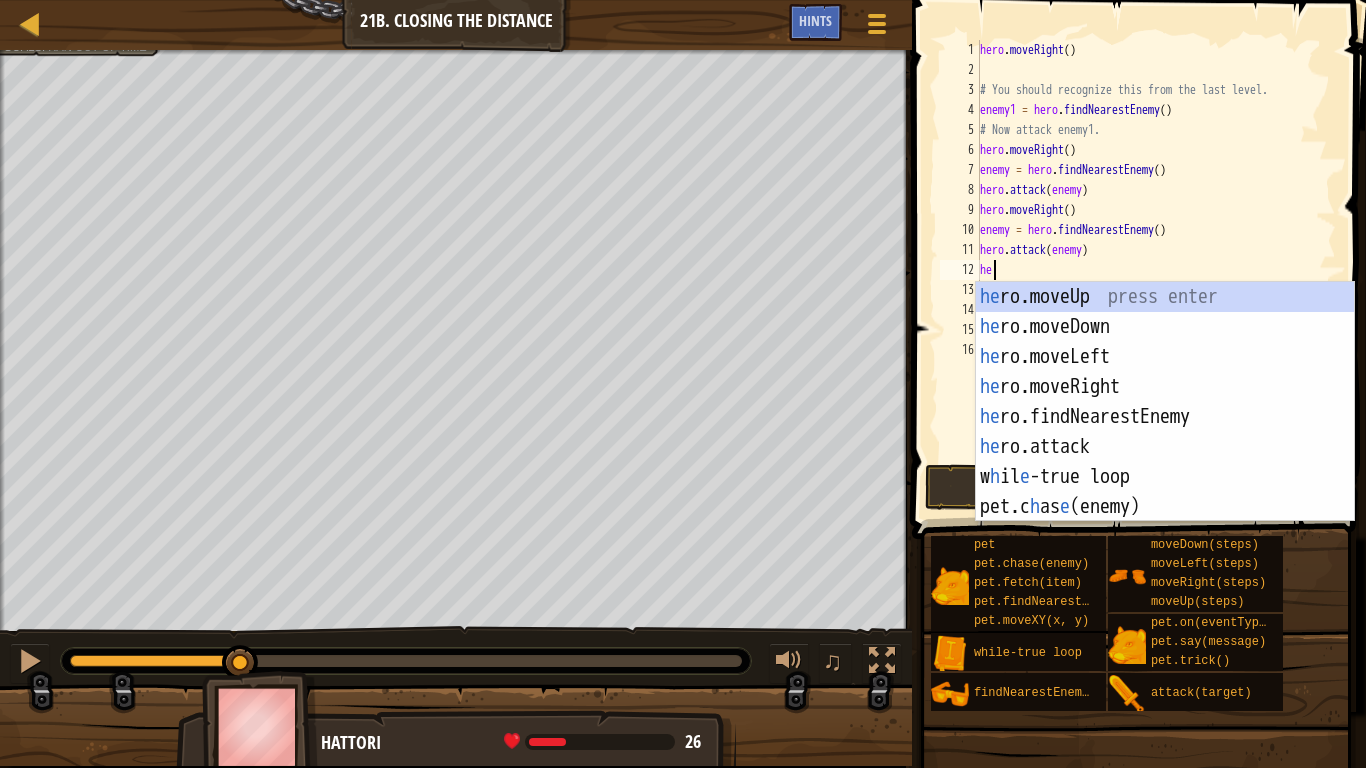 scroll, scrollTop: 9, scrollLeft: 2, axis: both 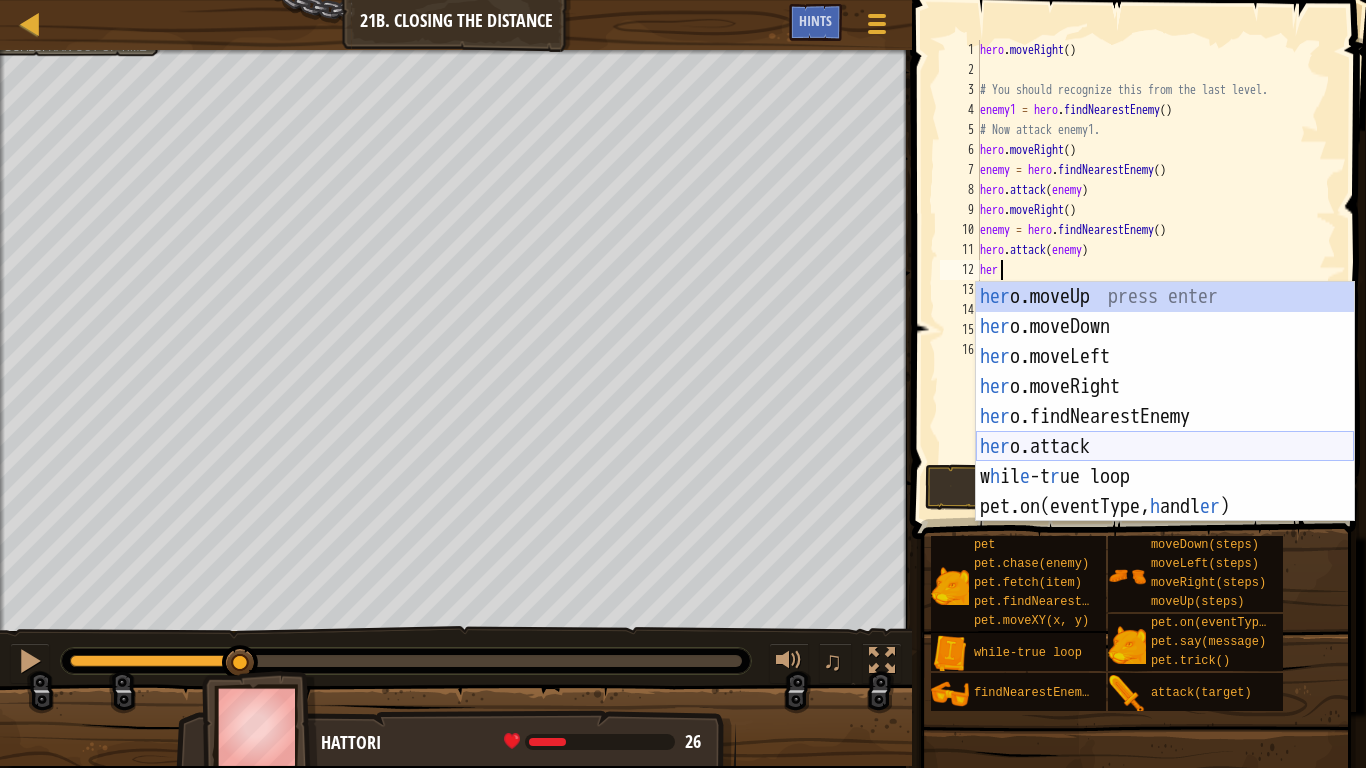 click on "her o.moveUp press enter her o.moveDown press enter her o.moveLeft press enter her o.moveRight press enter her o.findNearestEnemy press enter her o.attack press enter w h il e -t r ue loop press enter pet.on(eventType,  h andl er ) press enter" at bounding box center (1165, 432) 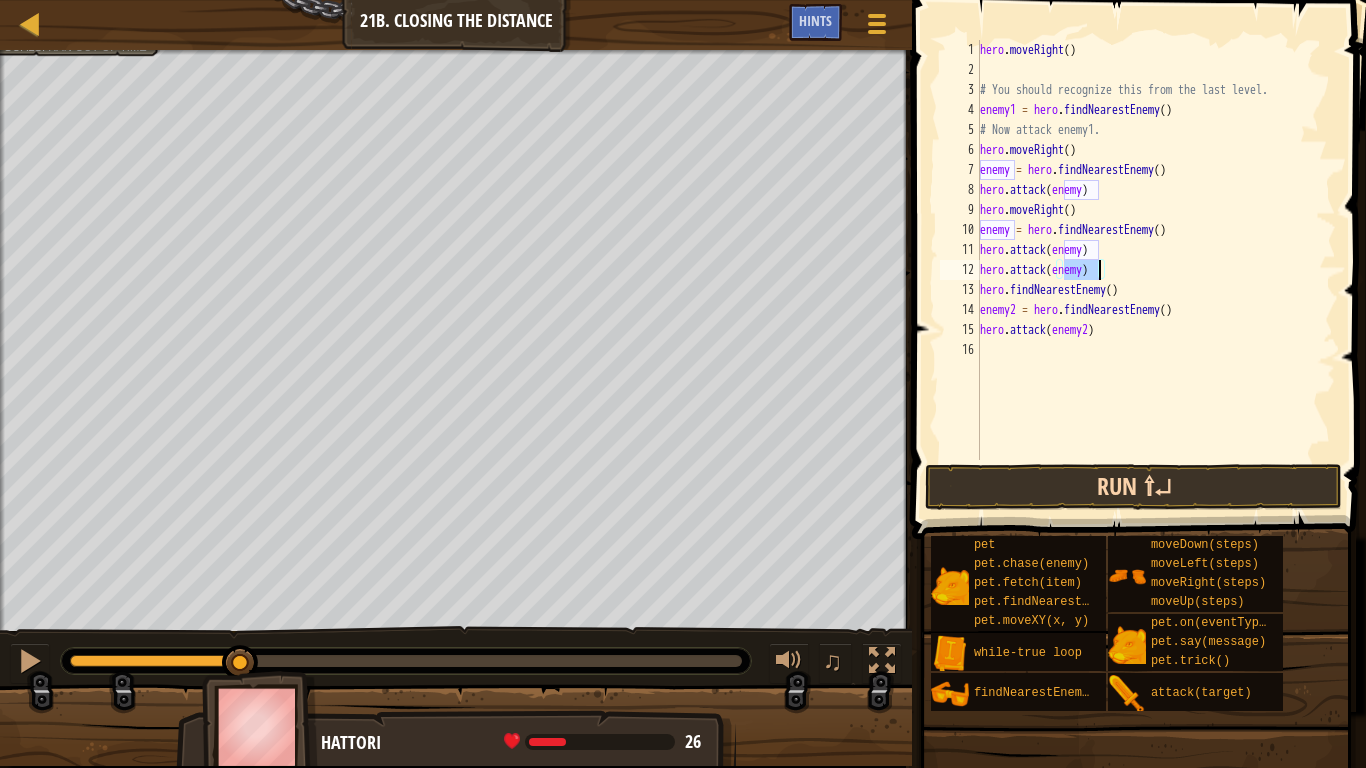type on "hero.attack(enemy)" 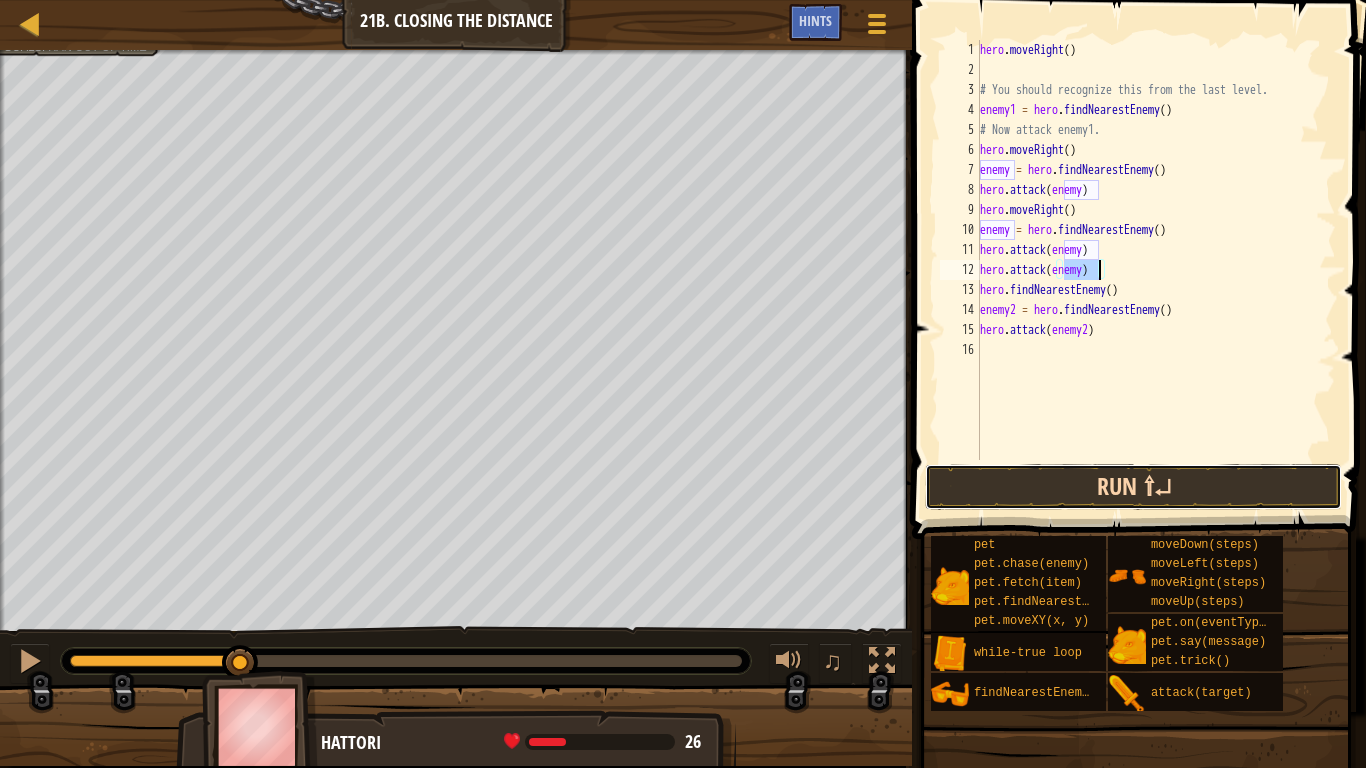click on "Run ⇧↵" at bounding box center (1133, 487) 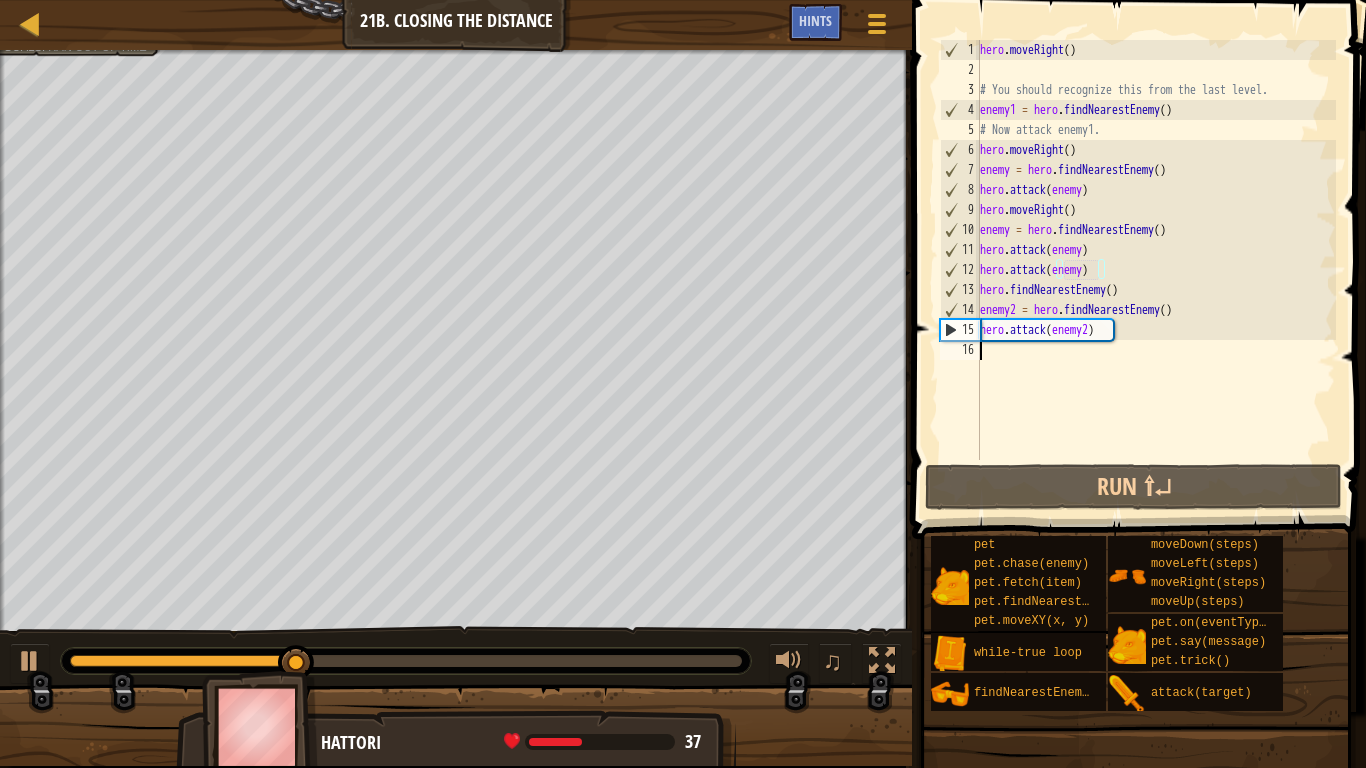 click on "hero . moveRight ( ) # You should recognize this from the last level. enemy1   =   hero . findNearestEnemy ( ) # Now attack enemy1. hero . moveRight ( ) enemy   =   hero . findNearestEnemy ( ) hero . attack ( enemy ) hero . moveRight ( ) enemy   =   hero . findNearestEnemy ( ) hero . attack ( enemy ) hero . attack ( enemy ) hero . findNearestEnemy ( ) enemy2   =   hero . findNearestEnemy ( ) hero . attack ( enemy2 )" at bounding box center (1156, 270) 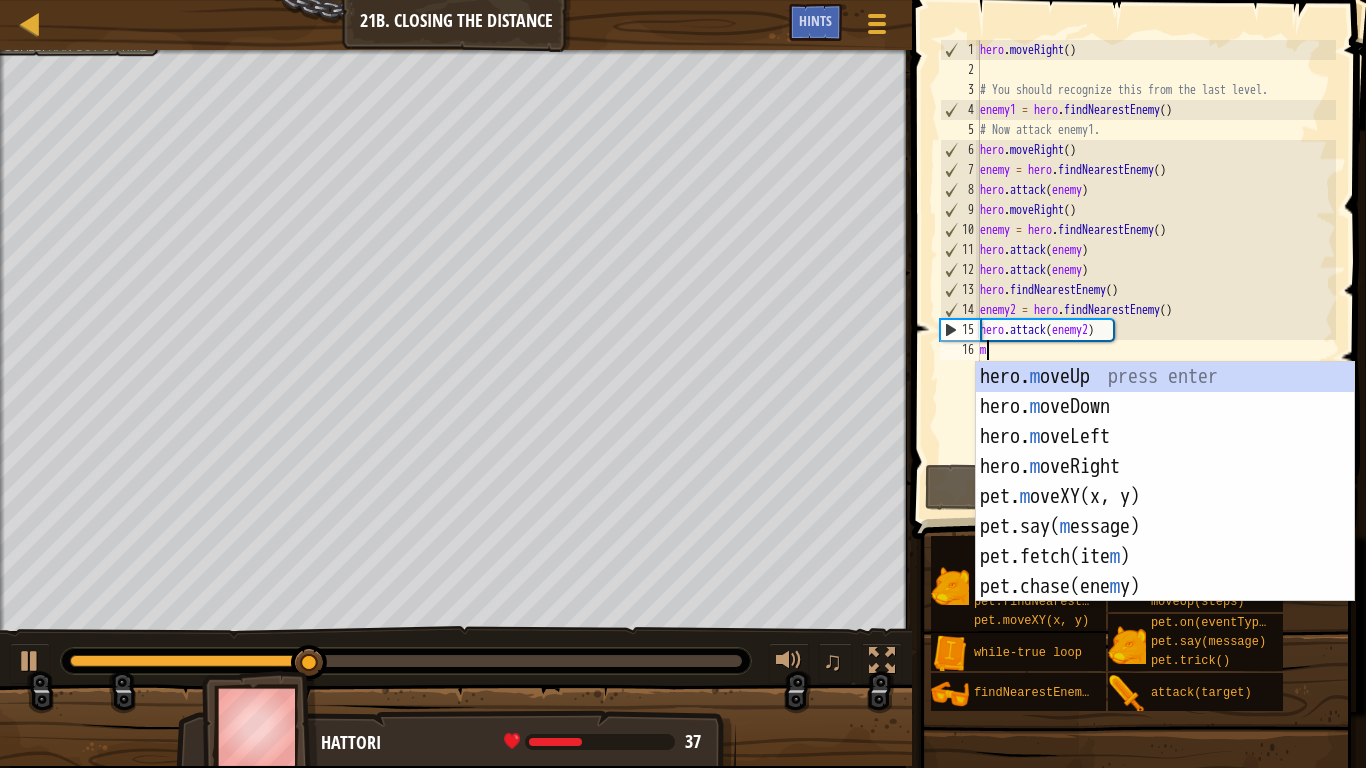 type on "m" 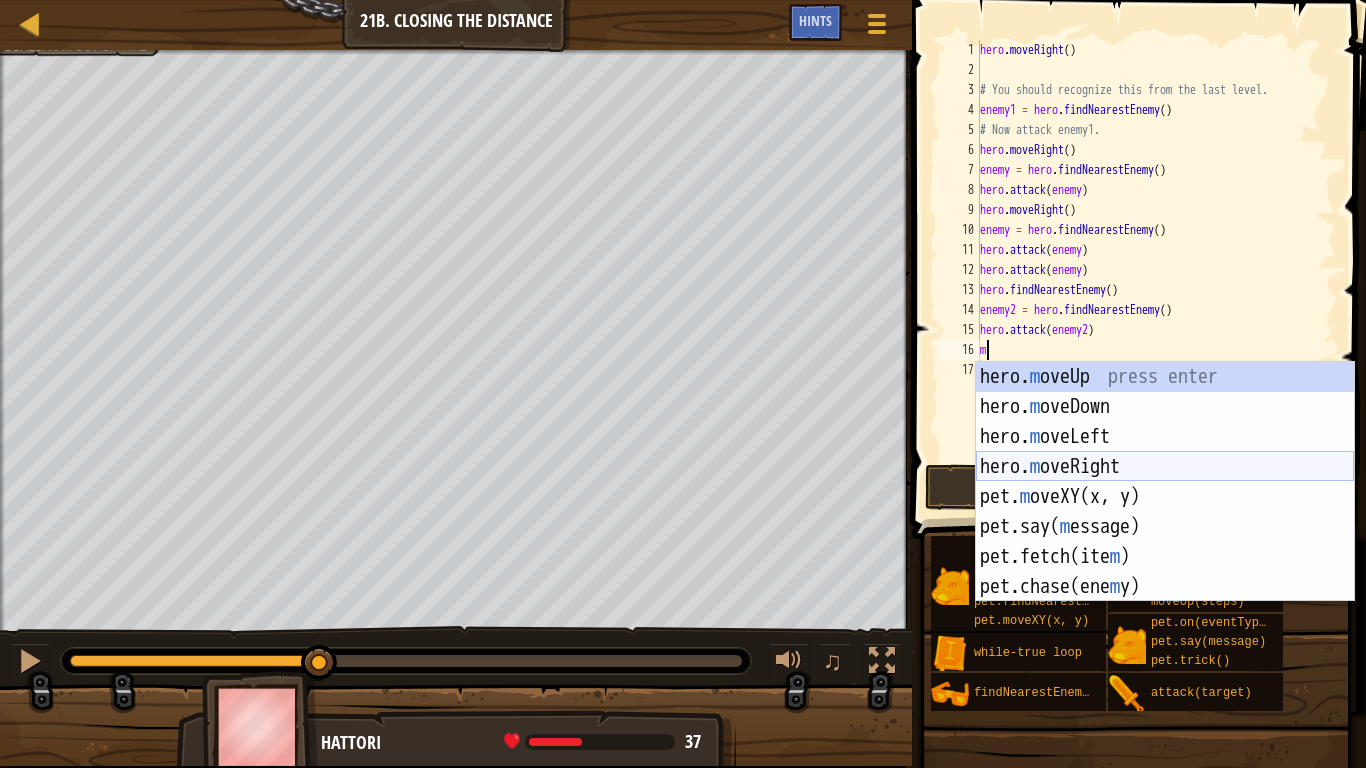 click on "hero. m oveUp press enter hero. m oveDown press enter hero. m oveLeft press enter hero. m oveRight press enter pet. m oveXY(x, y) press enter pet.say( m essage) press enter pet.fetch(ite m ) press enter pet.chase(ene m y) press enter hero.findNearestEne m y press enter" at bounding box center [1165, 512] 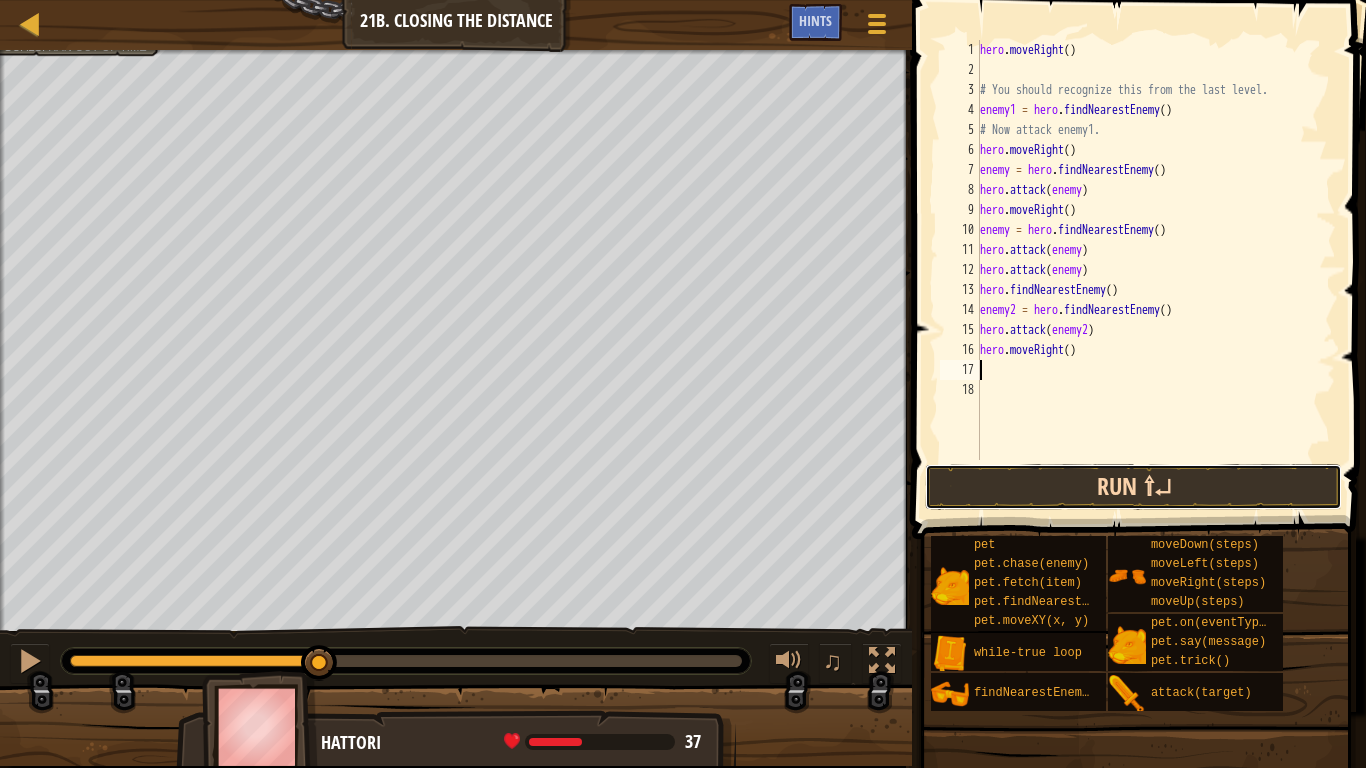 click on "Run ⇧↵" at bounding box center (1133, 487) 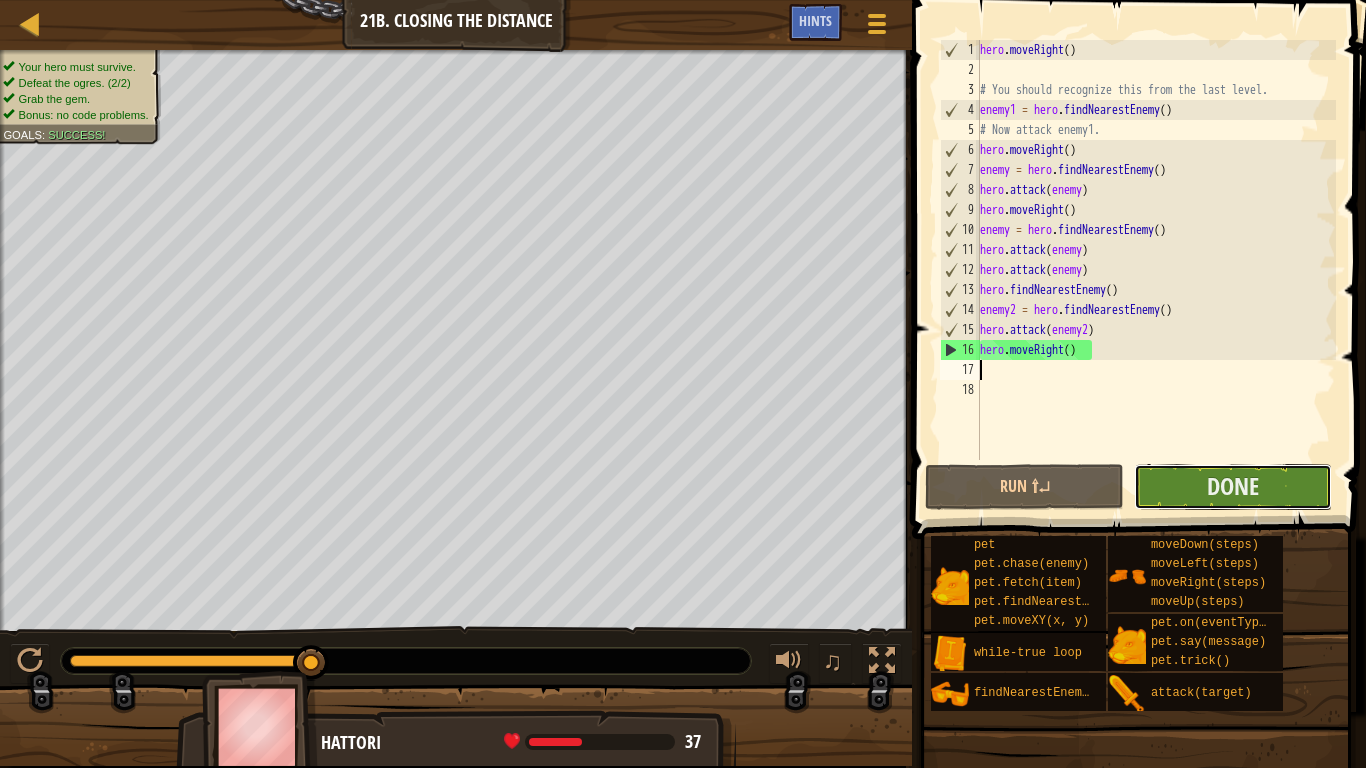 click on "Done" at bounding box center (1233, 487) 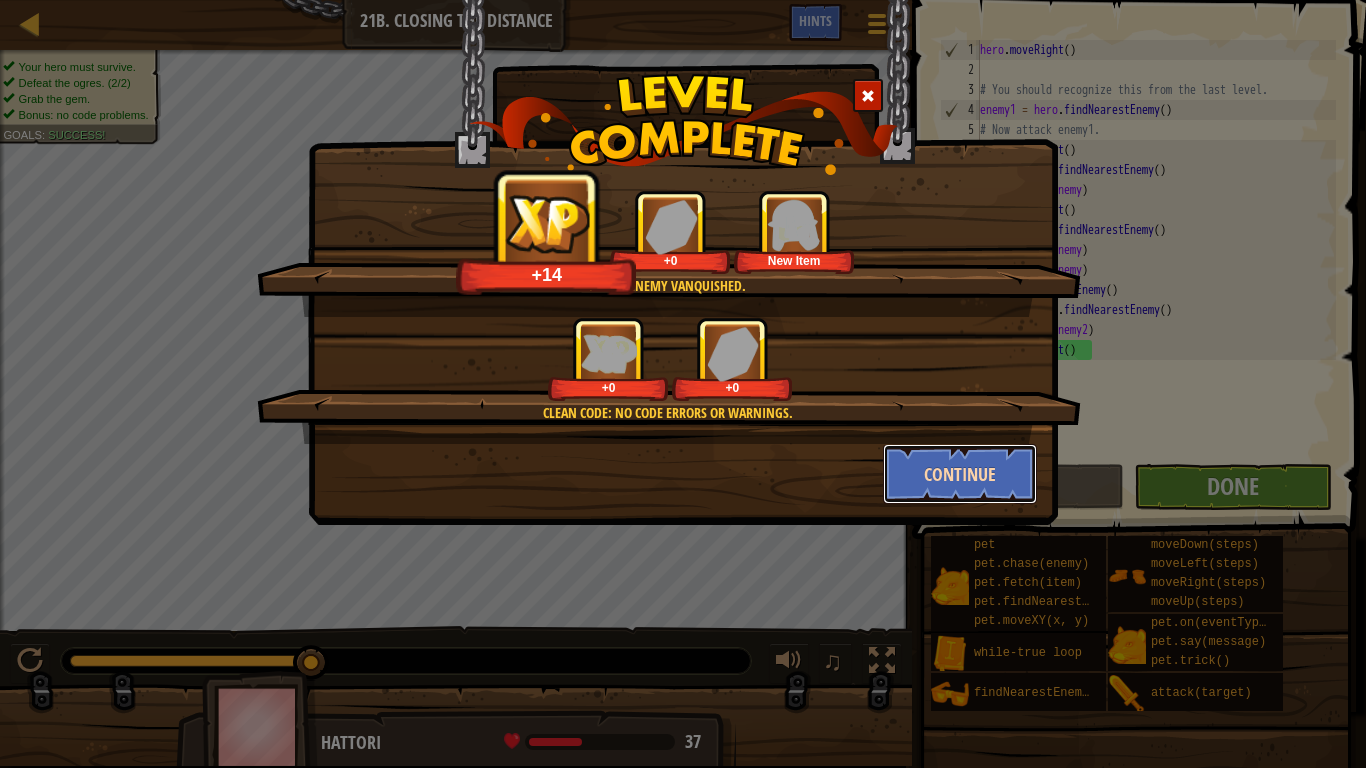click on "Continue" at bounding box center (960, 474) 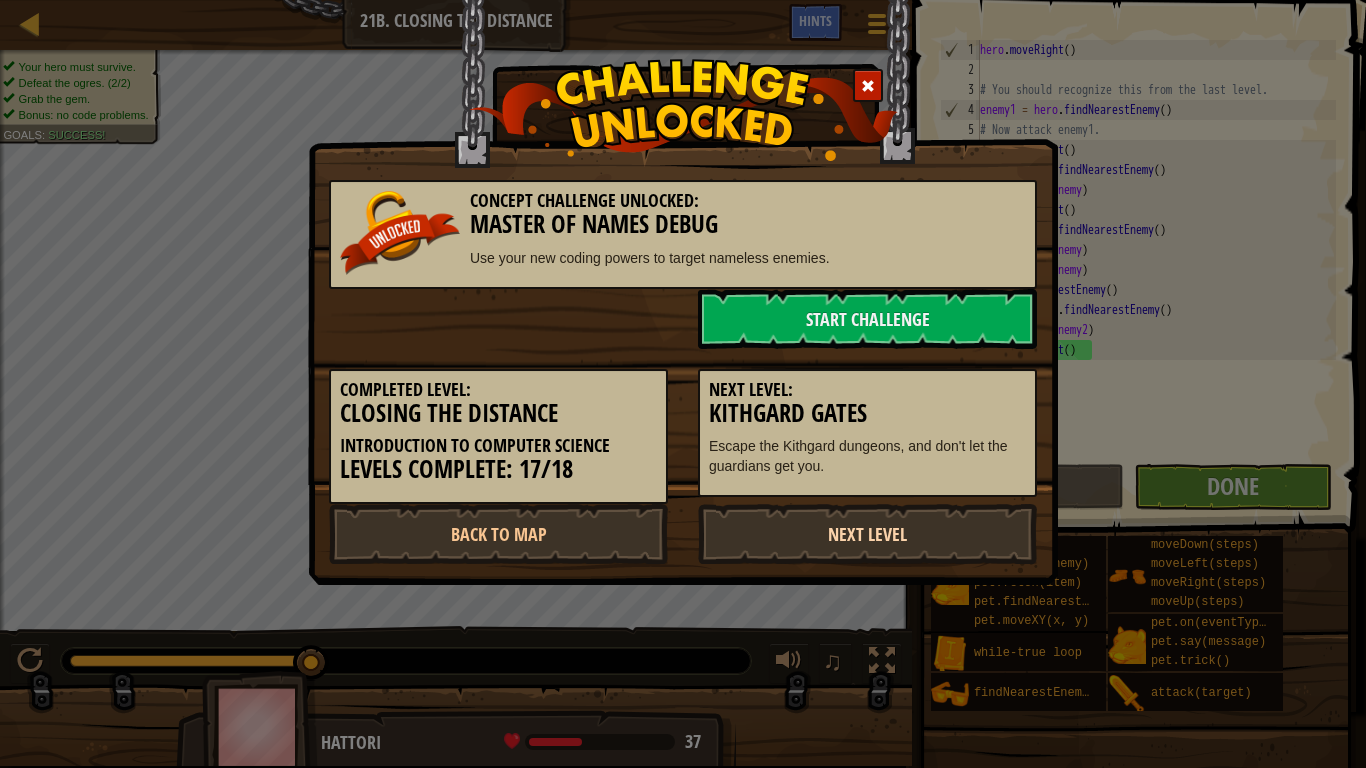 click on "Next Level" at bounding box center (867, 534) 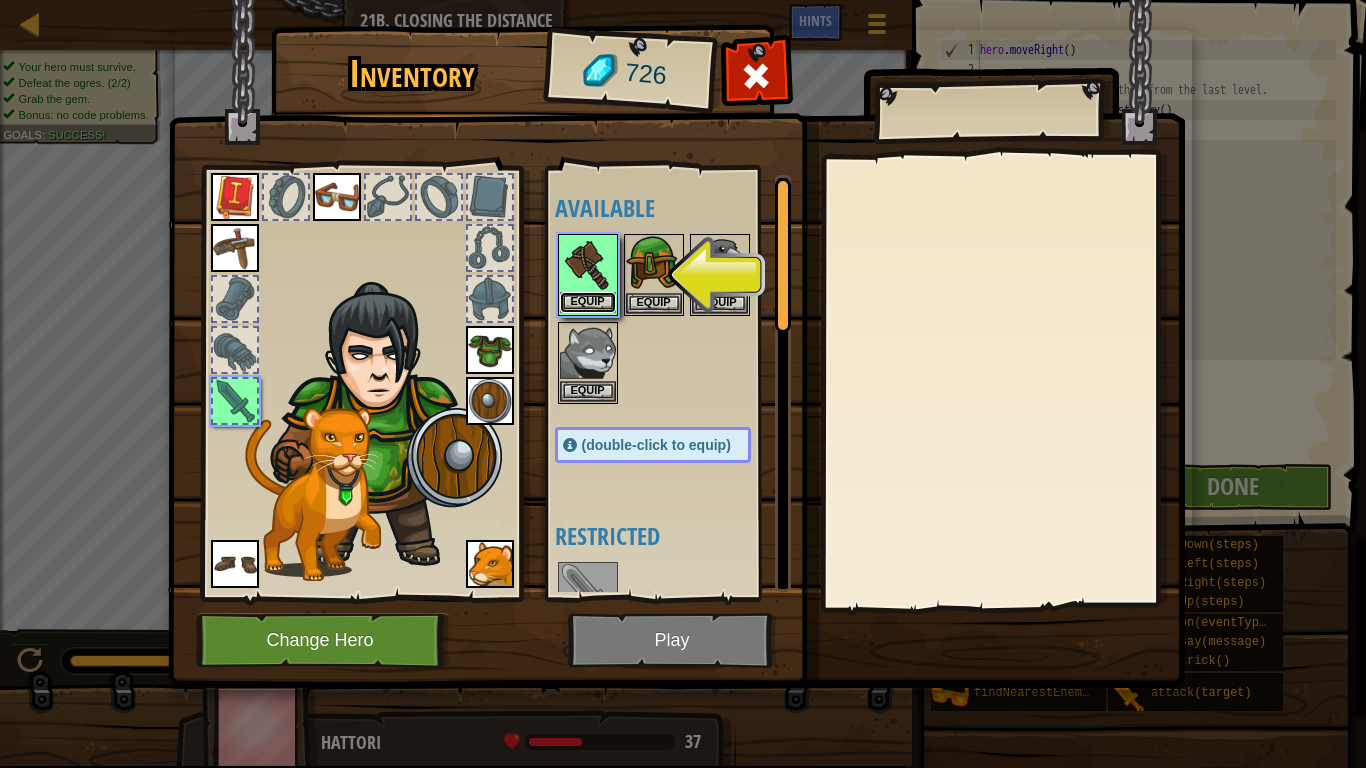 click on "Equip" at bounding box center (588, 302) 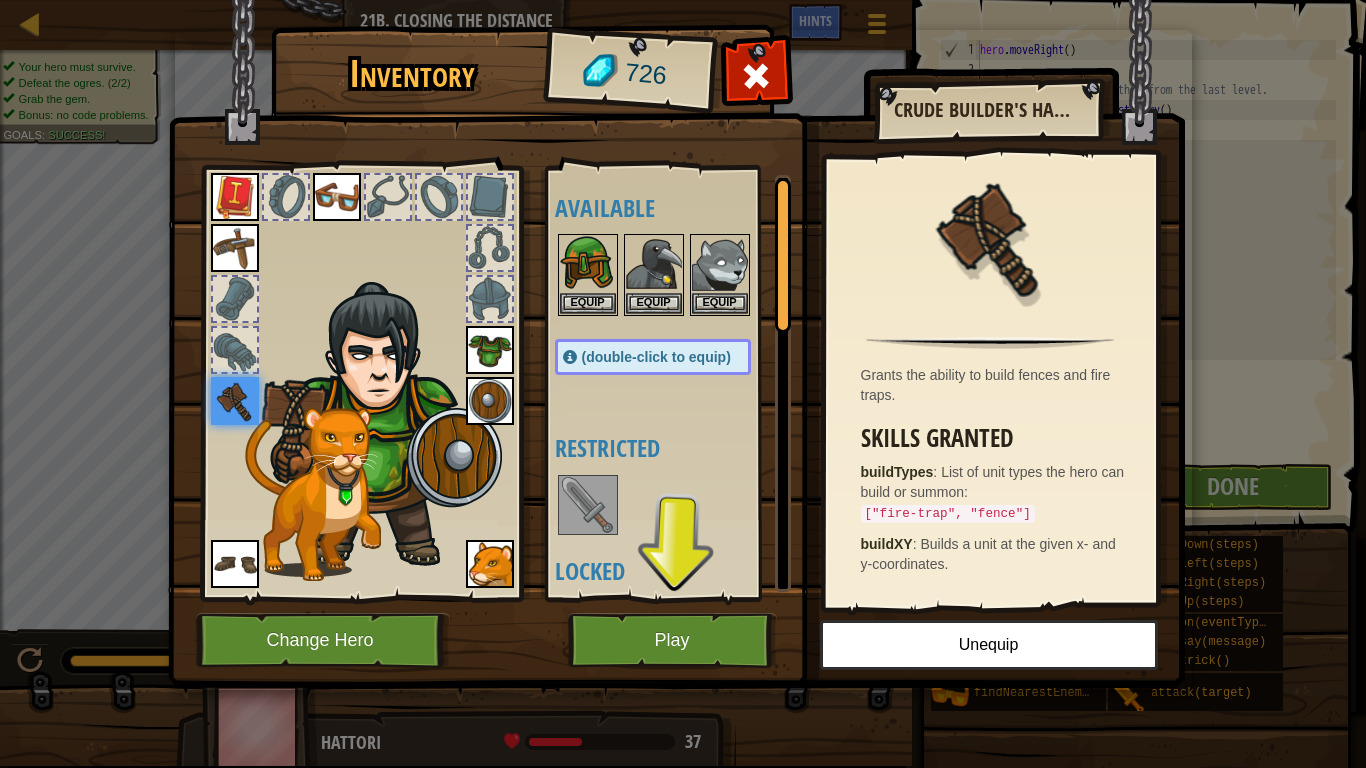 click at bounding box center [588, 505] 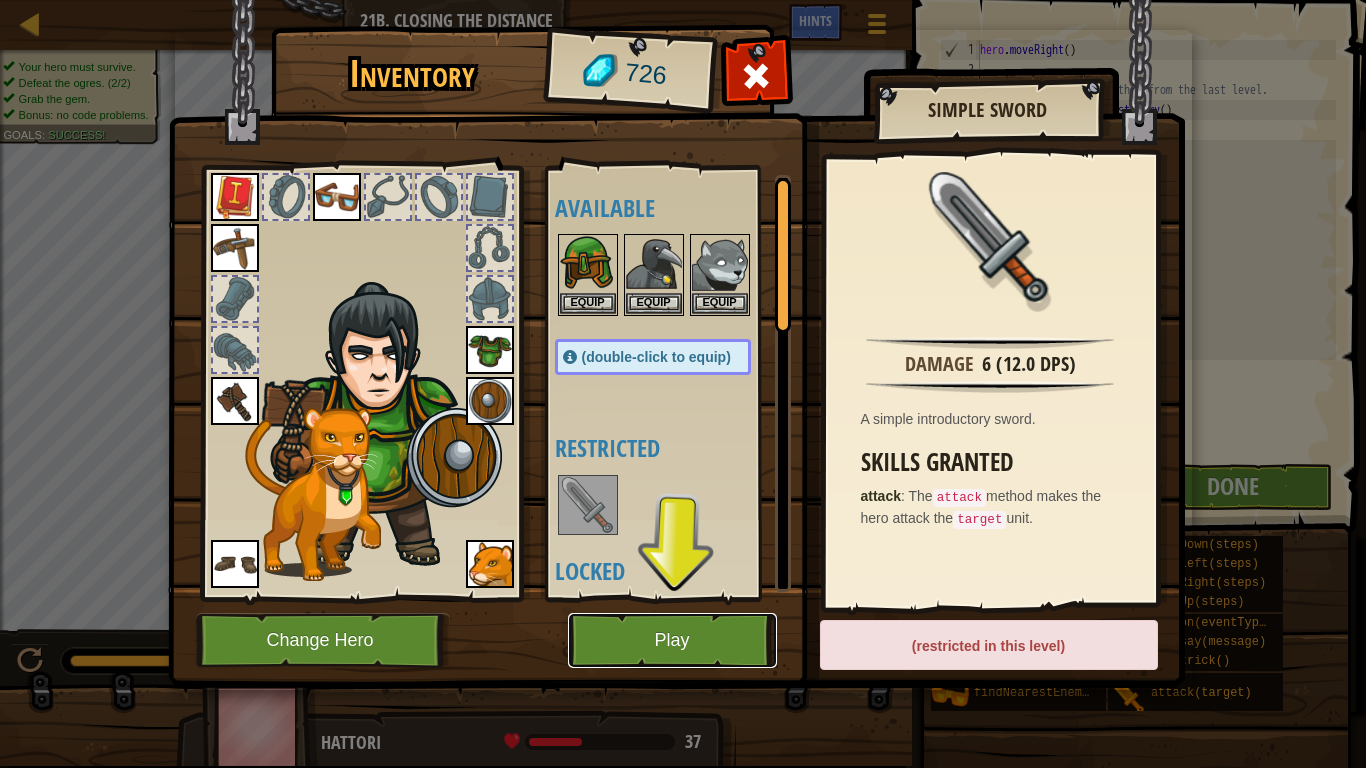 click on "Play" at bounding box center (672, 640) 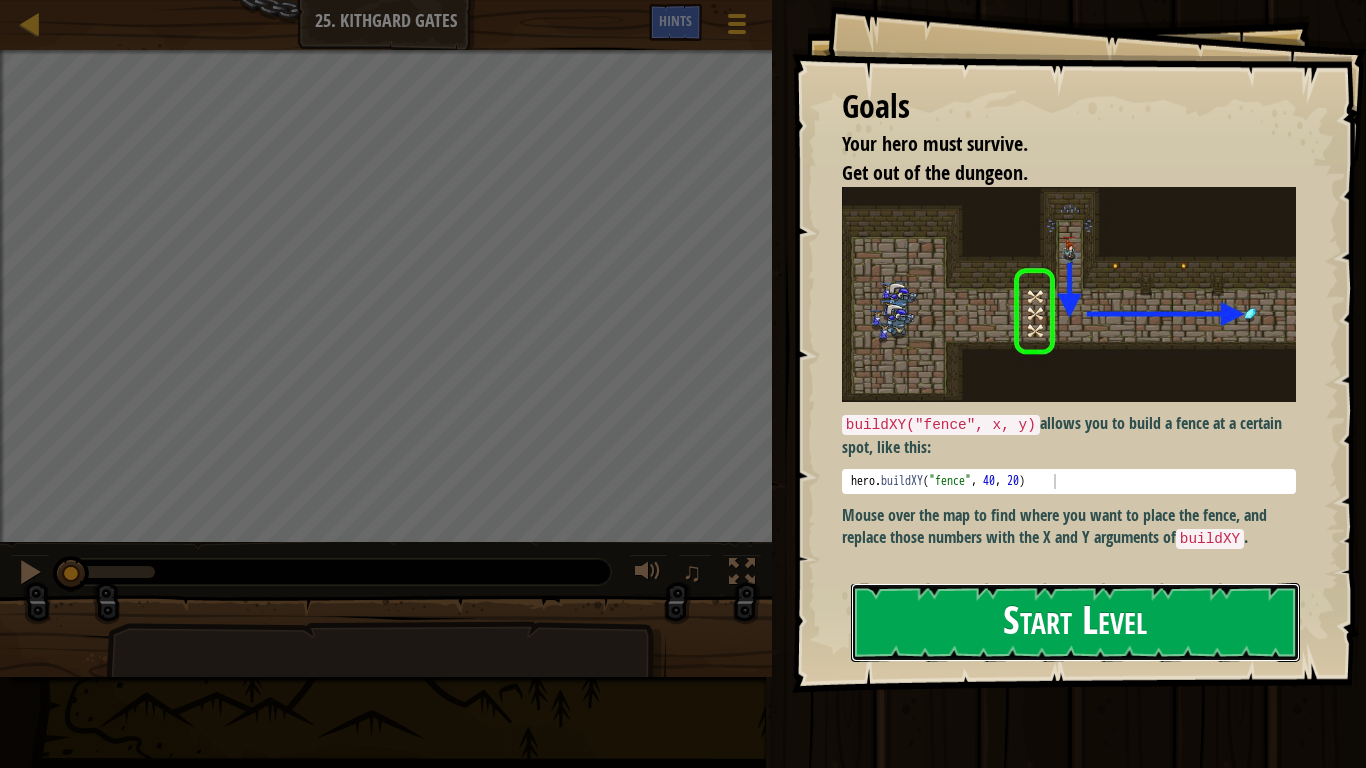 click on "Start Level" at bounding box center [1075, 622] 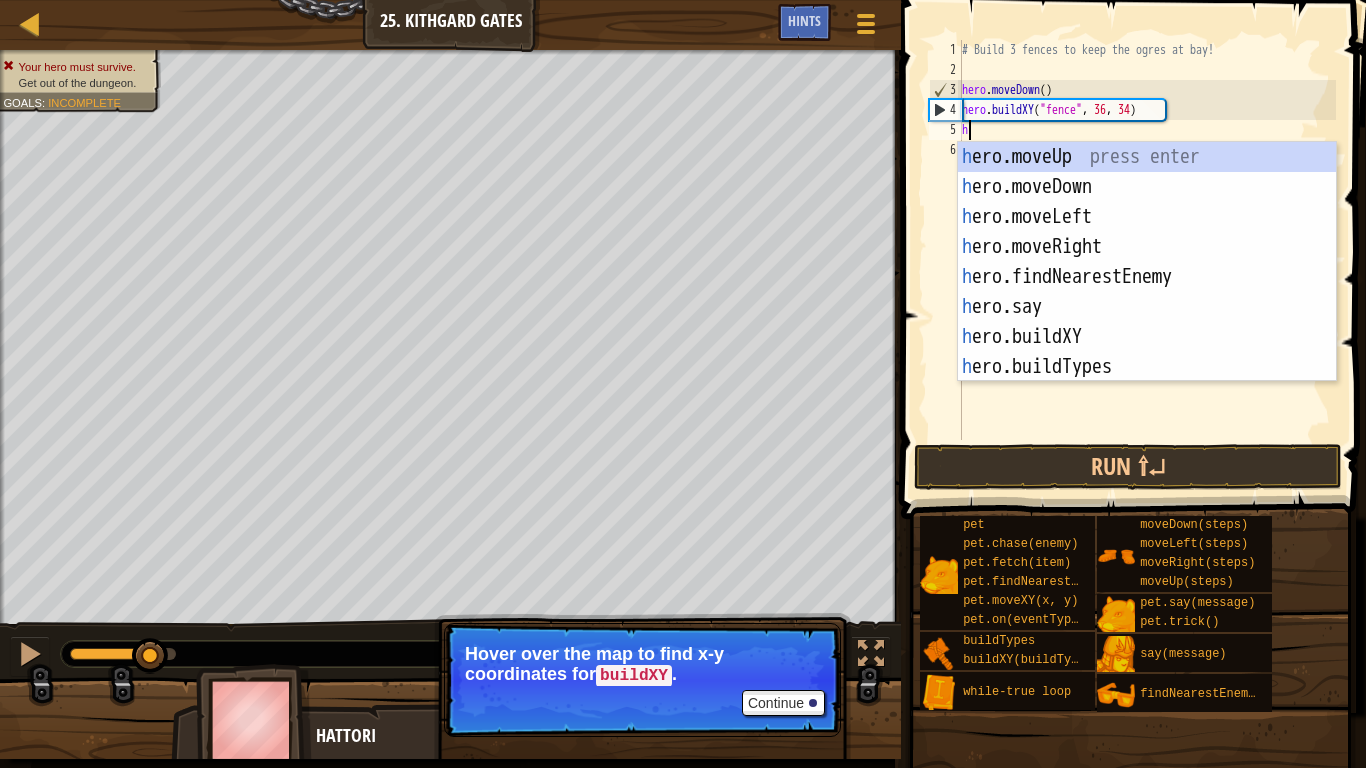 scroll, scrollTop: 9, scrollLeft: 2, axis: both 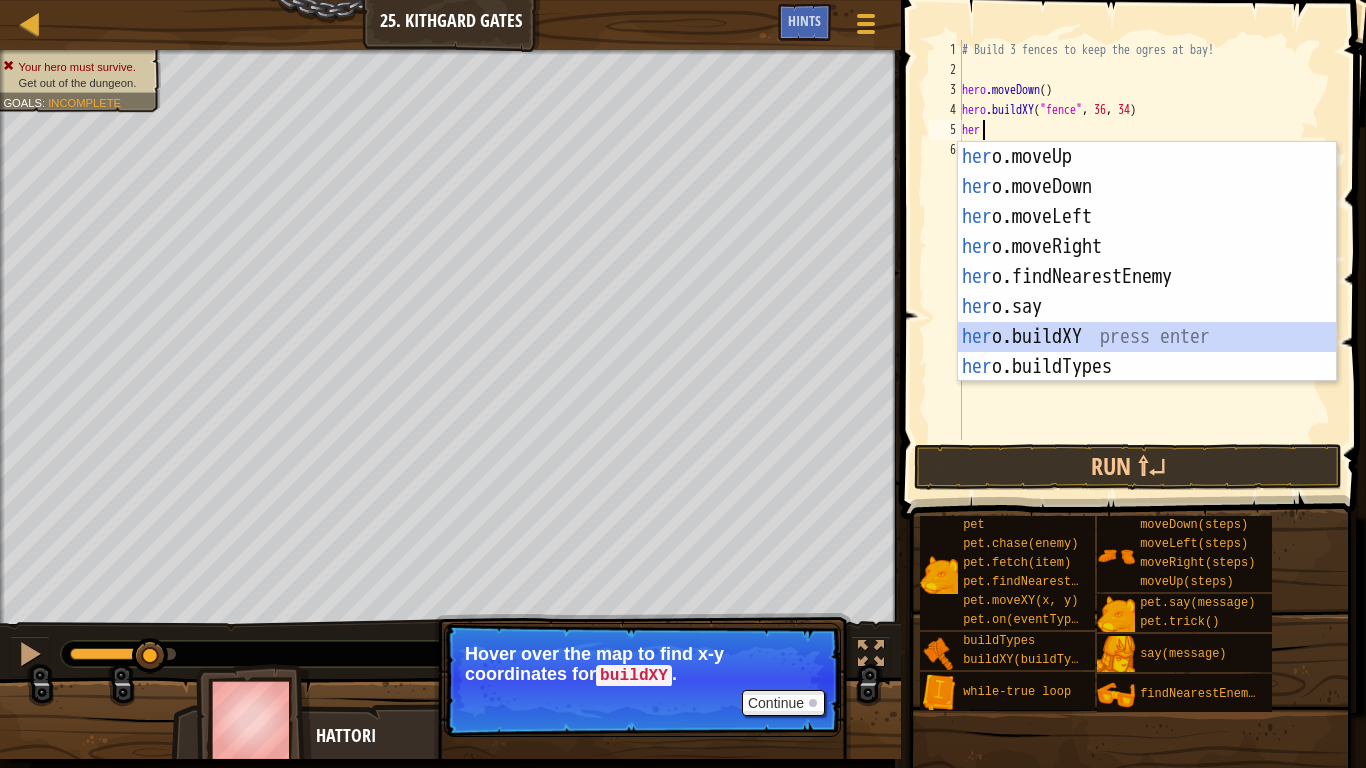 click on "her o.moveUp press enter her o.moveDown press enter her o.moveLeft press enter her o.moveRight press enter her o.findNearestEnemy press enter her o.say press enter her o.buildXY press enter her o.buildTypes press enter w h il e -t r ue loop press enter" at bounding box center [1147, 292] 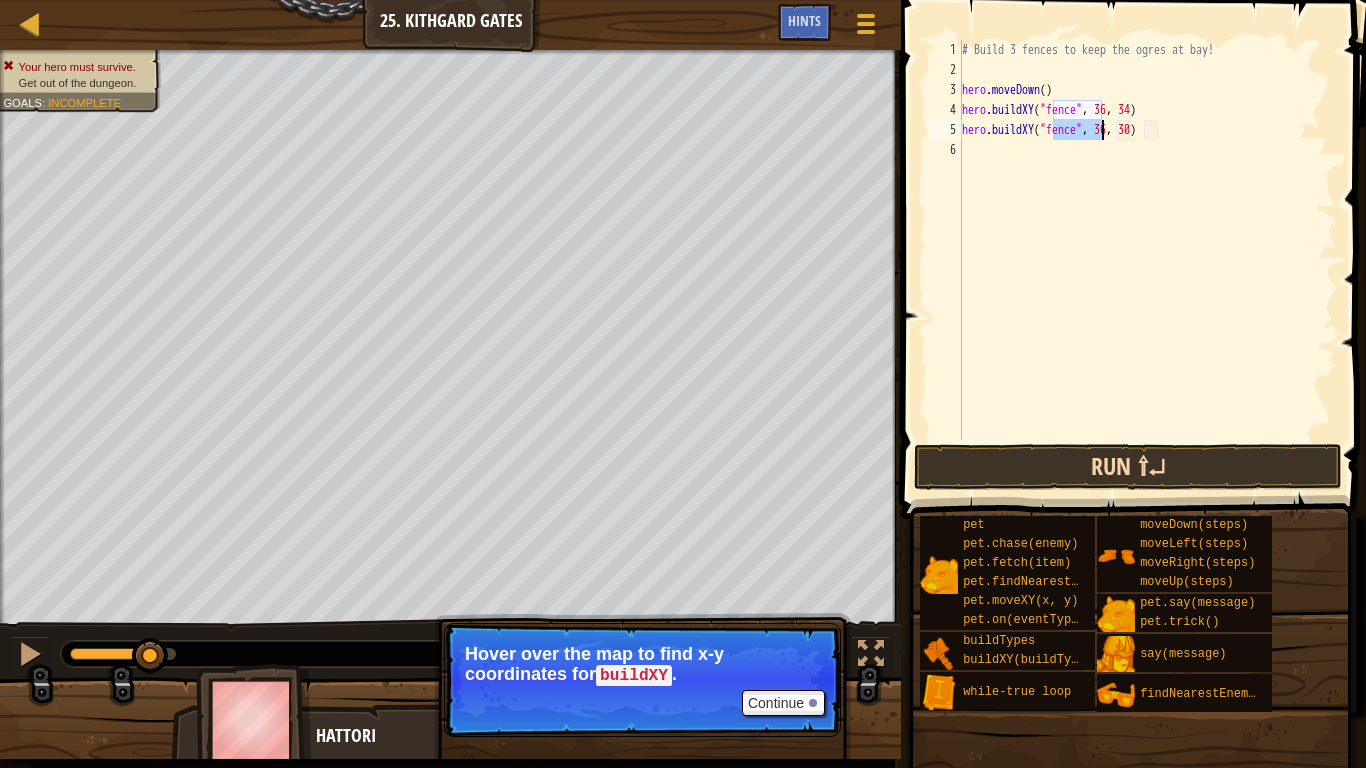 type on "hero.buildXY("fence", 36, 30)" 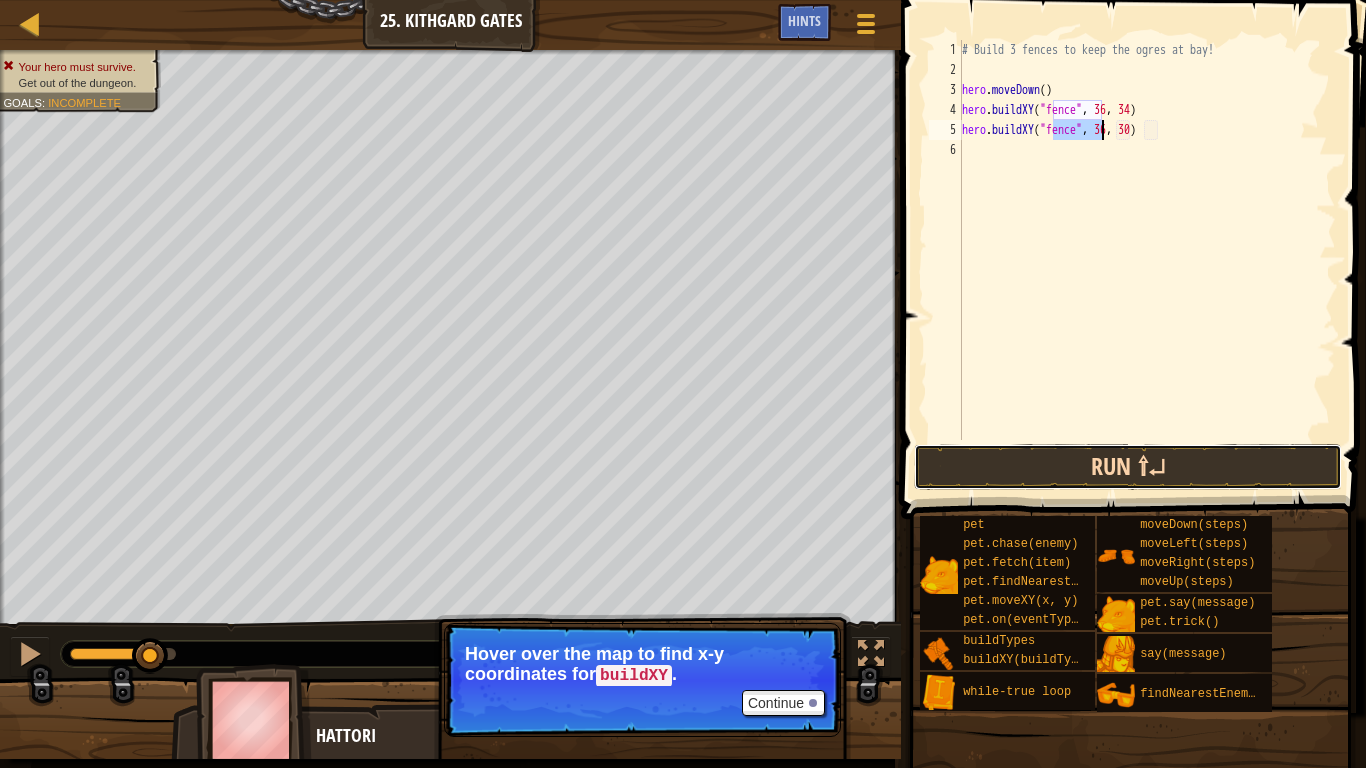 click on "Run ⇧↵" at bounding box center (1128, 467) 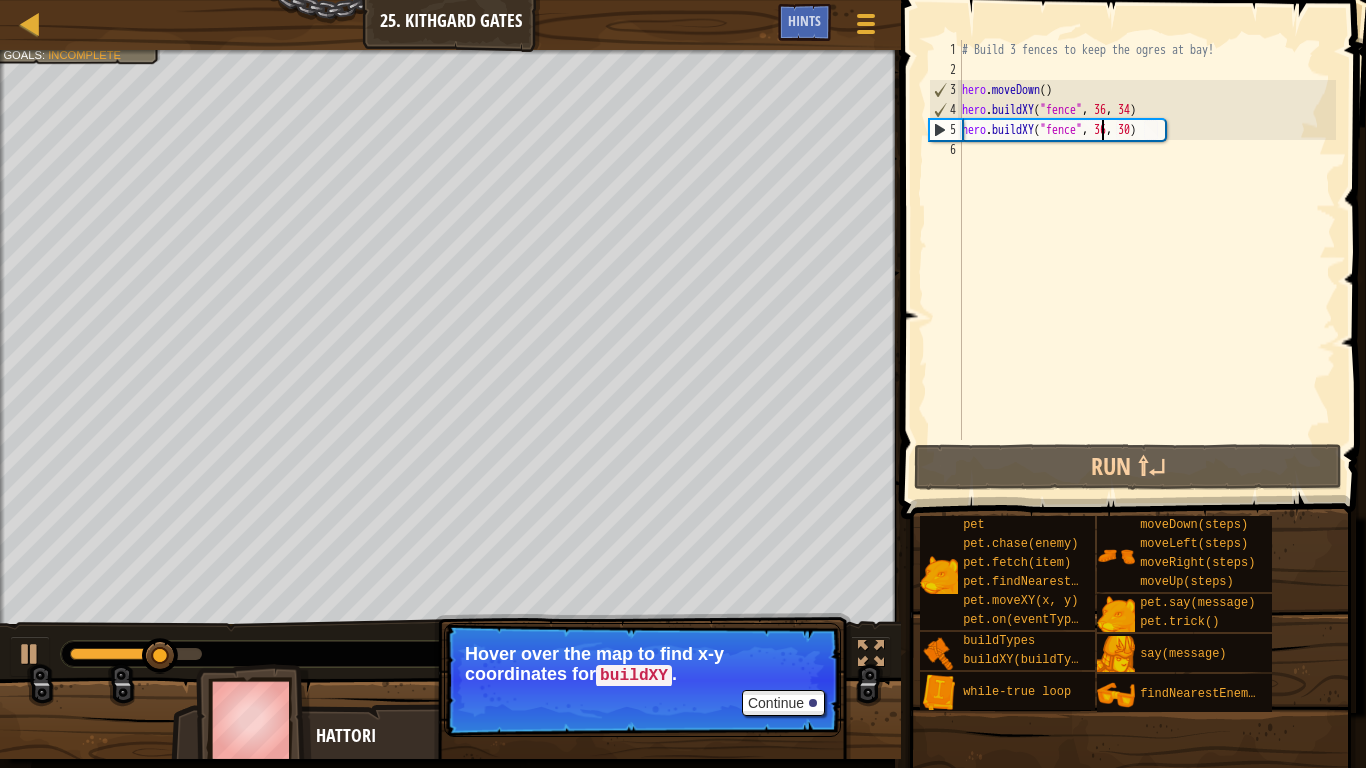 click on "Build 3 fences to keep the ogres at bay! hero . moveDown ( ) hero . buildXY ( "fence" ,   36 ,   34 ) hero . buildXY ( "fence" ,   36 ,   30 )" at bounding box center (1147, 260) 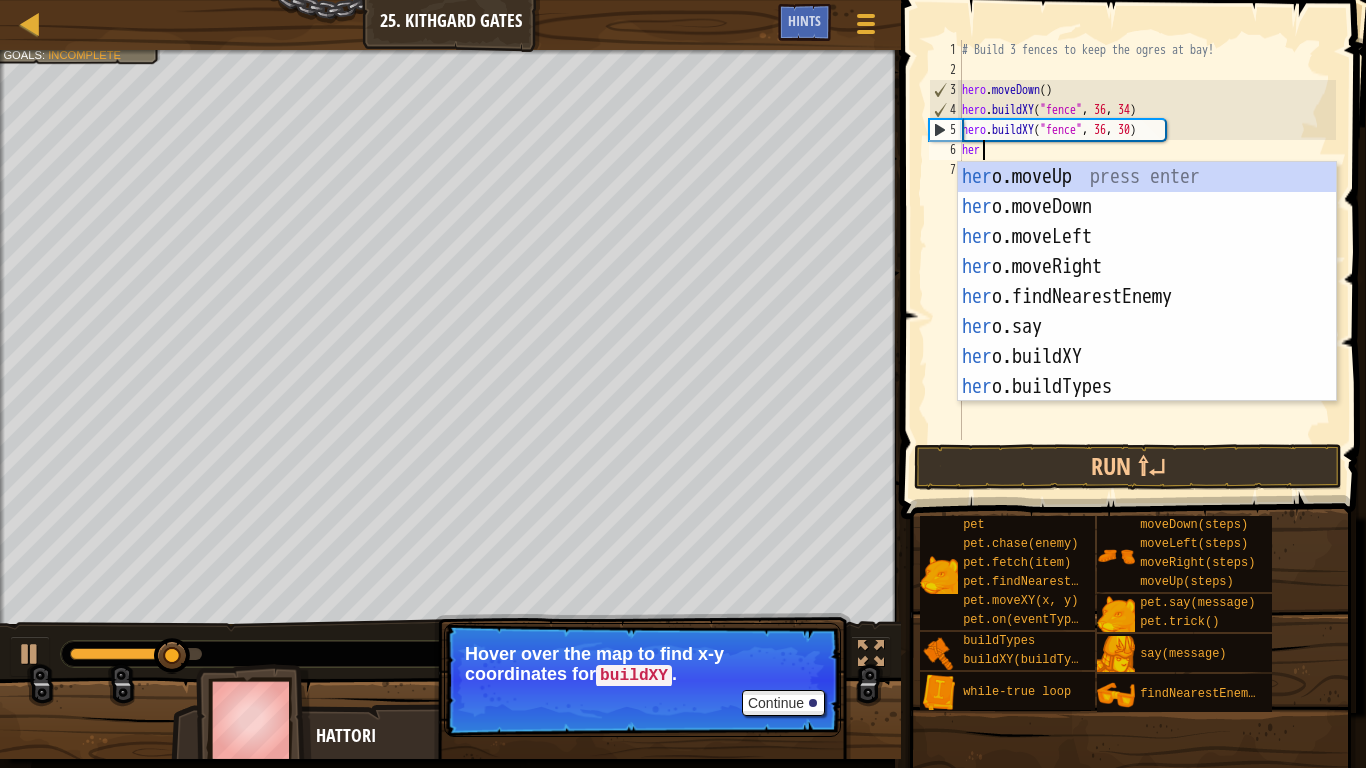 scroll, scrollTop: 9, scrollLeft: 2, axis: both 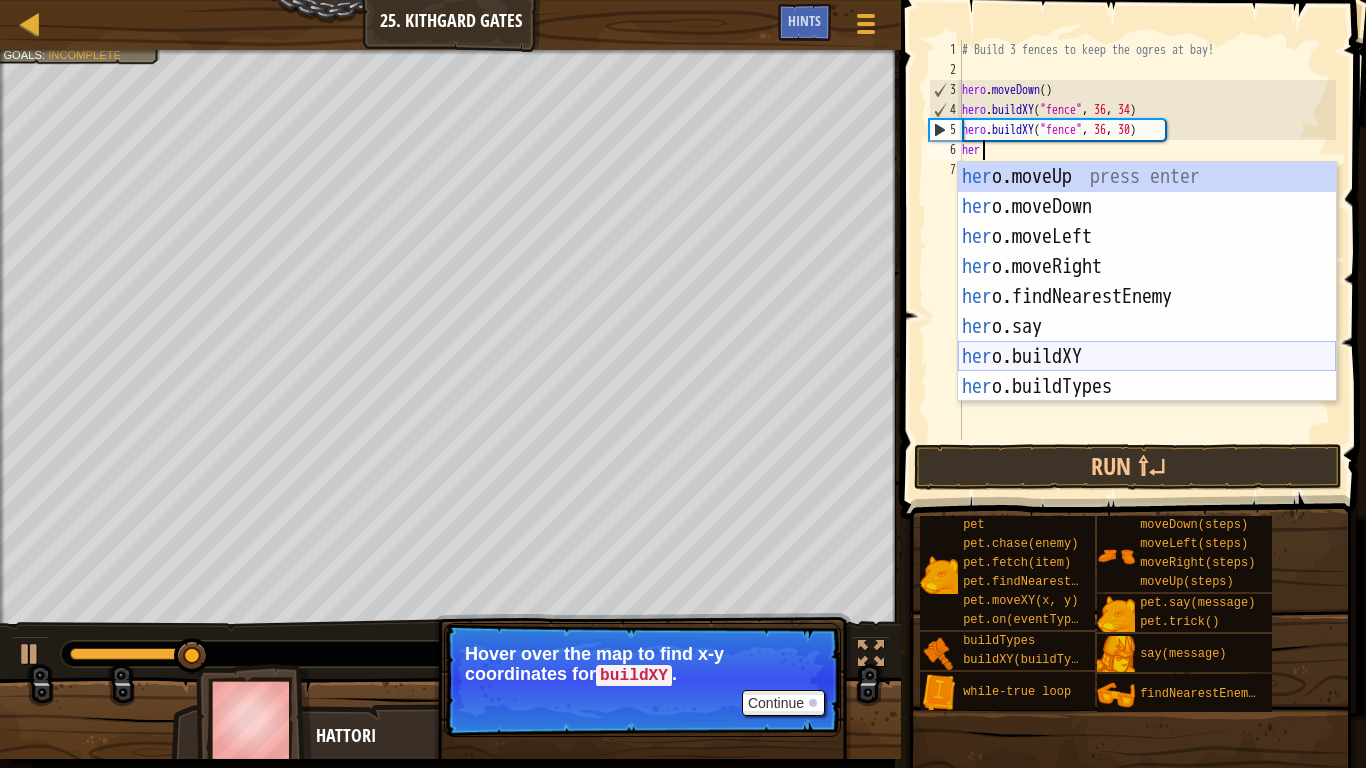 click on "her o.moveUp press enter her o.moveDown press enter her o.moveLeft press enter her o.moveRight press enter her o.findNearestEnemy press enter her o.say press enter her o.buildXY press enter her o.buildTypes press enter w h il e -t r ue loop press enter" at bounding box center [1147, 312] 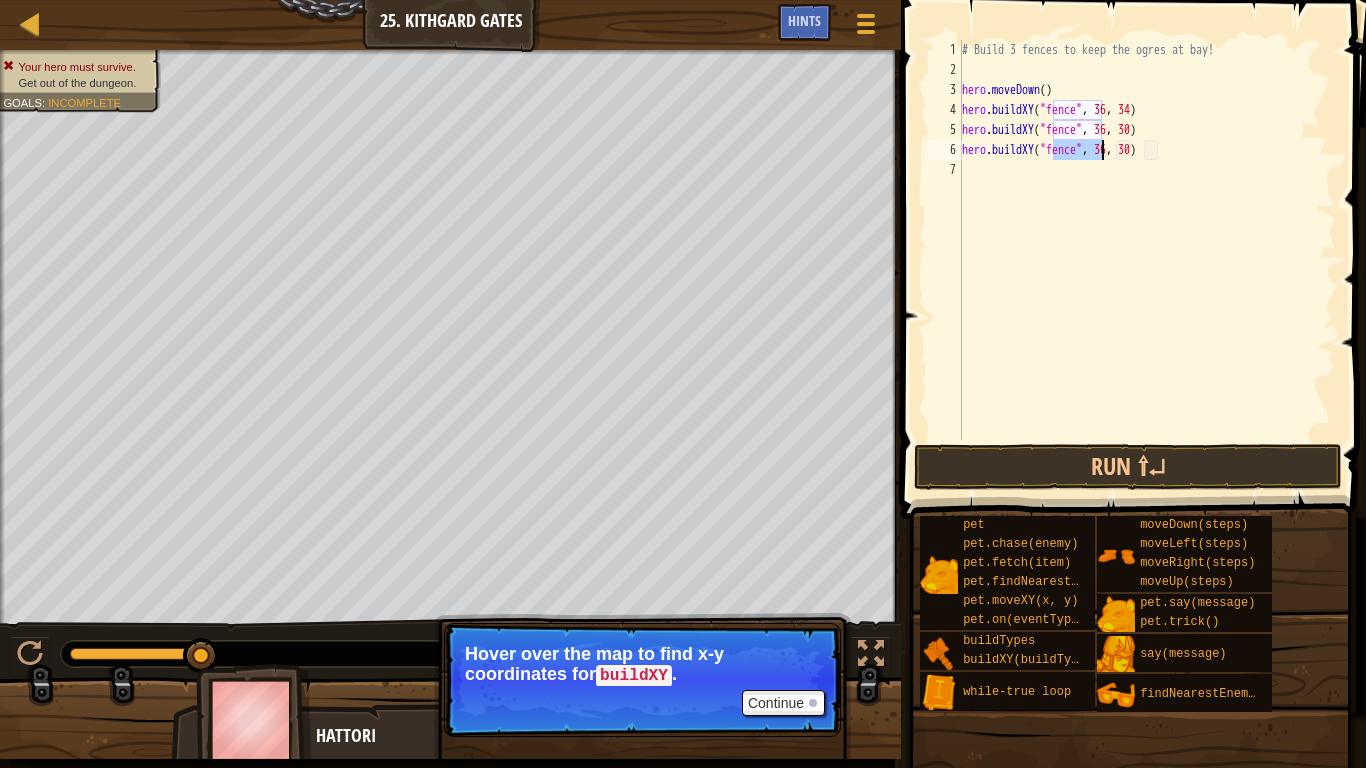 click on "Build 3 fences to keep the ogres at bay! hero . moveDown ( ) hero . buildXY ( "fence" ,   36 ,   34 ) hero . buildXY ( "fence" ,   36 ,   30 ) hero . buildXY ( "fence" ,   36 ,   30 )" at bounding box center [1147, 260] 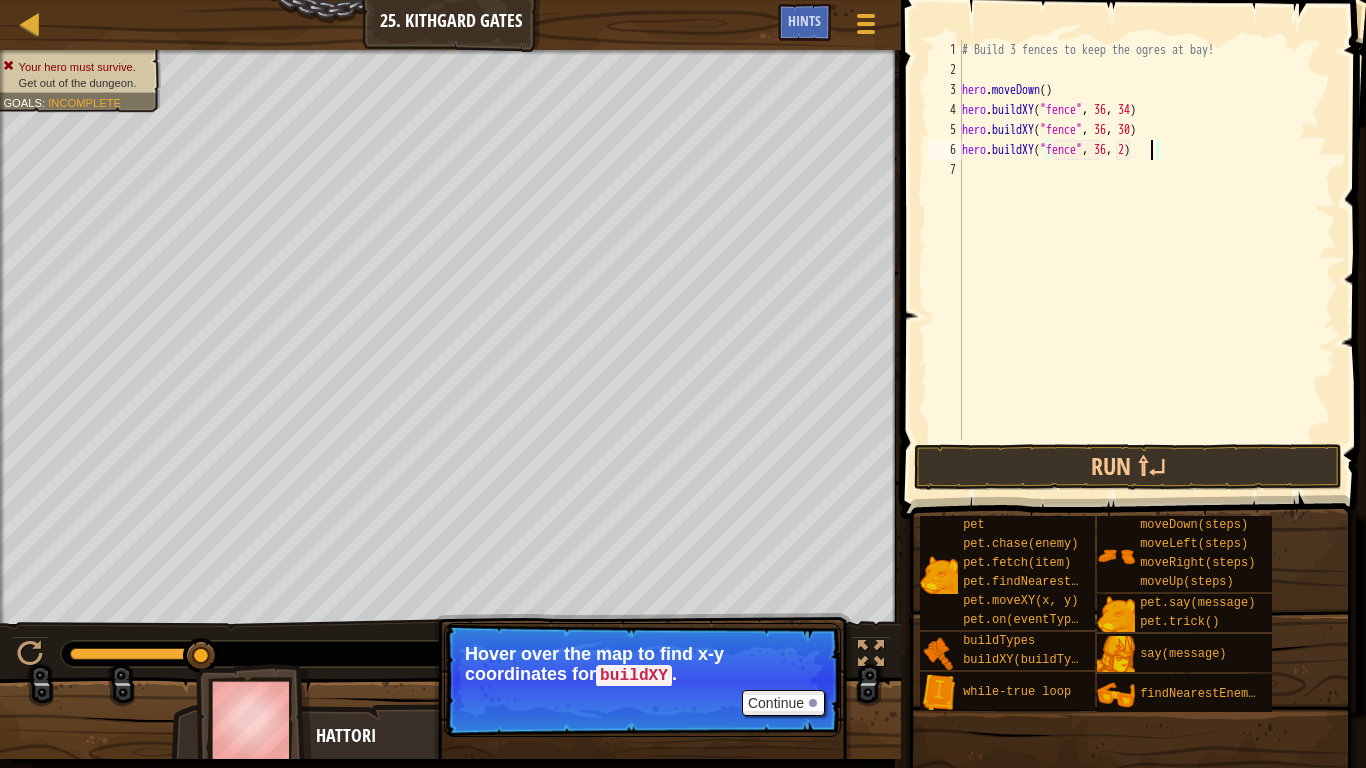 scroll, scrollTop: 9, scrollLeft: 28, axis: both 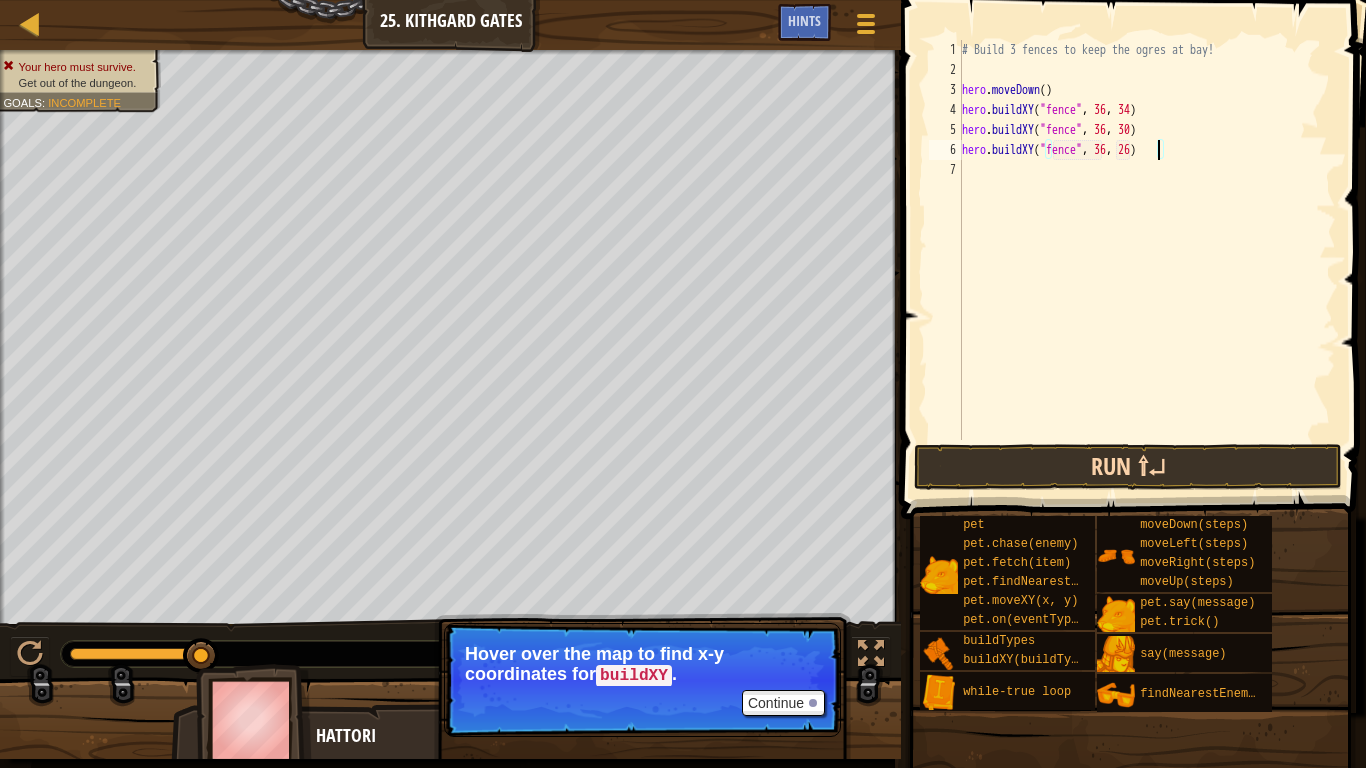 type on "hero.buildXY("fence", 36, 26)" 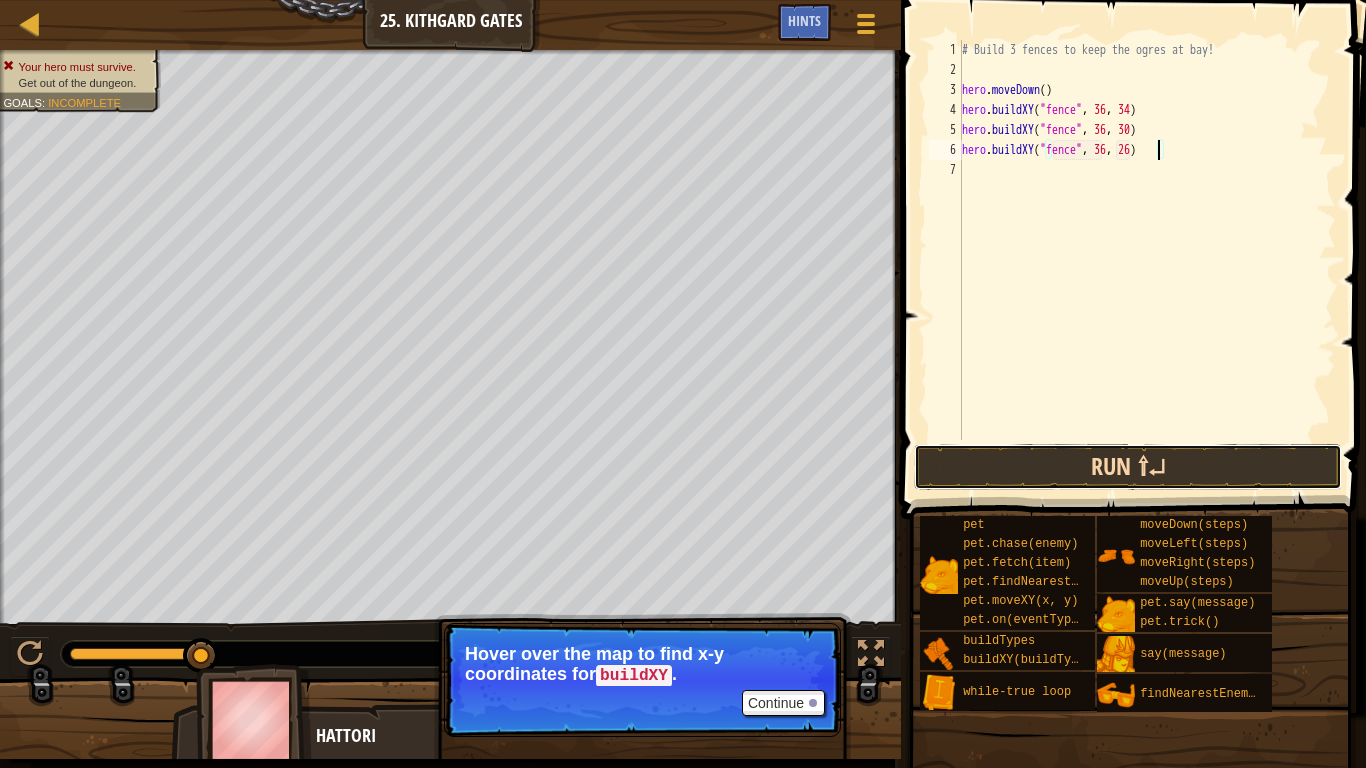 click on "Run ⇧↵" at bounding box center [1128, 467] 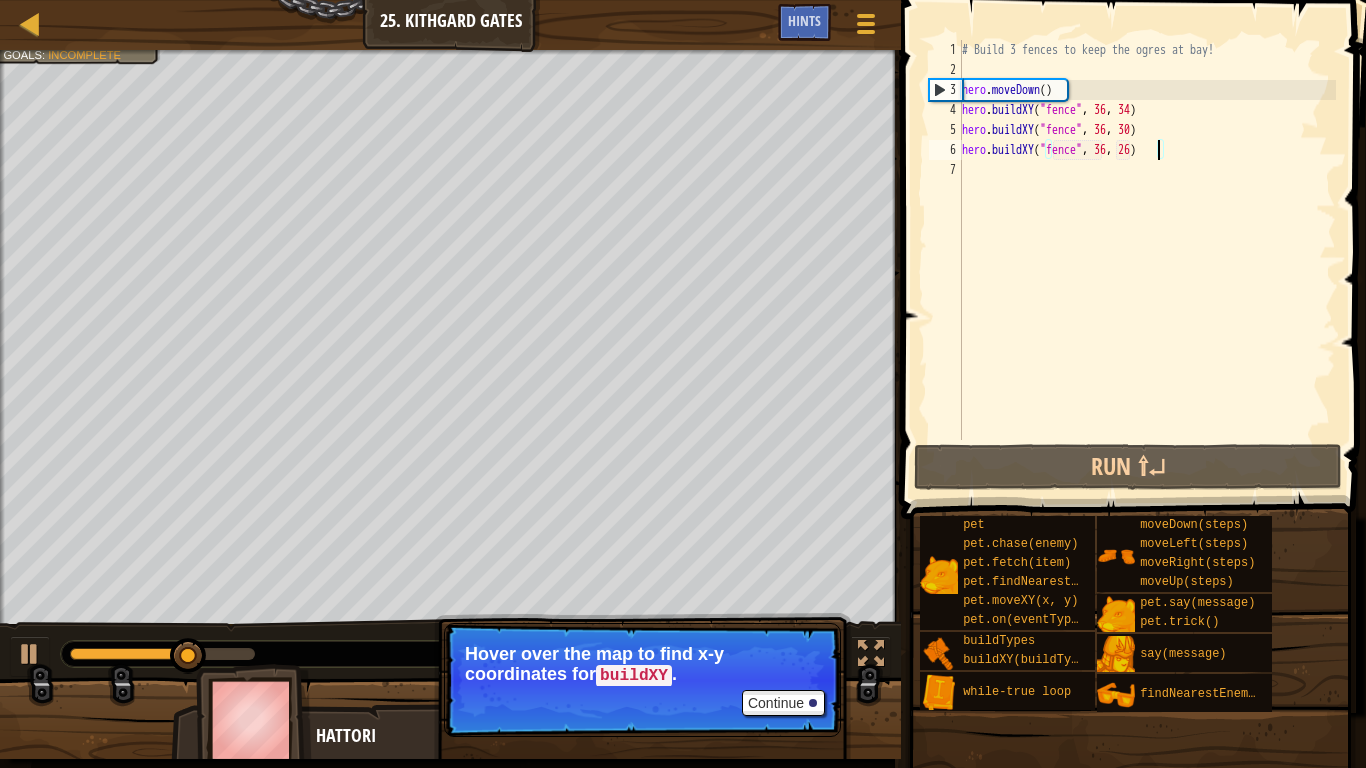 click on "Build 3 fences to keep the ogres at bay! hero . moveDown ( ) hero . buildXY ( "fence" ,   36 ,   34 ) hero . buildXY ( "fence" ,   36 ,   30 ) hero . buildXY ( "fence" ,   36 ,   26 )" at bounding box center (1147, 260) 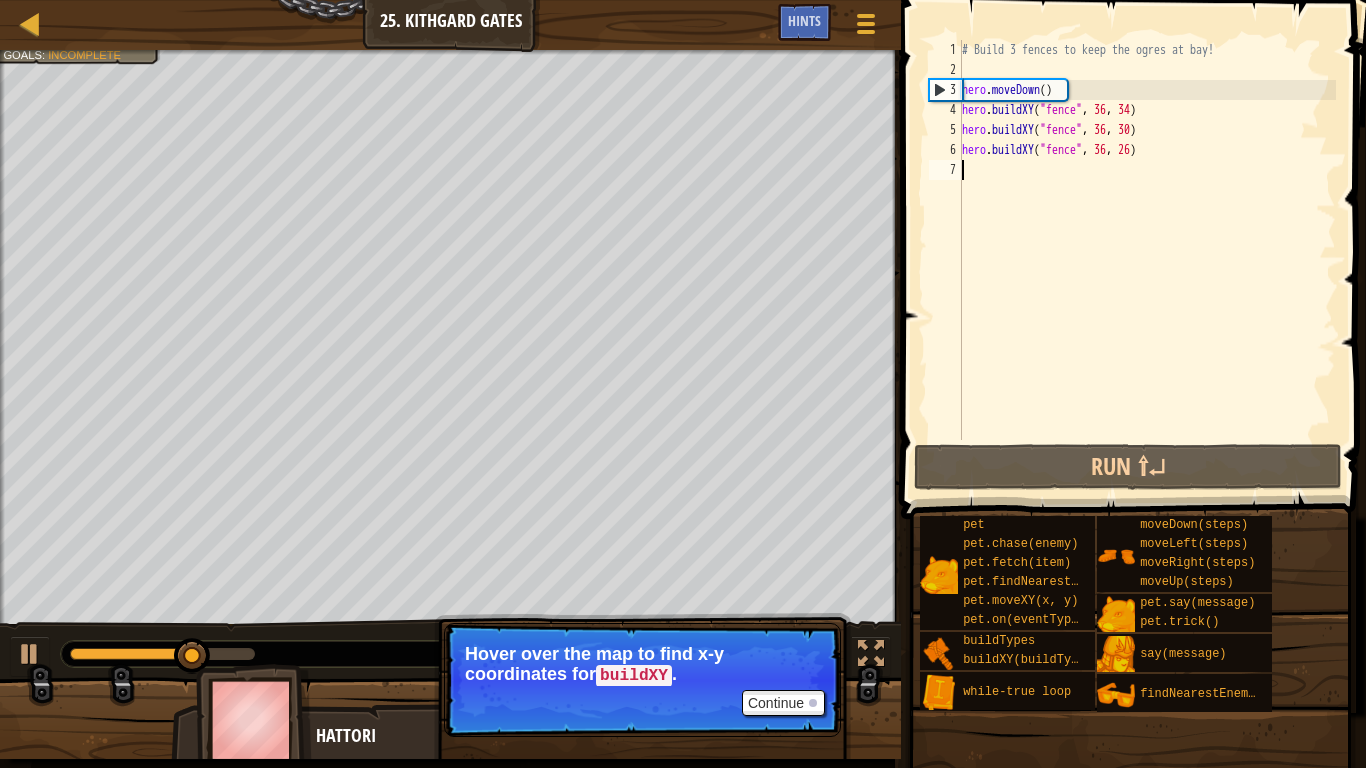 scroll, scrollTop: 9, scrollLeft: 0, axis: vertical 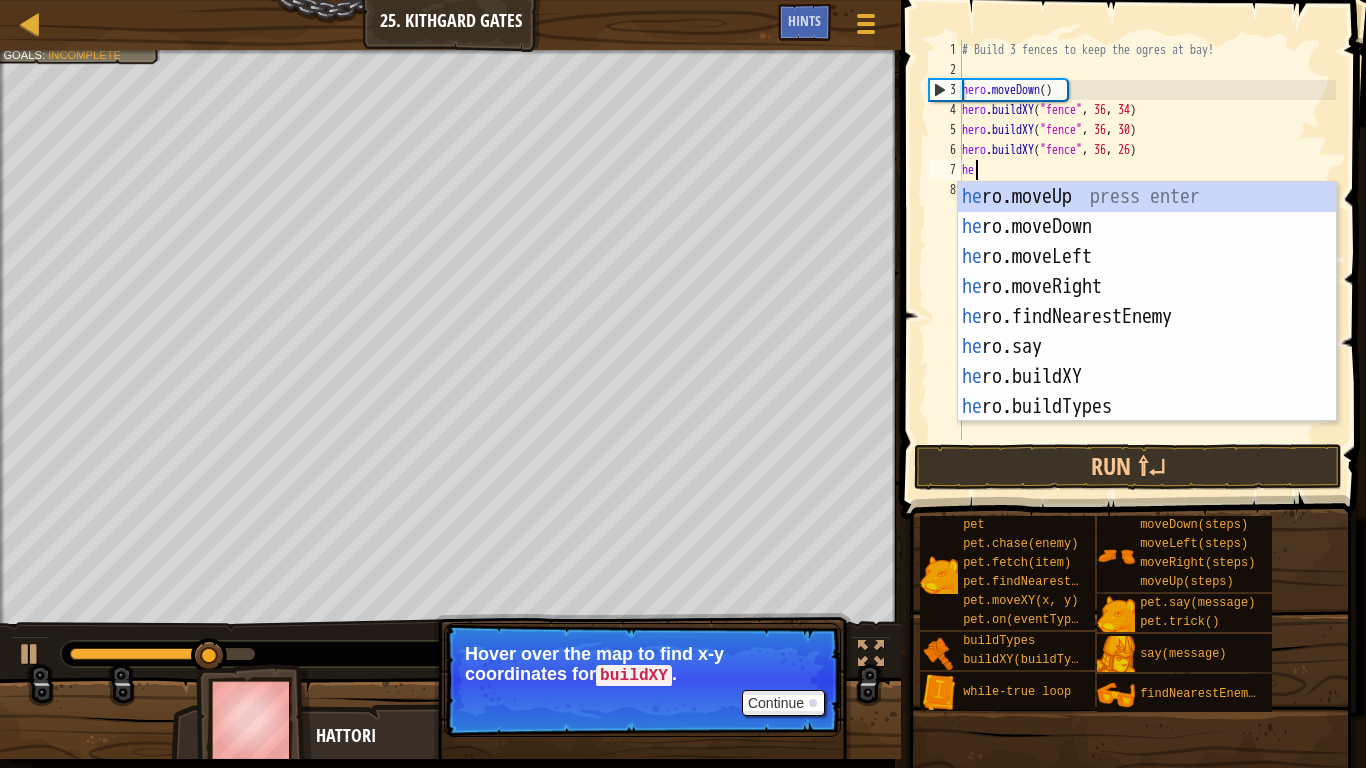 type on "hero" 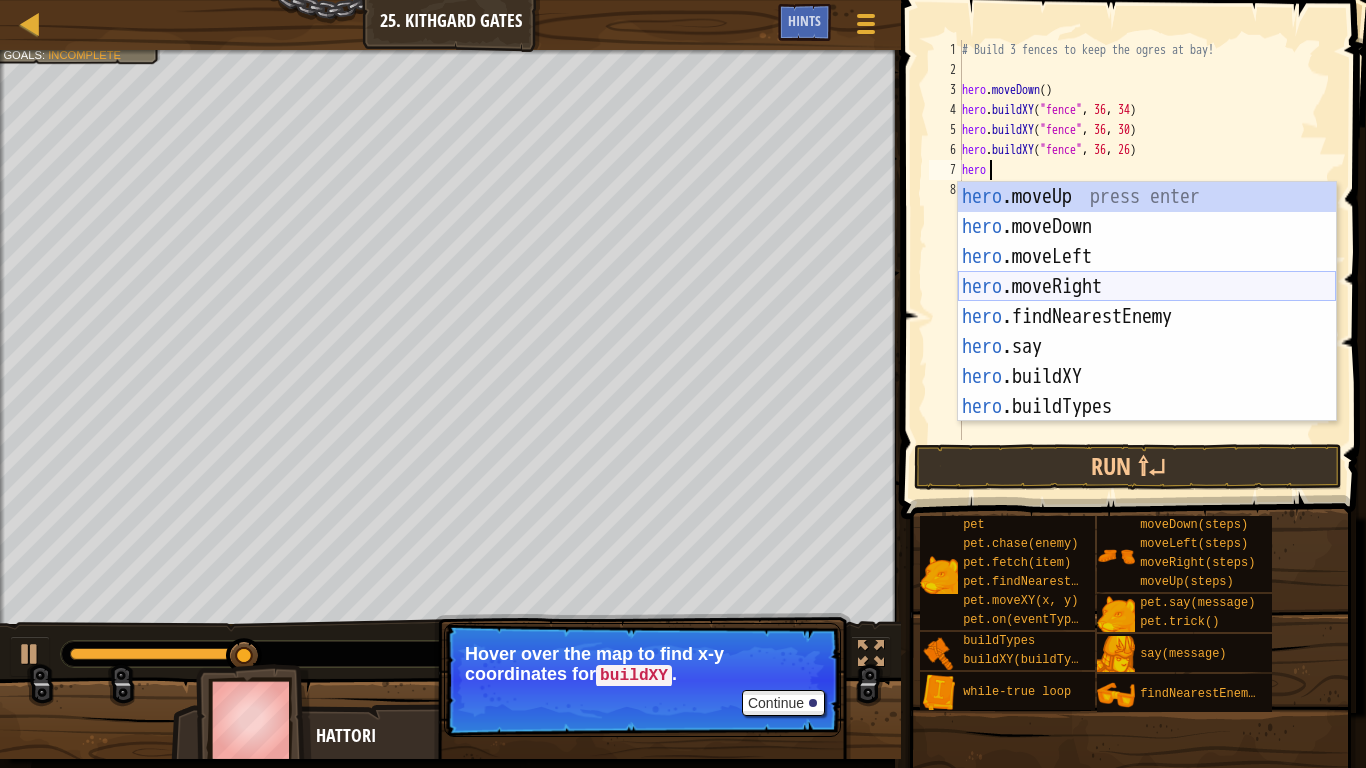 click on "hero .moveUp press enter hero .moveDown press enter hero .moveLeft press enter hero .moveRight press enter hero .findNearestEnemy press enter hero .say press enter hero .buildXY press enter hero .buildTypes press enter w h il e -t r ue l o op press enter" at bounding box center [1147, 332] 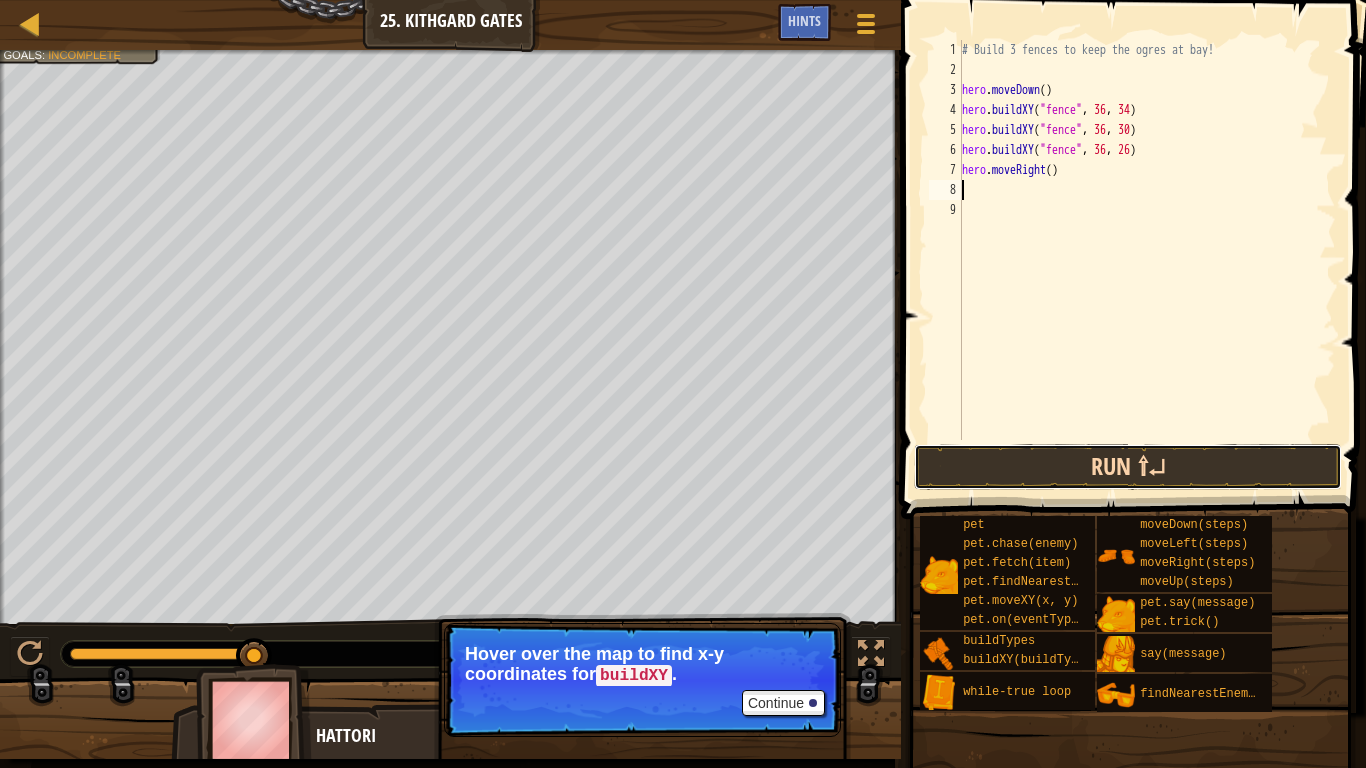 click on "Run ⇧↵" at bounding box center [1128, 467] 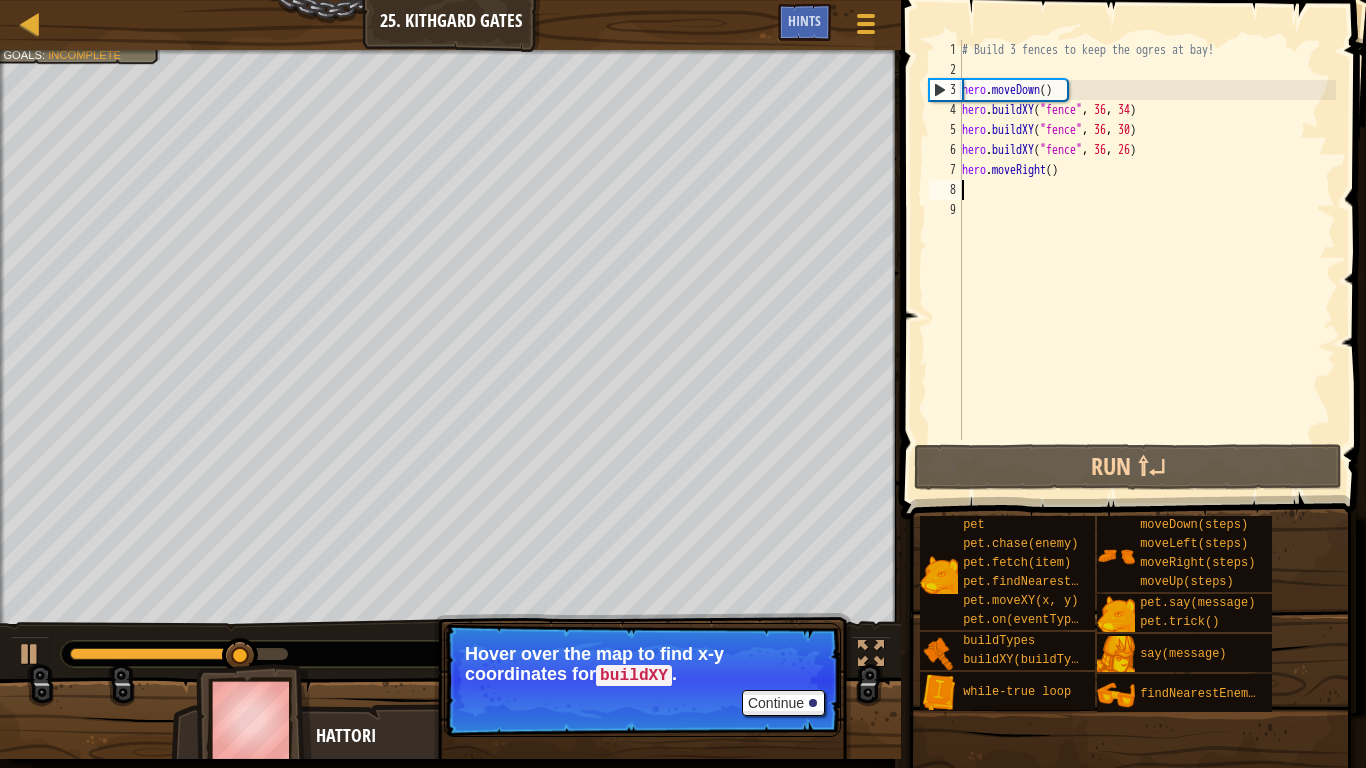 click on "Build 3 fences to keep the ogres at bay! hero . moveDown ( ) hero . buildXY ( "fence" ,   36 ,   34 ) hero . buildXY ( "fence" ,   36 ,   30 ) hero . buildXY ( "fence" ,   36 ,   26 ) hero . moveRight ( )" at bounding box center [1147, 260] 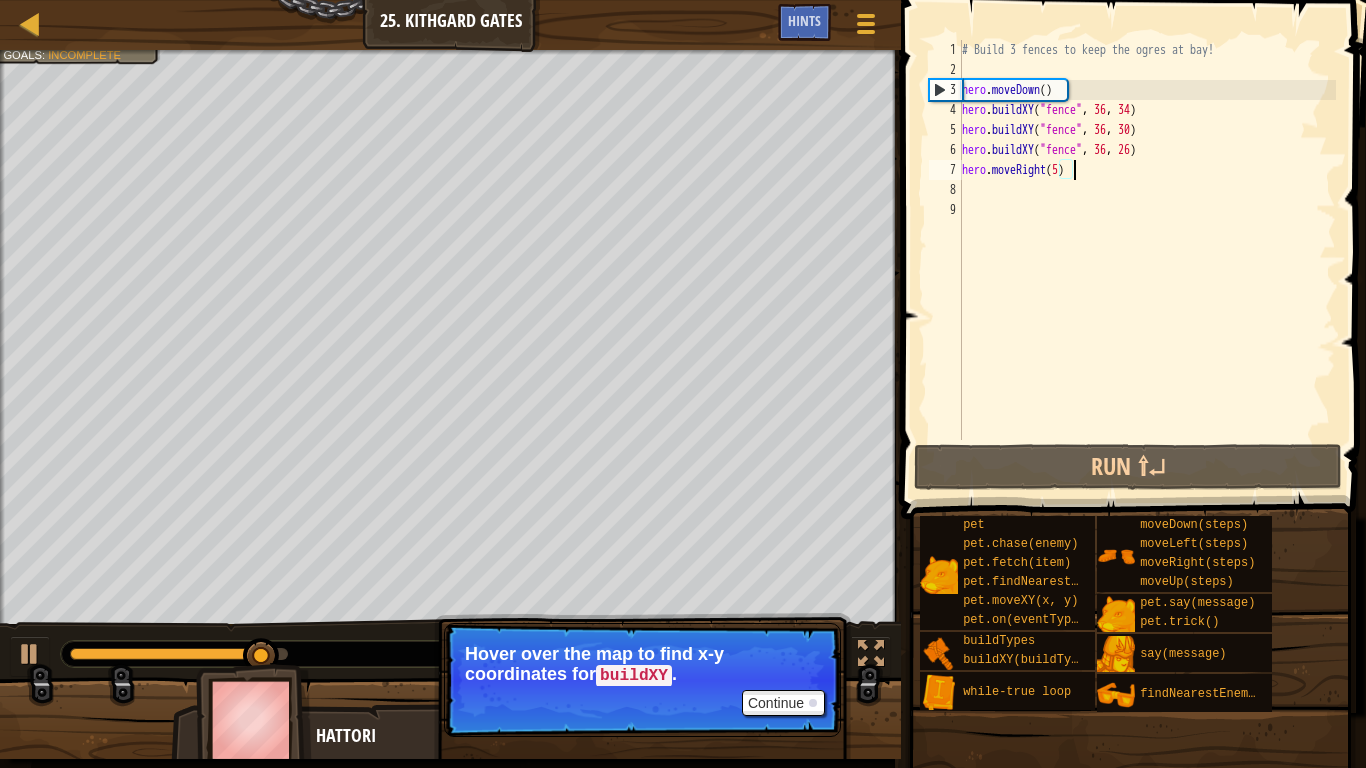 type on "hero.moveRight(5)" 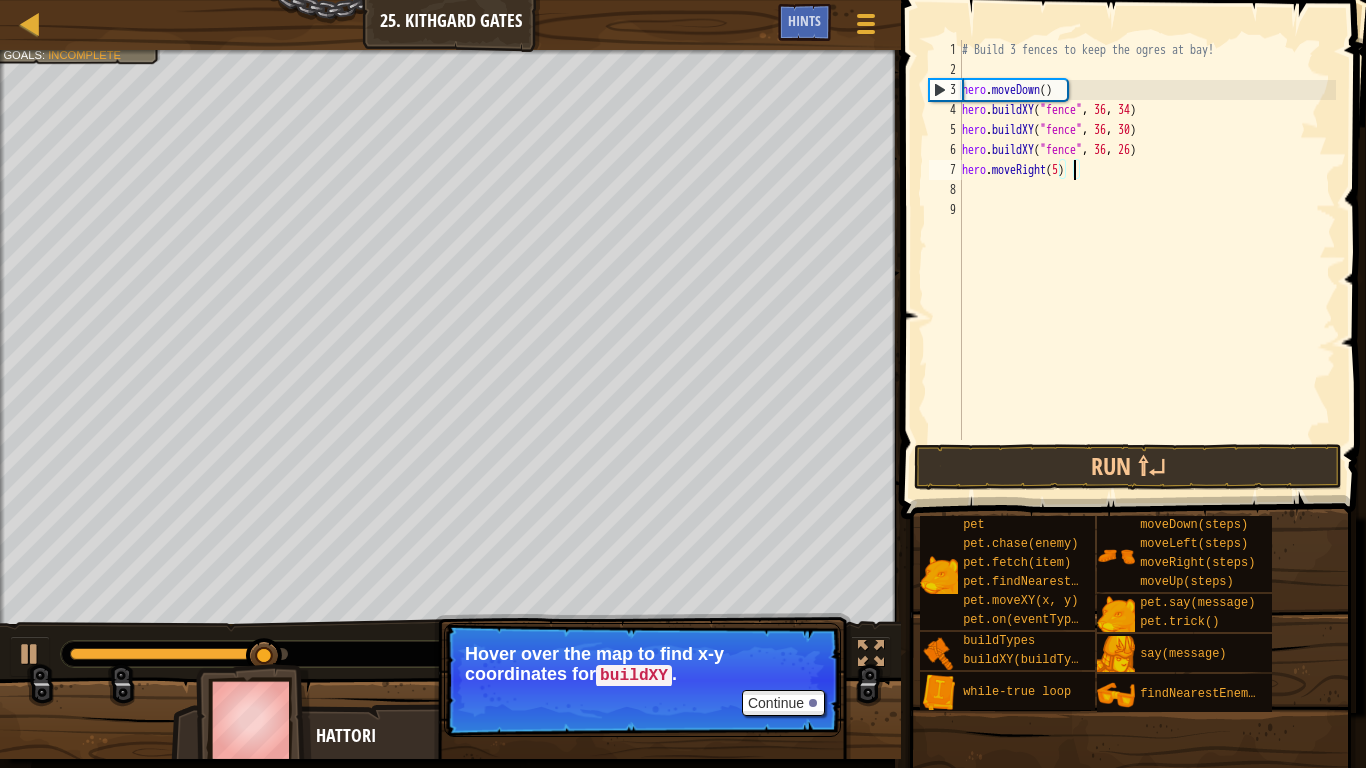scroll, scrollTop: 9, scrollLeft: 0, axis: vertical 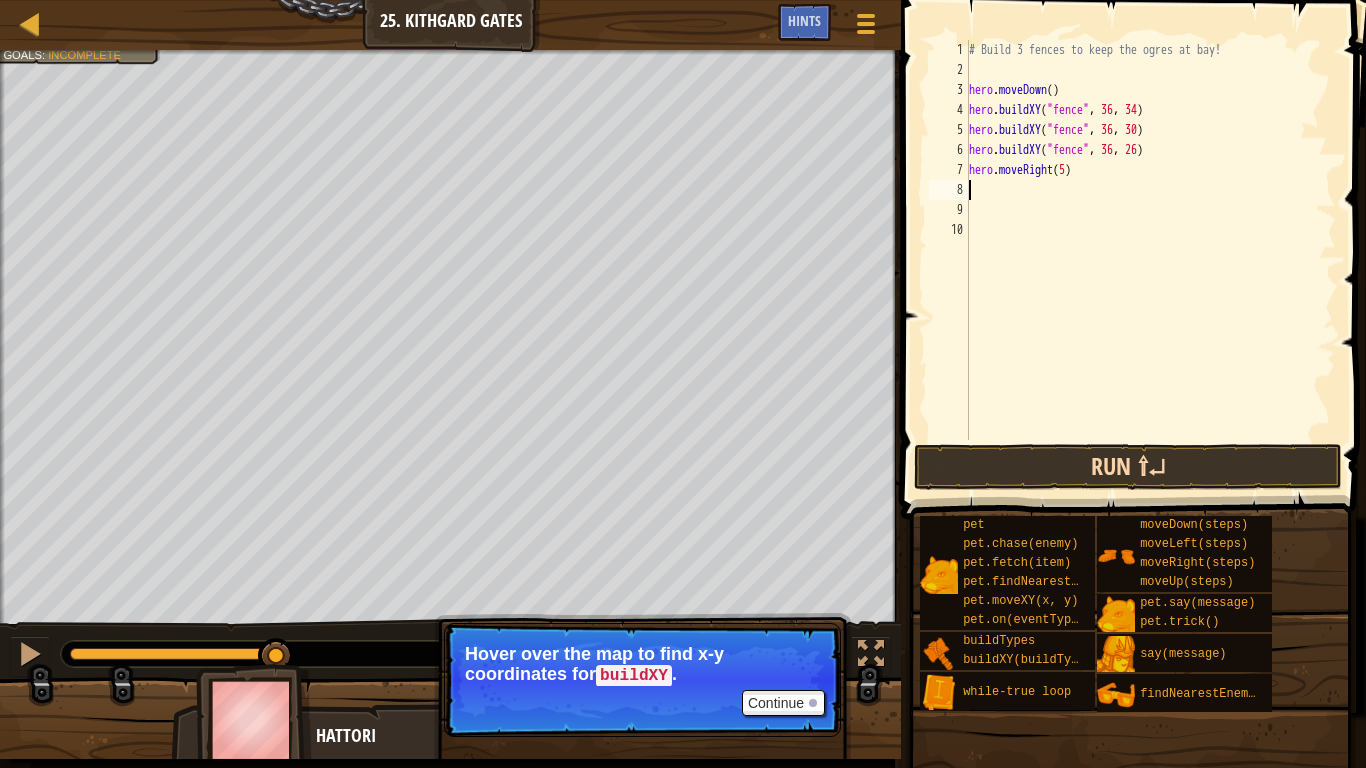 type 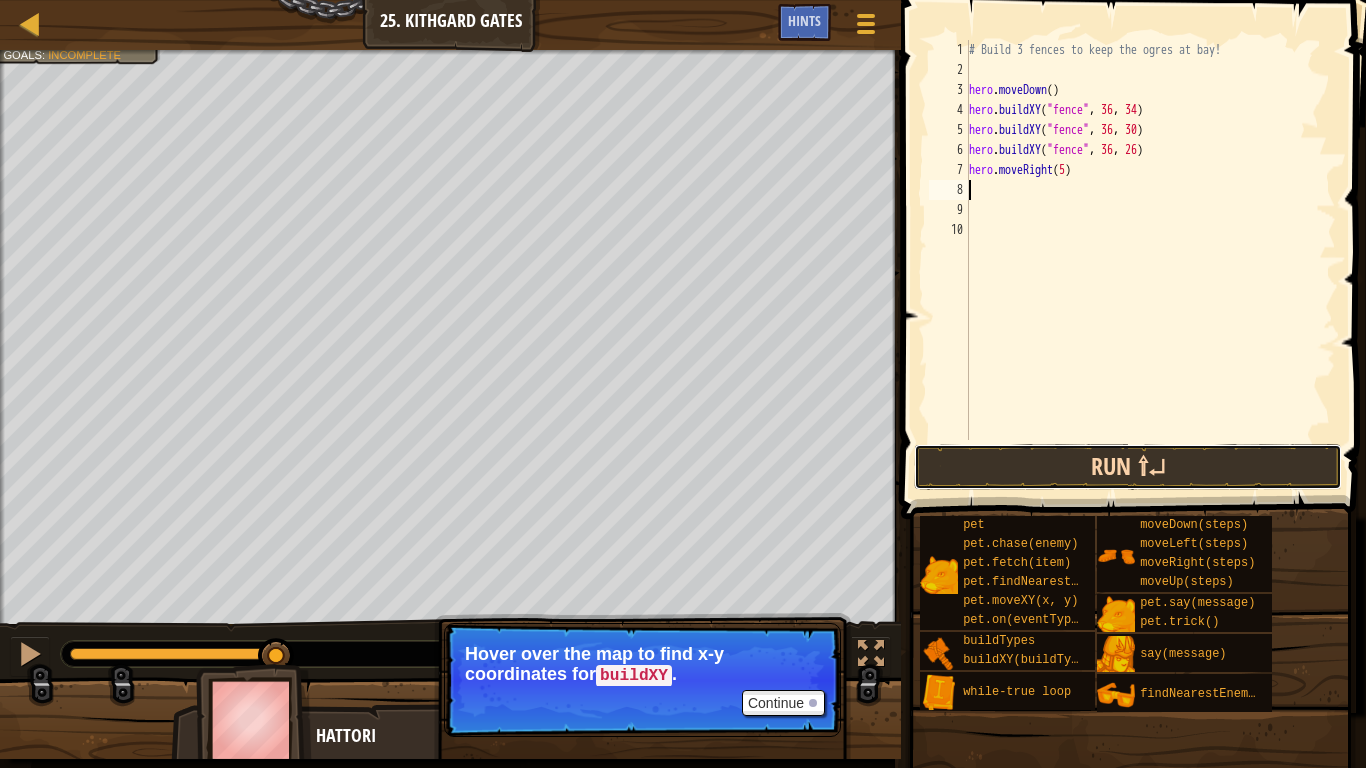 click on "Run ⇧↵" at bounding box center [1128, 467] 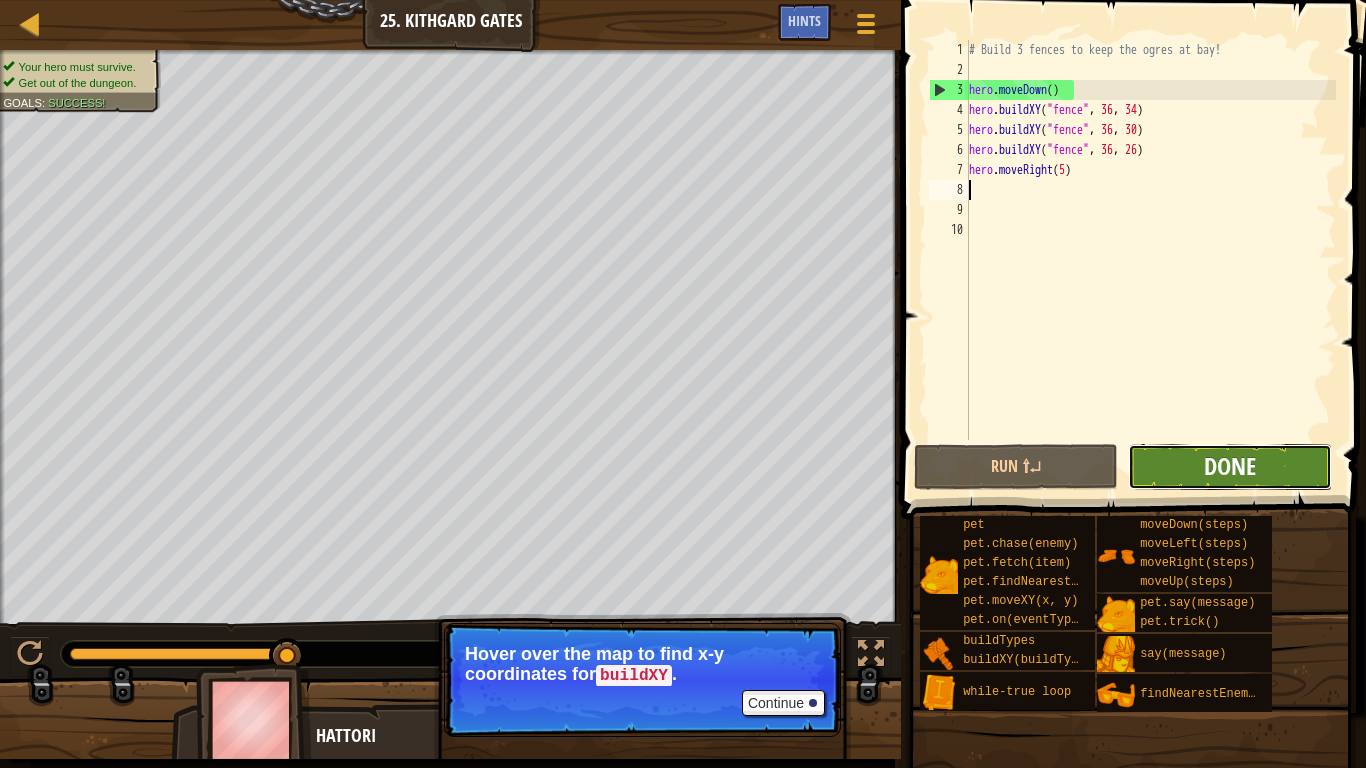 click on "Done" at bounding box center (1230, 466) 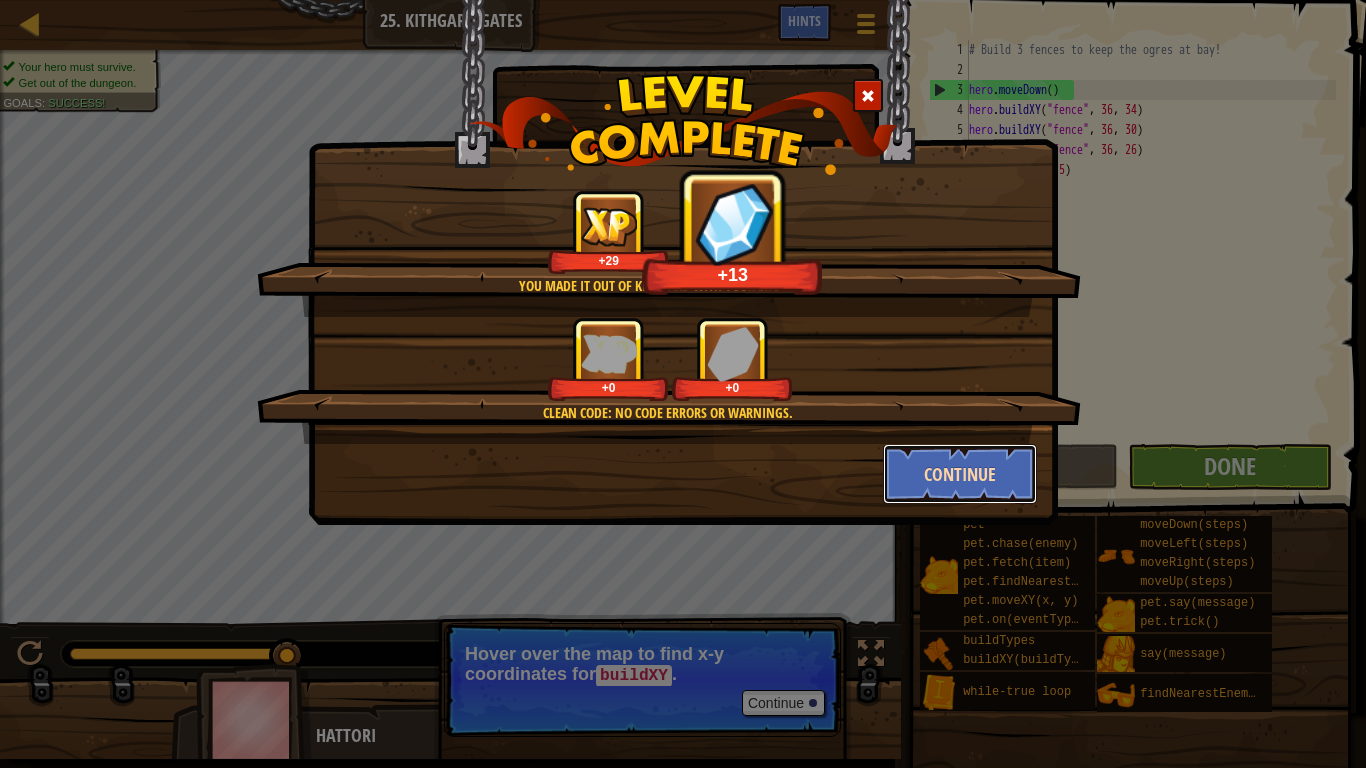 click on "Continue" at bounding box center [960, 474] 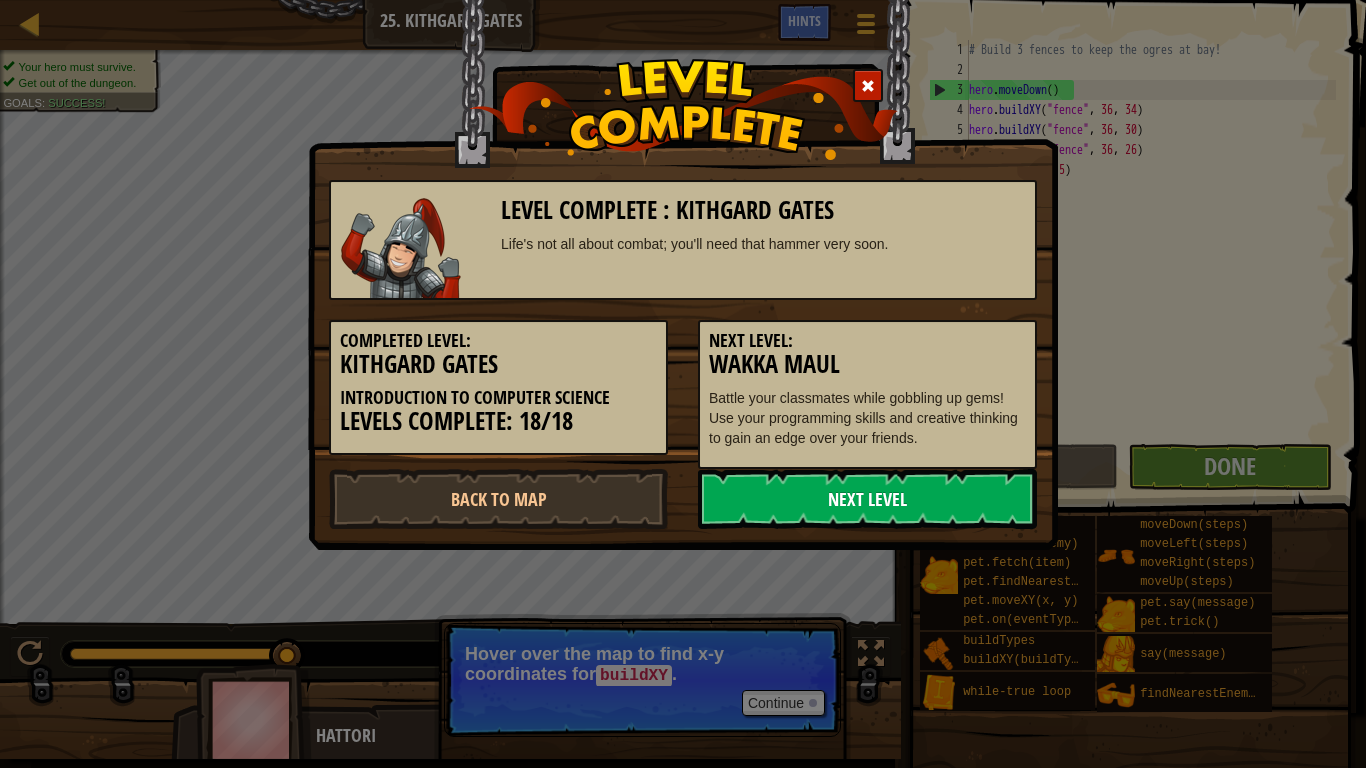 click on "Next Level" at bounding box center (867, 499) 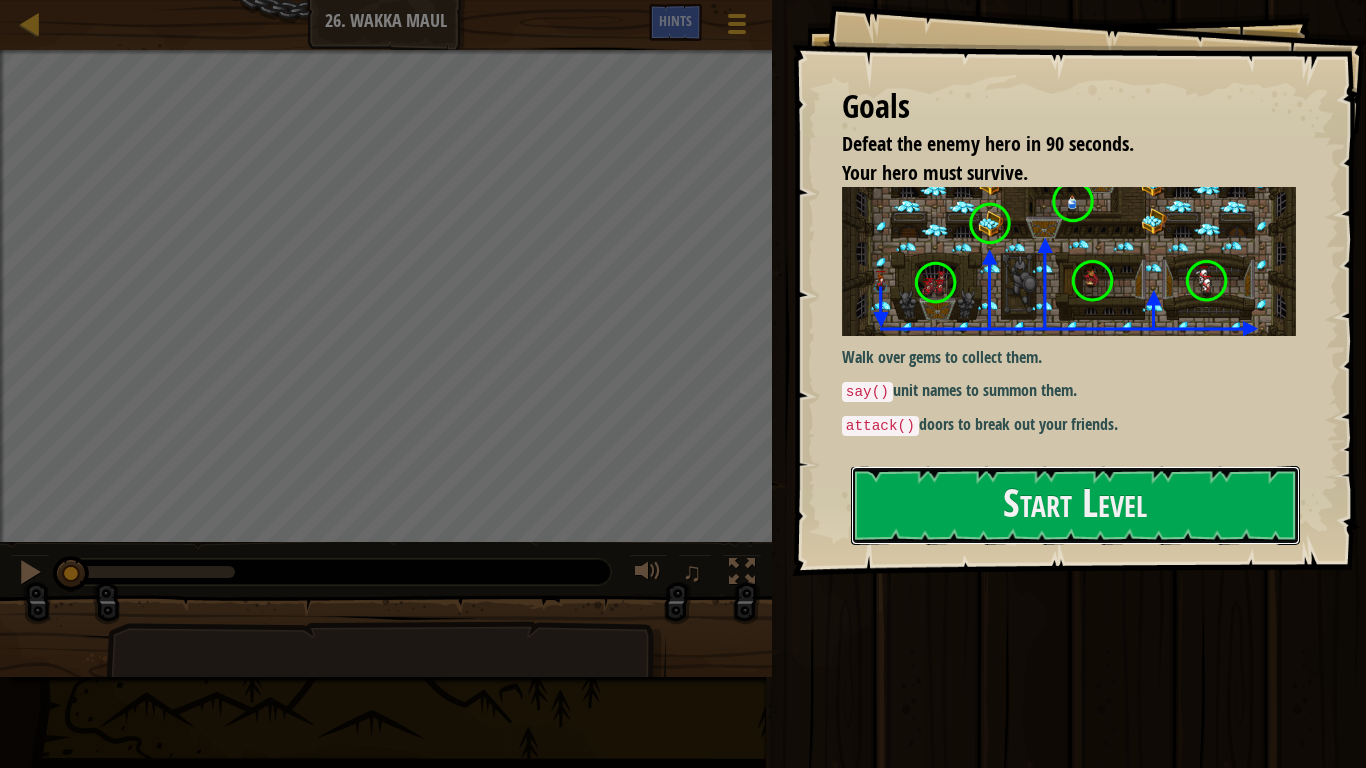 click on "Start Level" at bounding box center [1075, 505] 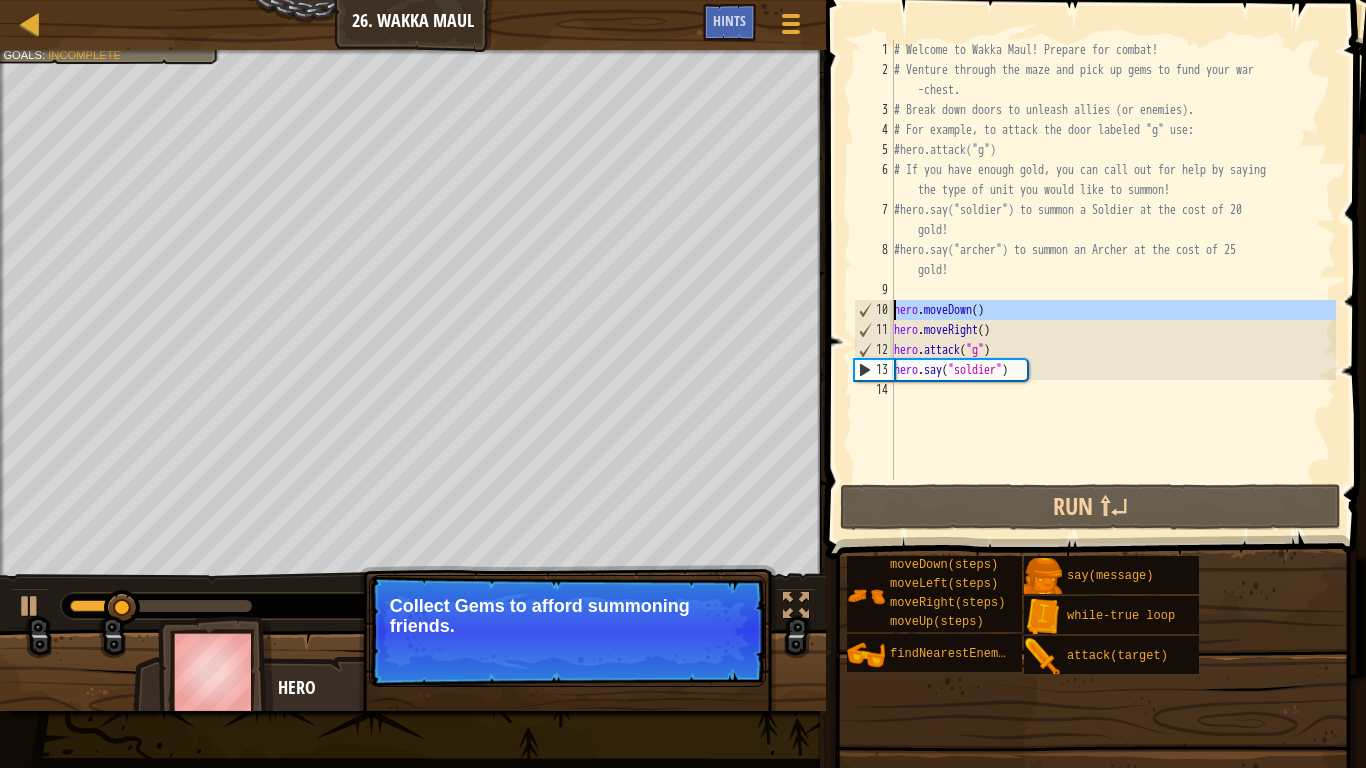 click on "1 2 3 4 5 6 7 8 9 10 11 12 13 14 # Welcome to Wakka Maul! Prepare for combat! # Venture through the maze and pick up gems to fund your war      -chest. # Break down doors to unleash allies (or enemies). # For example, to attack the door labeled "g" use: #hero.attack("g") # If you have enough gold, you can call out for help by saying       the type of unit you would like to summon! #hero.say("soldier") to summon a Soldier at the cost of 20       gold! #hero.say("archer") to summon an Archer at the cost of 25       gold! hero . moveDown ( ) hero . moveRight ( ) hero . attack ( "g" ) hero . say ( "soldier" )     XXXXXXXXXXXXXXXXXXXXXXXXXXXXXXXXXXXXXXXXXXXXXXXXXXXXXXXXXXXXXXXXXXXXXXXXXXXXXXXXXXXXXXXXXXXXXXXXXXXXXXXXXXXXXXXXXXXXXXXXXXXXXXXXXXXXXXXXXXXXXXXXXXXXXXXXXXXXXXXXXXXXXXXXXXXXXXXXXXXXXXXXXXXXXXXXXXXXXXXXXXXXXXXXXXXXXXXXXXXXXXXXXXXXXXXXXXXXXXXXXXXXXXXXXXXXXXXX" at bounding box center [1093, 260] 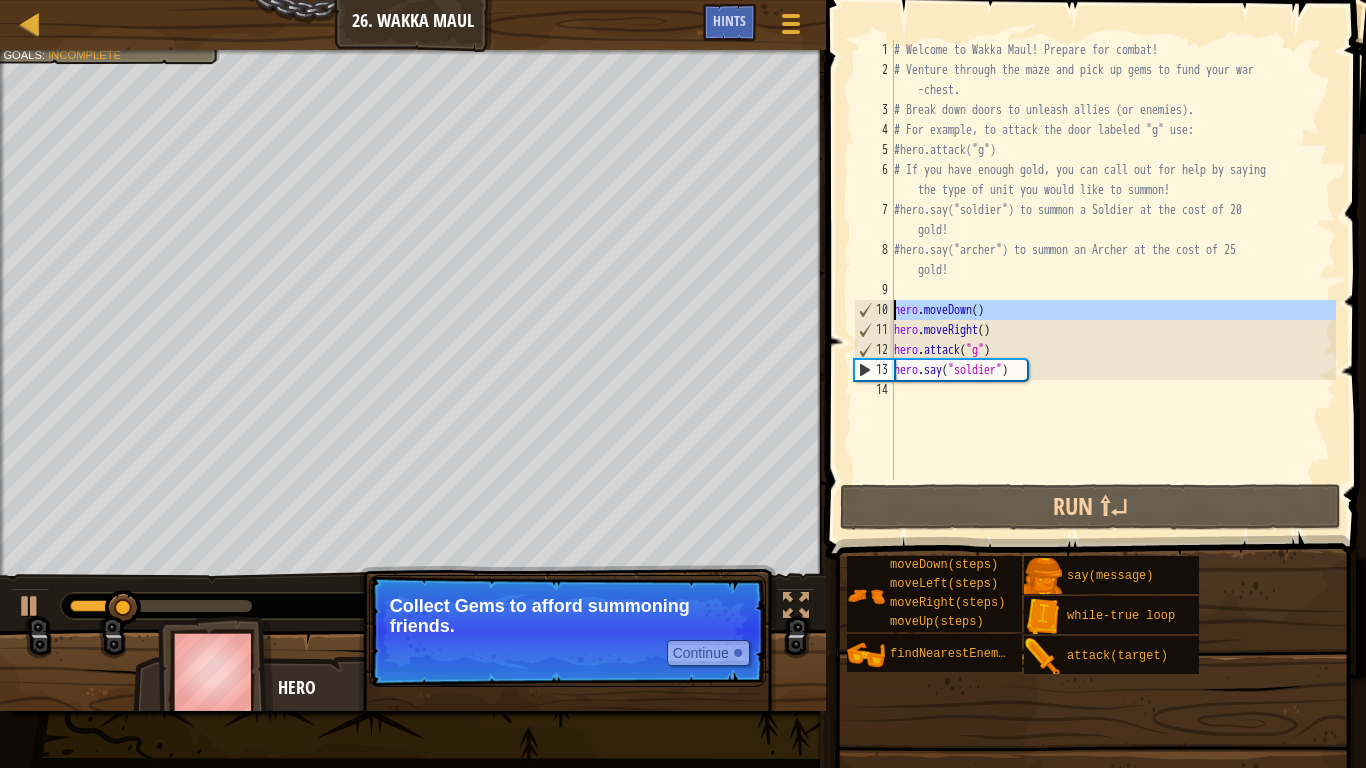click on "# Welcome to Wakka Maul! Prepare for combat! # Venture through the maze and pick up gems to fund your war      -chest. # Break down doors to unleash allies (or enemies). # For example, to attack the door labeled "g" use: #hero.attack("g") # If you have enough gold, you can call out for help by saying       the type of unit you would like to summon! #hero.say("soldier") to summon a Soldier at the cost of 20       gold! #hero.say("archer") to summon an Archer at the cost of 25       gold! hero . moveDown ( ) hero . moveRight ( ) hero . attack ( "g" ) hero . say ( "soldier" )" at bounding box center [1113, 260] 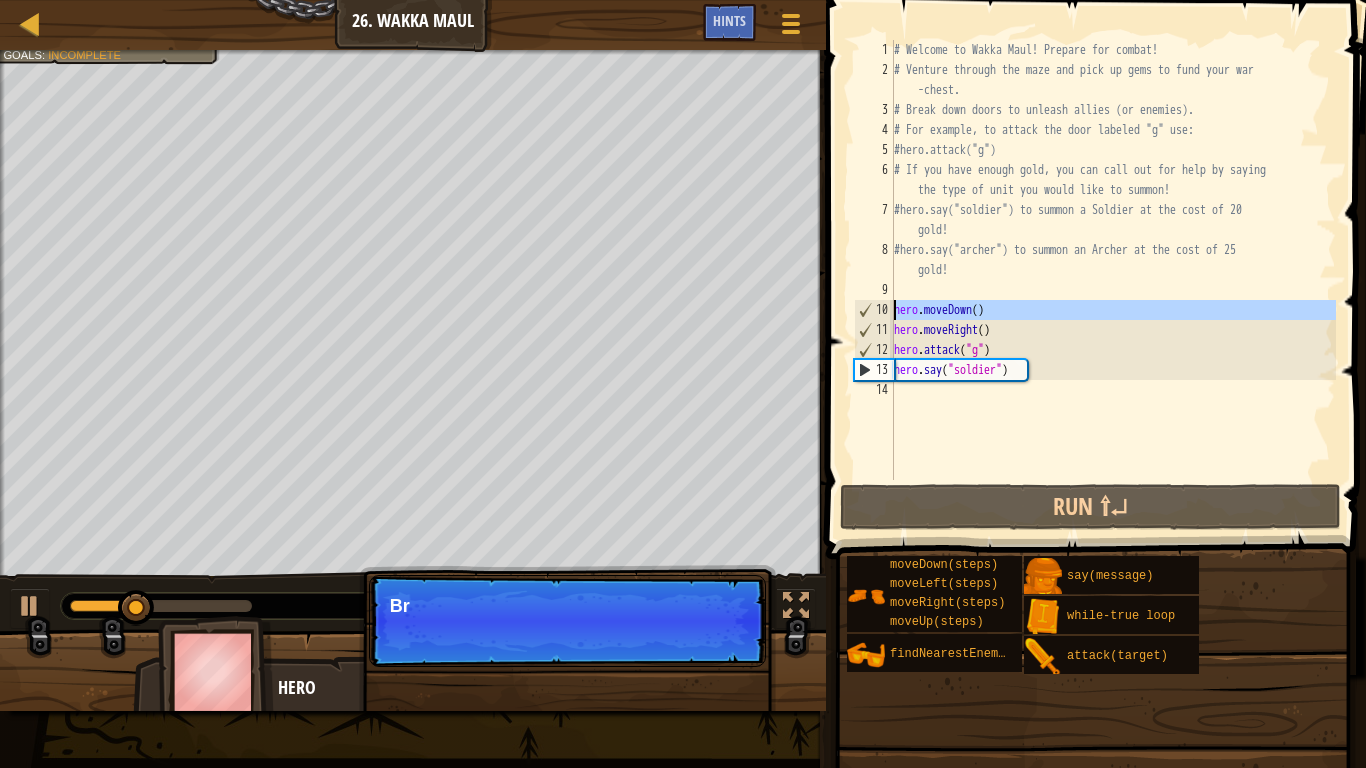 click on "hero.moveDown() 1 2 3 4 5 6 7 8 9 10 11 12 13 14 # Welcome to Wakka Maul! Prepare for combat! # Venture through the maze and pick up gems to fund your war      -chest. # Break down doors to unleash allies (or enemies). # For example, to attack the door labeled "g" use: #hero.attack("g") # If you have enough gold, you can call out for help by saying       the type of unit you would like to summon! #hero.say("soldier") to summon a Soldier at the cost of 20       gold! #hero.say("archer") to summon an Archer at the cost of 25       gold! hero . moveDown ( ) hero . moveRight ( ) hero . attack ( "g" ) hero . say ( "soldier" )     XXXXXXXXXXXXXXXXXXXXXXXXXXXXXXXXXXXXXXXXXXXXXXXXXXXXXXXXXXXXXXXXXXXXXXXXXXXXXXXXXXXXXXXXXXXXXXXXXXXXXXXXXXXXXXXXXXXXXXXXXXXXXXXXXXXXXXXXXXXXXXXXXXXXXXXXXXXXXXXXXXXXXXXXXXXXXXXXXXXXXXXXXXXXXXXXXXXXXXXXXXXXXXXXXXXXXXXXXXXXXXXXXXXXXXXXXXXXXXXXXXXXXXXXXXXXXXXX" at bounding box center [1093, 260] 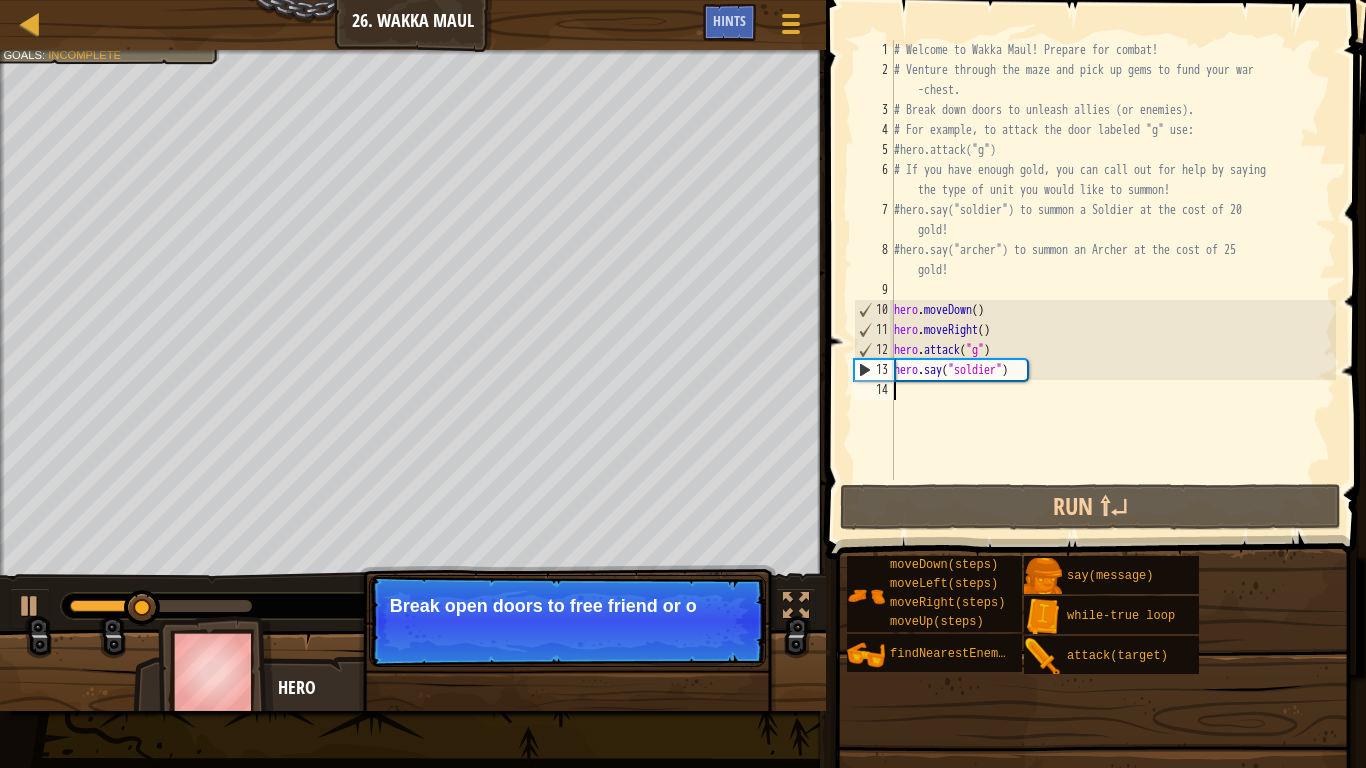 click on "# Welcome to Wakka Maul! Prepare for combat! # Venture through the maze and pick up gems to fund your war      -chest. # Break down doors to unleash allies (or enemies). # For example, to attack the door labeled "g" use: #hero.attack("g") # If you have enough gold, you can call out for help by saying       the type of unit you would like to summon! #hero.say("soldier") to summon a Soldier at the cost of 20       gold! #hero.say("archer") to summon an Archer at the cost of 25       gold! hero . moveDown ( ) hero . moveRight ( ) hero . attack ( "g" ) hero . say ( "soldier" )" at bounding box center [1113, 280] 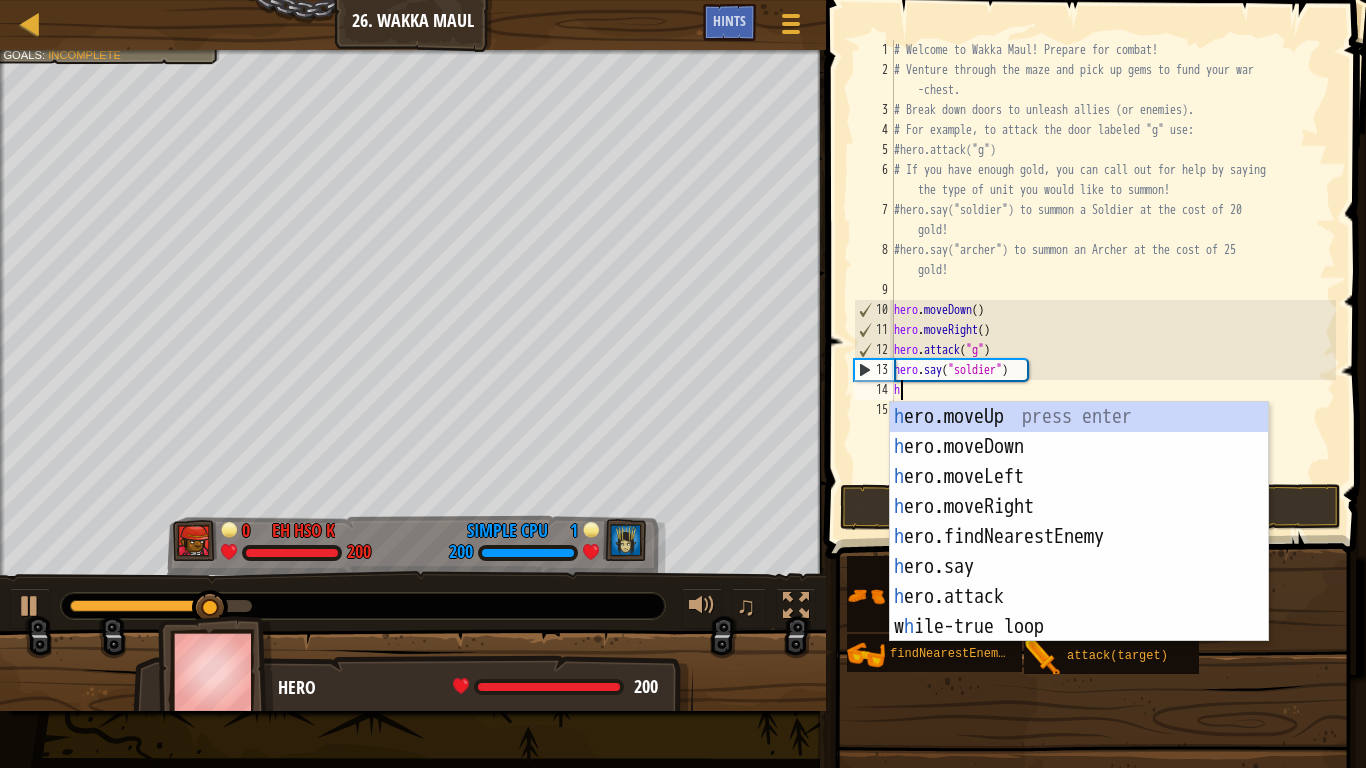 type on "hero" 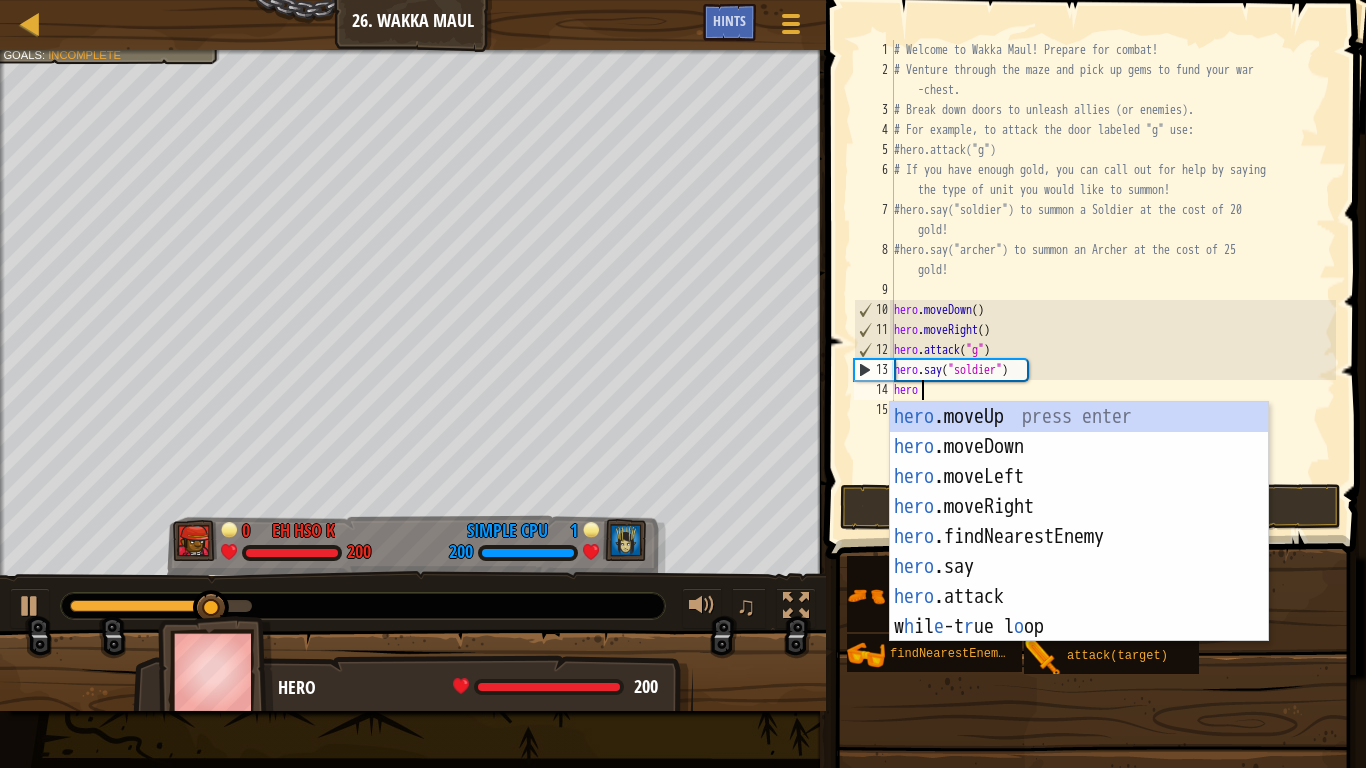 scroll, scrollTop: 9, scrollLeft: 3, axis: both 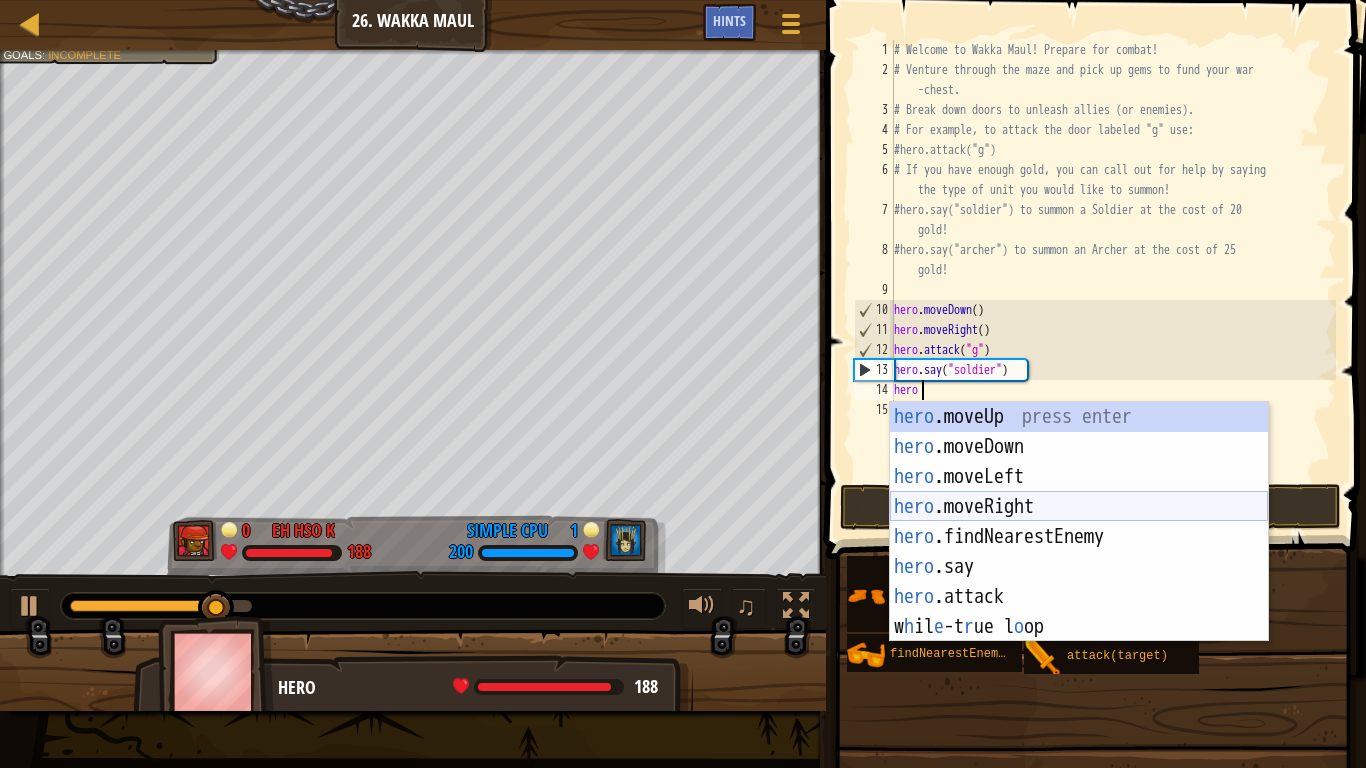 click on "hero .moveUp press enter hero .moveDown press enter hero .moveLeft press enter hero .moveRight press enter hero .findNearestEnemy press enter hero .say press enter hero .attack press enter w h il e -t r ue l o op press enter" at bounding box center [1079, 552] 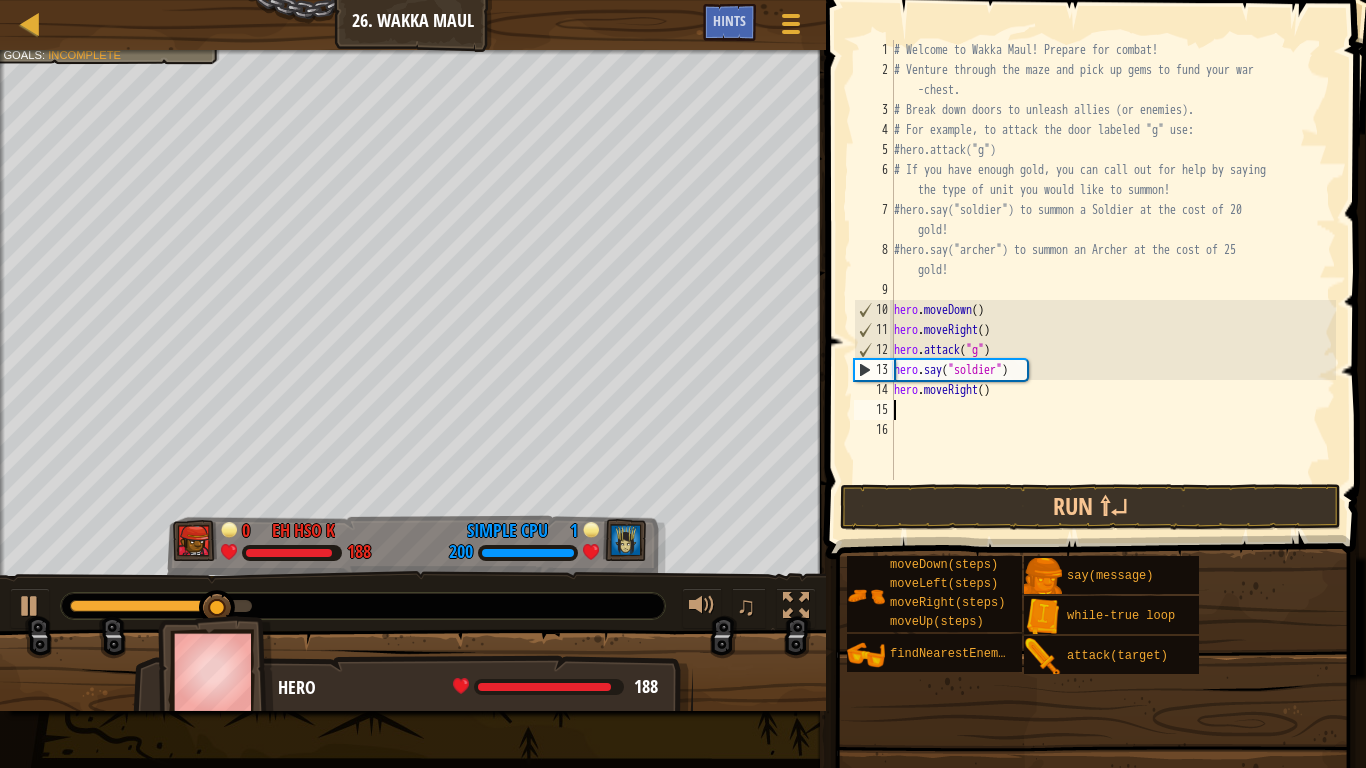 scroll, scrollTop: 9, scrollLeft: 0, axis: vertical 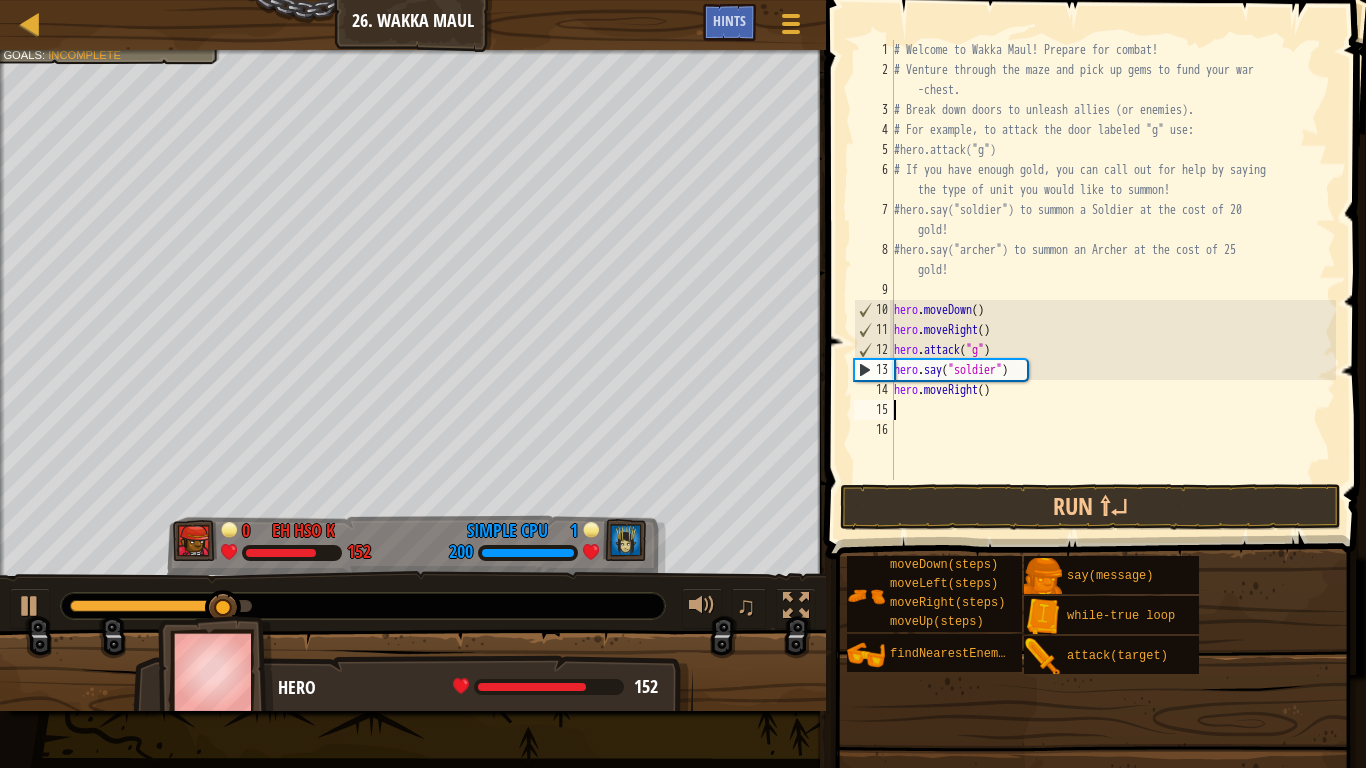 click on "# Welcome to Wakka Maul! Prepare for combat! # Venture through the maze and pick up gems to fund your war      -chest. # Break down doors to unleash allies (or enemies). # For example, to attack the door labeled "g" use: #hero.attack("g") # If you have enough gold, you can call out for help by saying       the type of unit you would like to summon! #hero.say("soldier") to summon a Soldier at the cost of 20       gold! #hero.say("archer") to summon an Archer at the cost of 25       gold! hero . moveDown ( ) hero . moveRight ( ) hero . attack ( "g" ) hero . say ( "soldier" ) hero . moveRight ( )" at bounding box center (1113, 280) 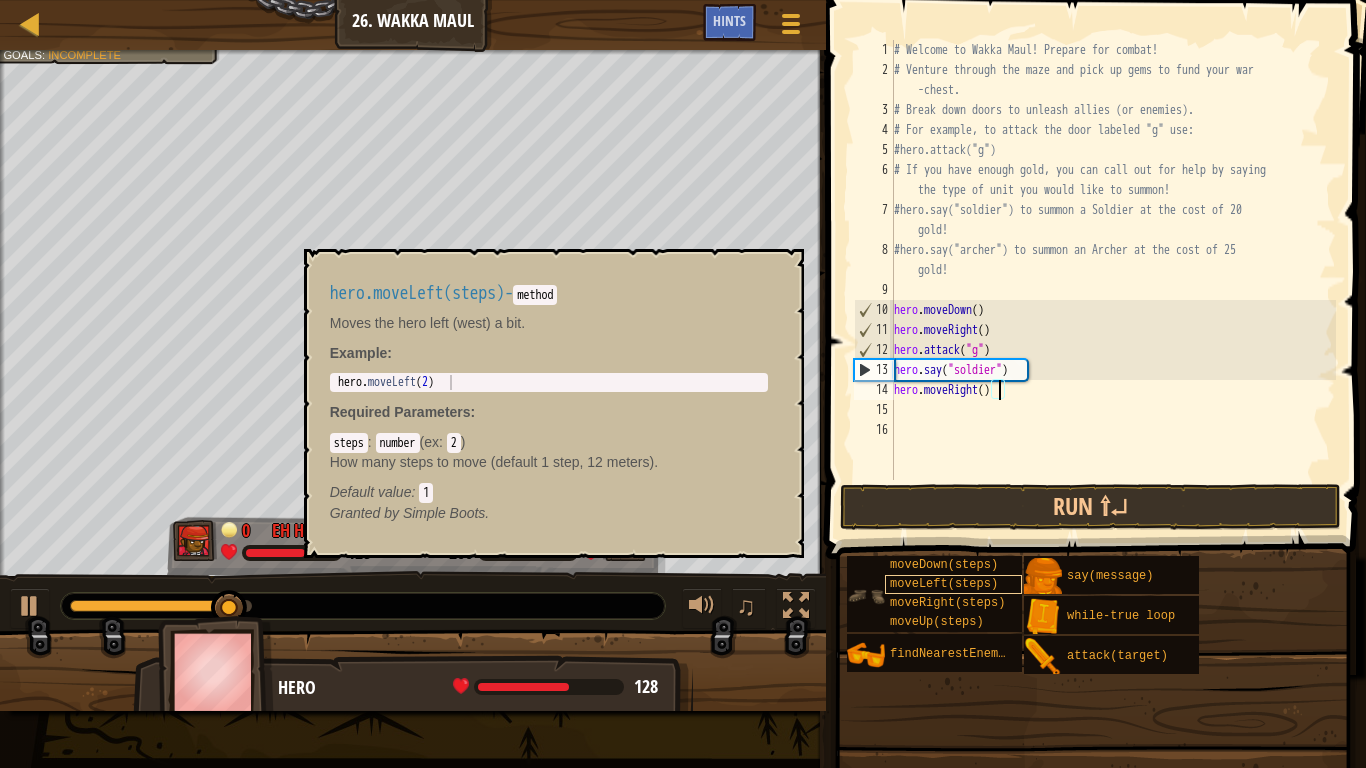 type on "hero.moveRight(4)" 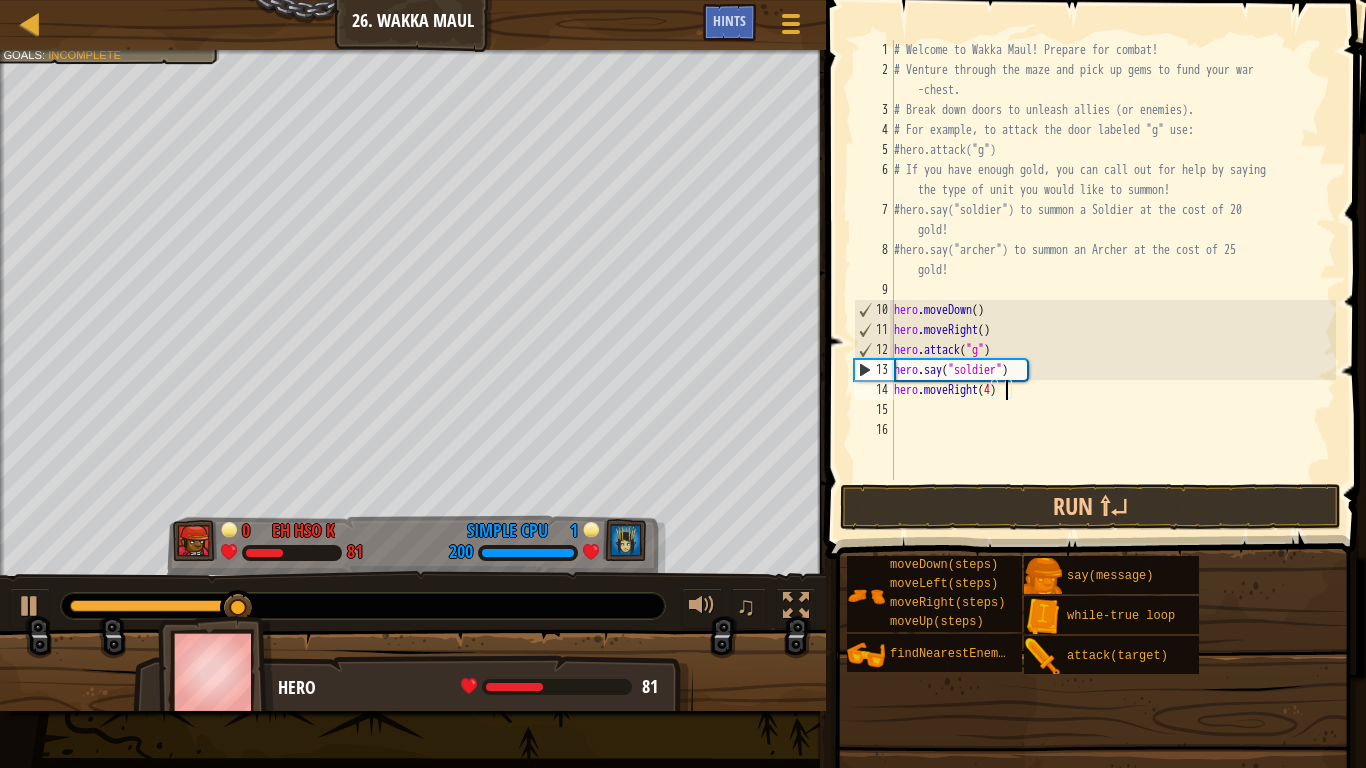 click on "# Welcome to Wakka Maul! Prepare for combat! # Venture through the maze and pick up gems to fund your war      -chest. # Break down doors to unleash allies (or enemies). # For example, to attack the door labeled "g" use: #hero.attack("g") # If you have enough gold, you can call out for help by saying       the type of unit you would like to summon! #hero.say("soldier") to summon a Soldier at the cost of 20       gold! #hero.say("archer") to summon an Archer at the cost of 25       gold! hero . moveDown ( ) hero . moveRight ( ) hero . attack ( "g" ) hero . say ( "soldier" ) hero . moveRight ( 4 )" at bounding box center (1113, 280) 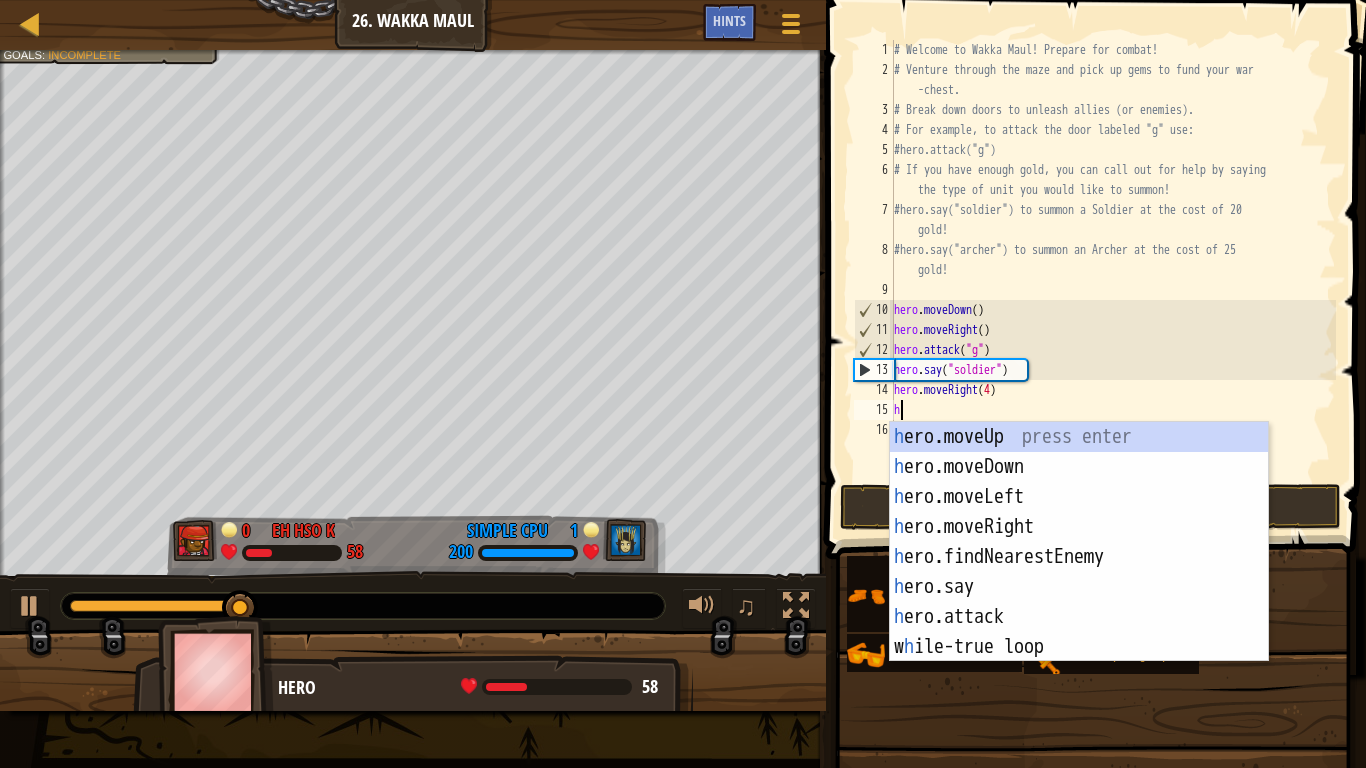 scroll, scrollTop: 9, scrollLeft: 1, axis: both 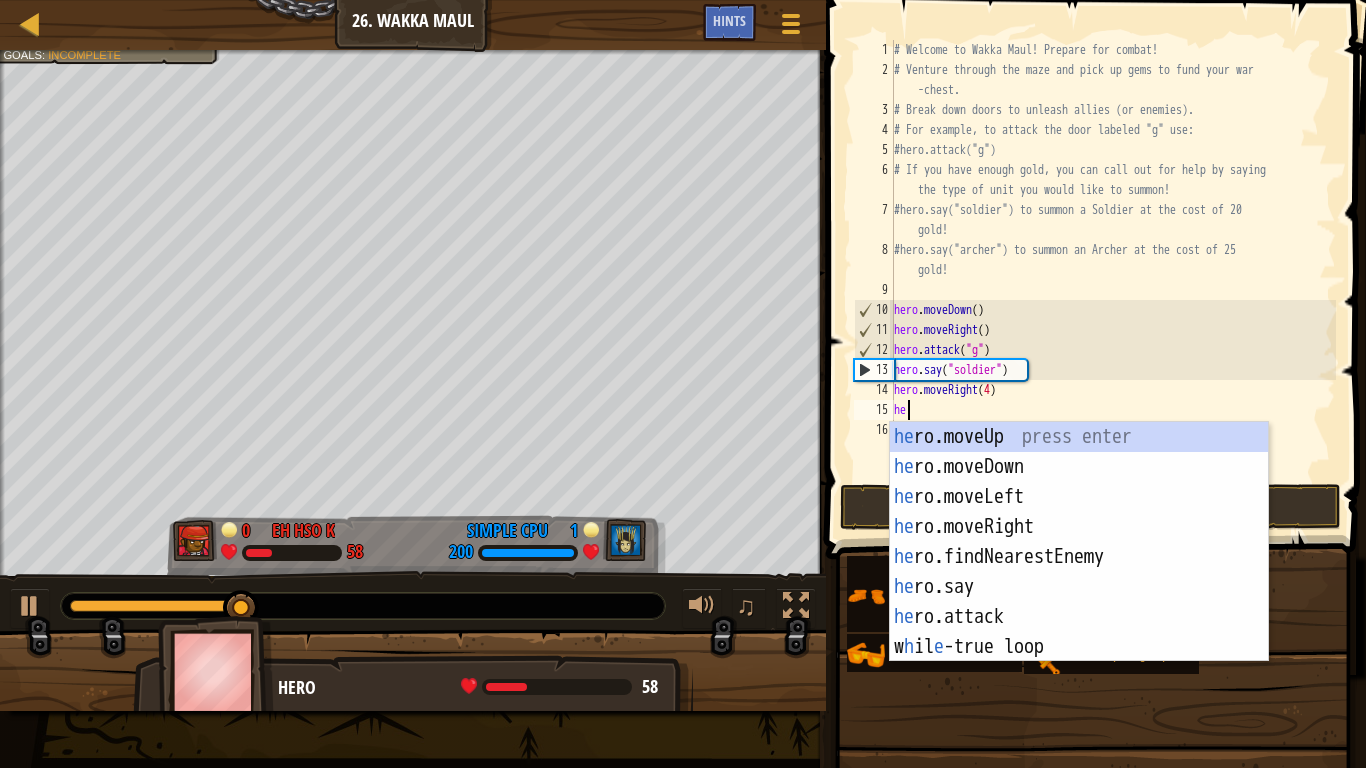 type on "h" 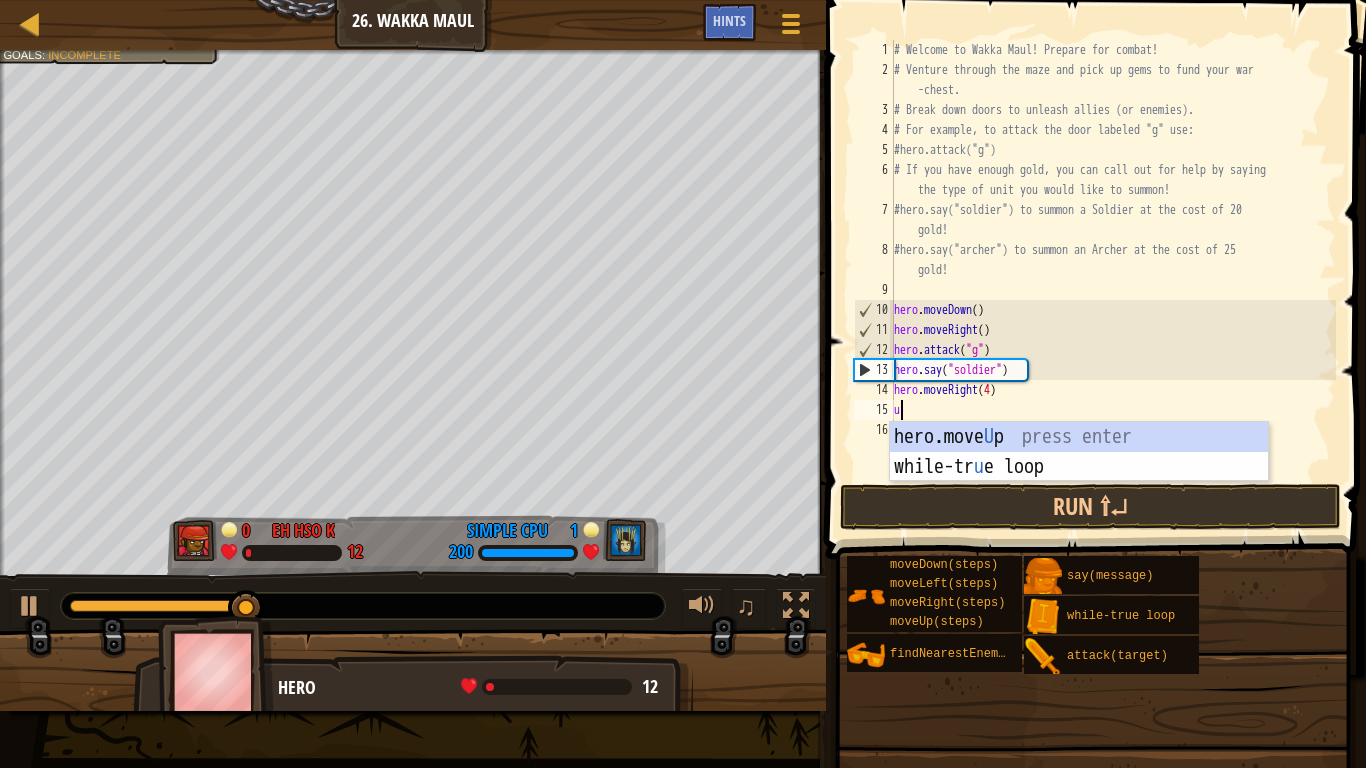 type on "up" 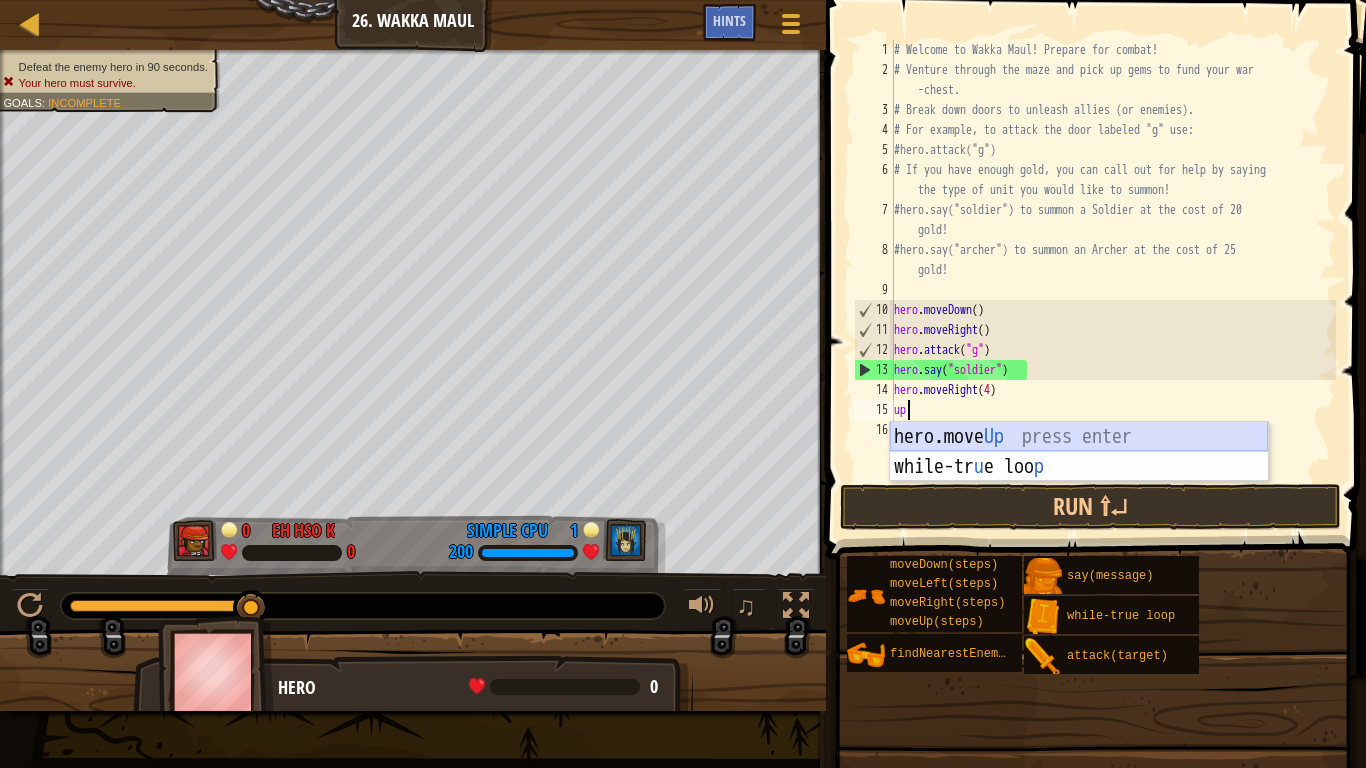 click on "hero.move Up press enter while-tr u e loo p press enter" at bounding box center (1079, 482) 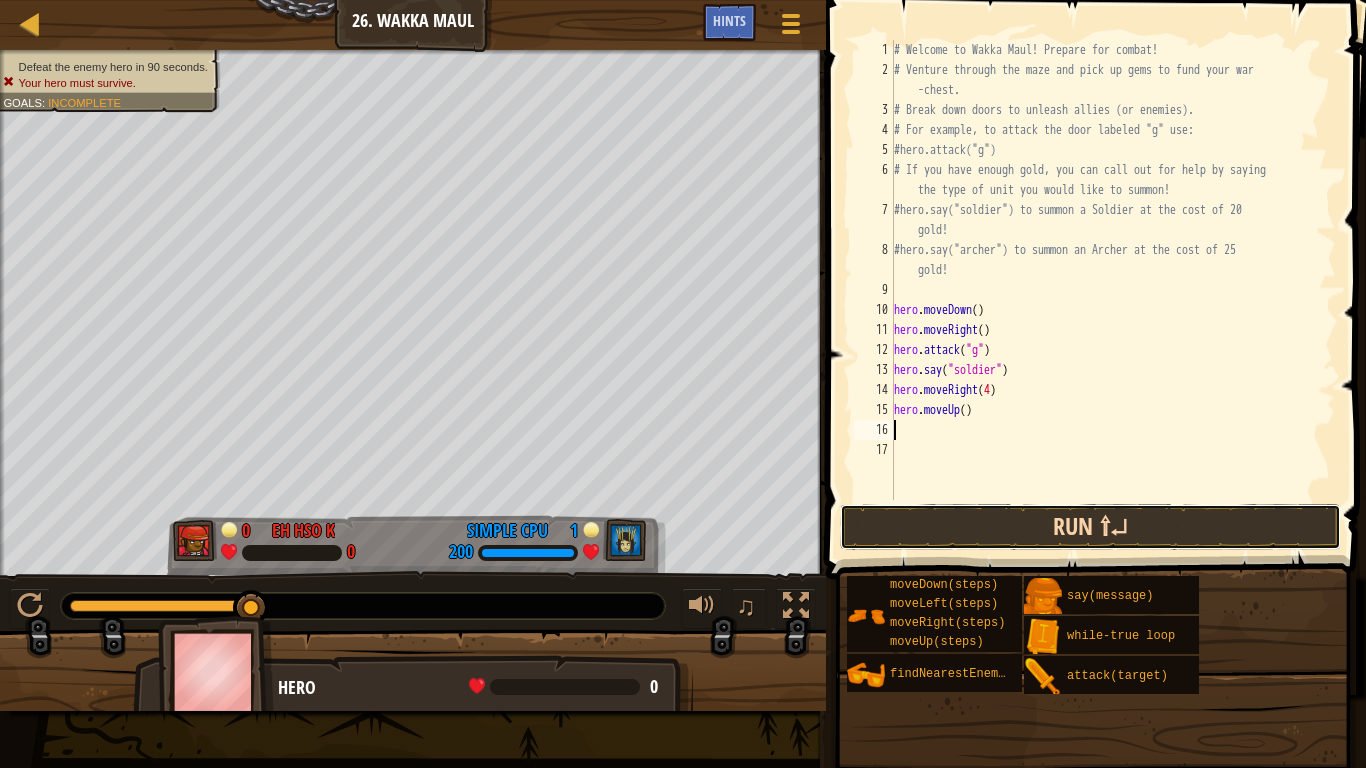click on "Run ⇧↵" at bounding box center (1090, 527) 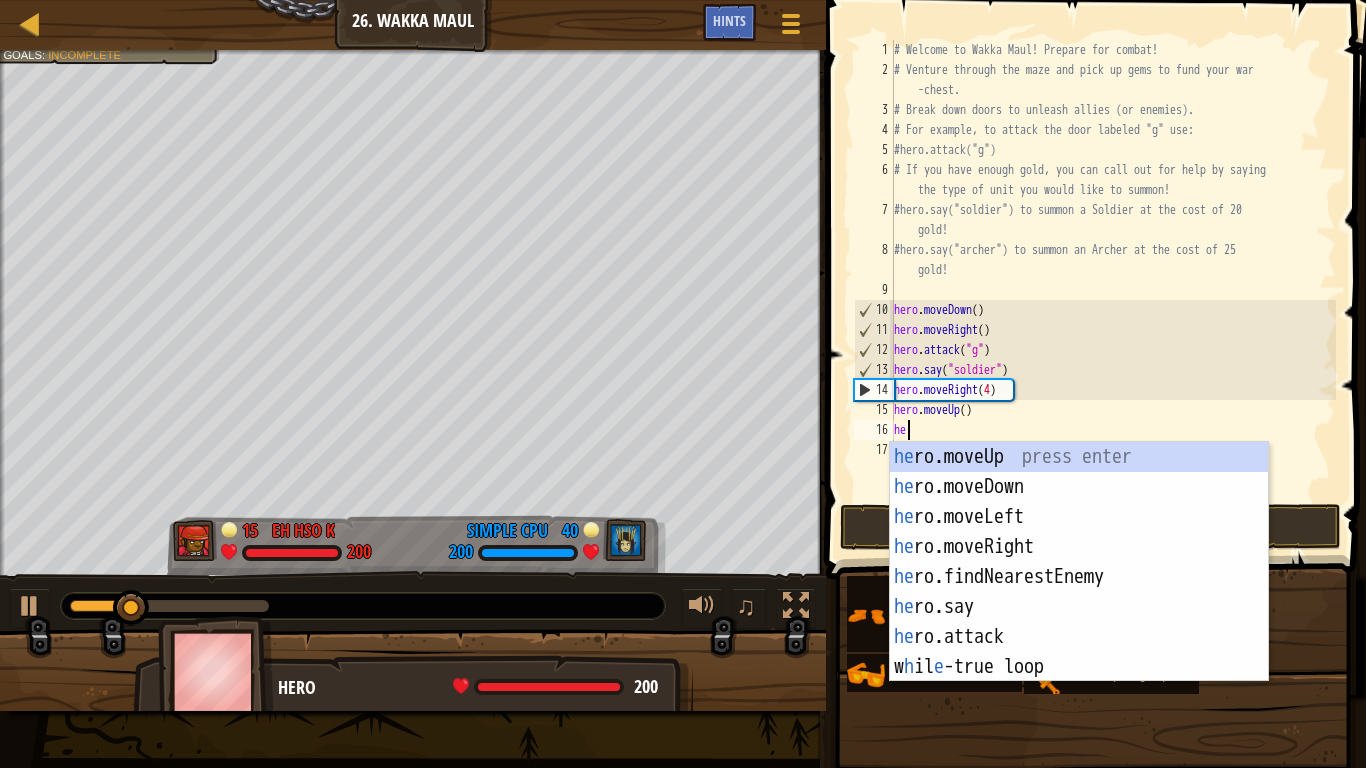 scroll, scrollTop: 9, scrollLeft: 2, axis: both 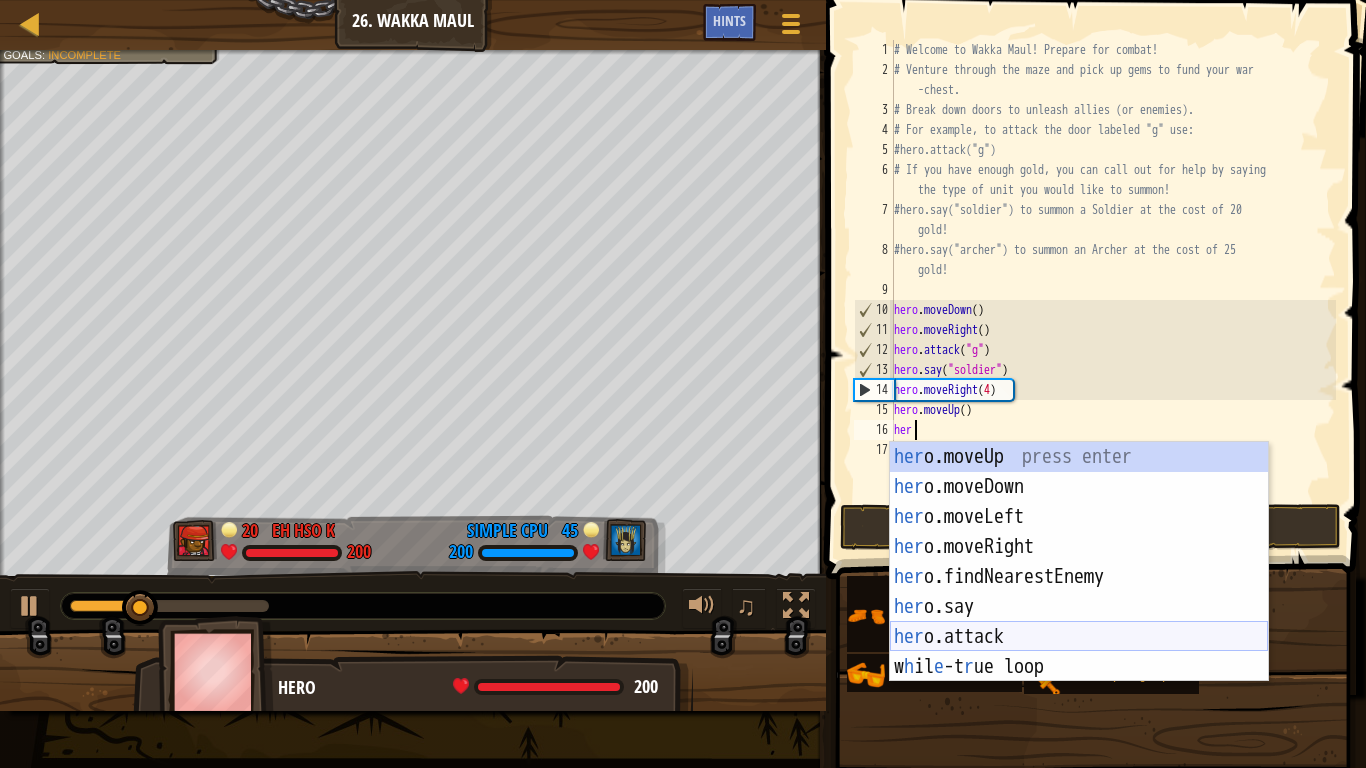 click on "her o.moveUp press enter her o.moveDown press enter her o.moveLeft press enter her o.moveRight press enter her o.findNearestEnemy press enter her o.say press enter her o.attack press enter w h il e -t r ue loop press enter" at bounding box center [1079, 592] 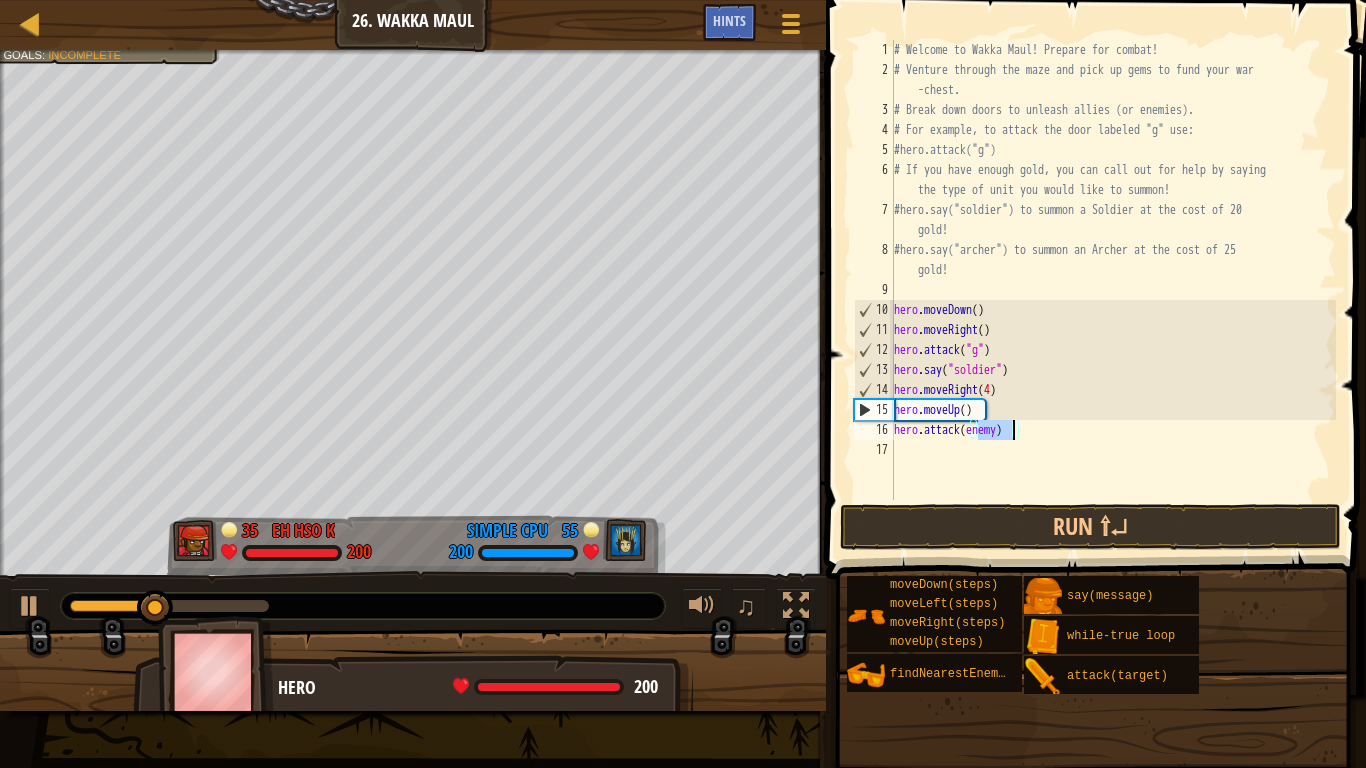 type on "hero.attack(h)" 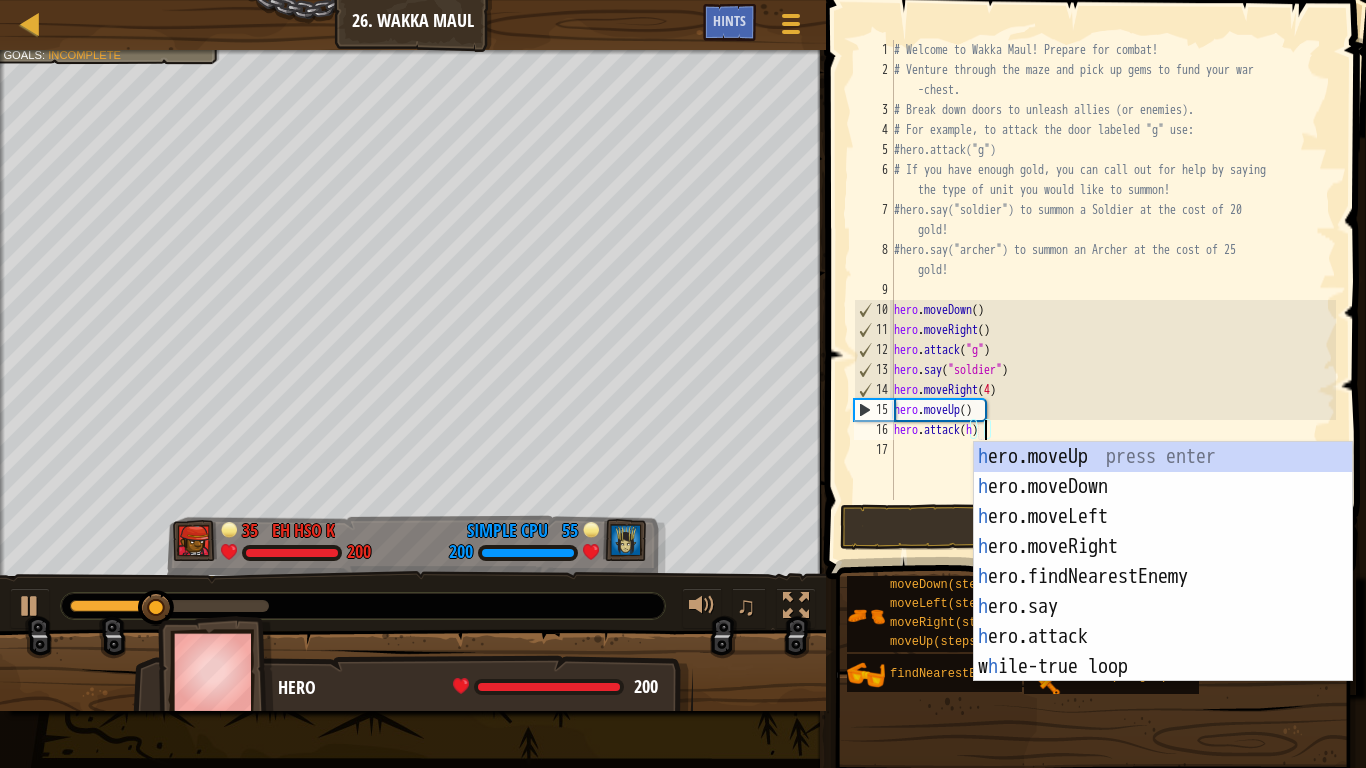 scroll, scrollTop: 9, scrollLeft: 13, axis: both 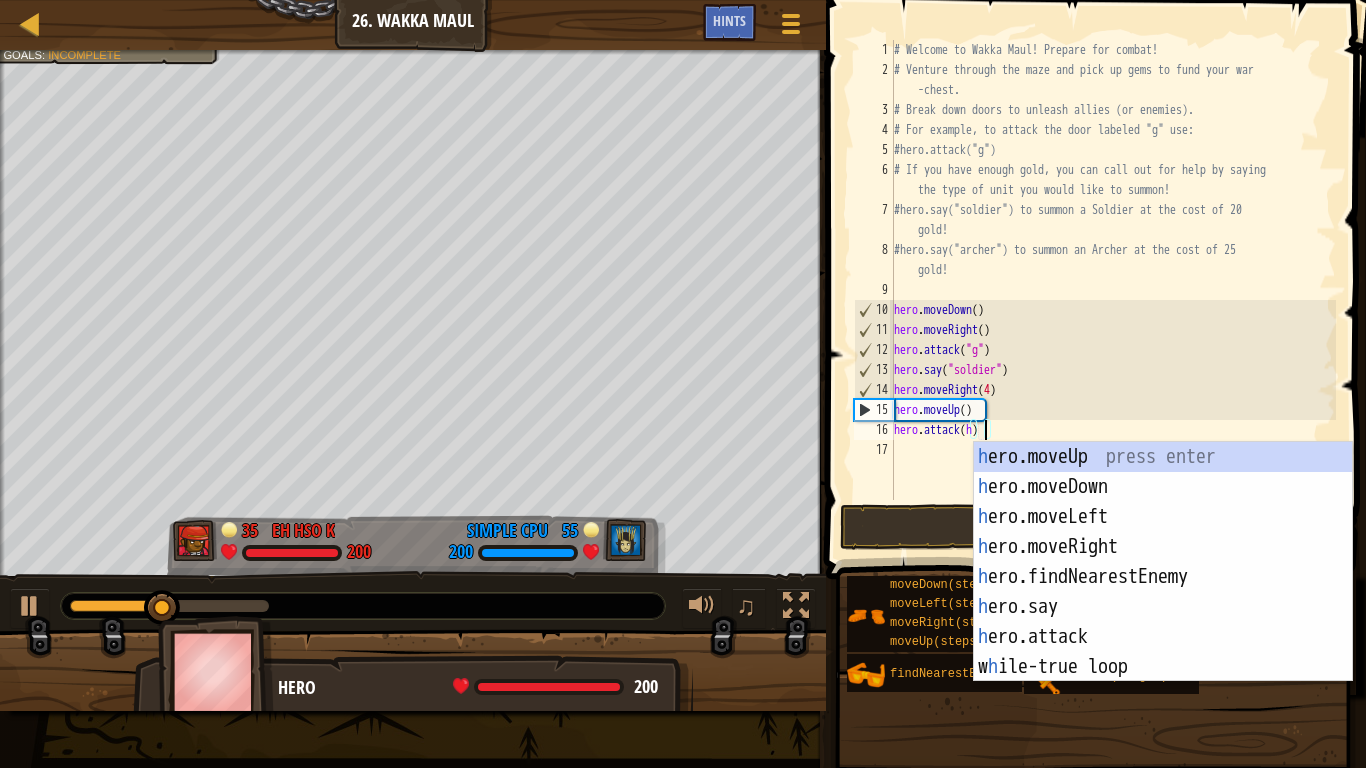 click on "# Welcome to Wakka Maul! Prepare for combat! # Venture through the maze and pick up gems to fund your war      -chest. # Break down doors to unleash allies (or enemies). # For example, to attack the door labeled "g" use: #hero.attack("g") # If you have enough gold, you can call out for help by saying       the type of unit you would like to summon! #hero.say("soldier") to summon a Soldier at the cost of 20       gold! #hero.say("archer") to summon an Archer at the cost of 25       gold! hero . moveDown ( ) hero . moveRight ( ) hero . attack ( "g" ) hero . say ( "soldier" ) hero . moveRight ( 4 ) hero . moveUp ( ) hero . attack ( h )" at bounding box center (1113, 290) 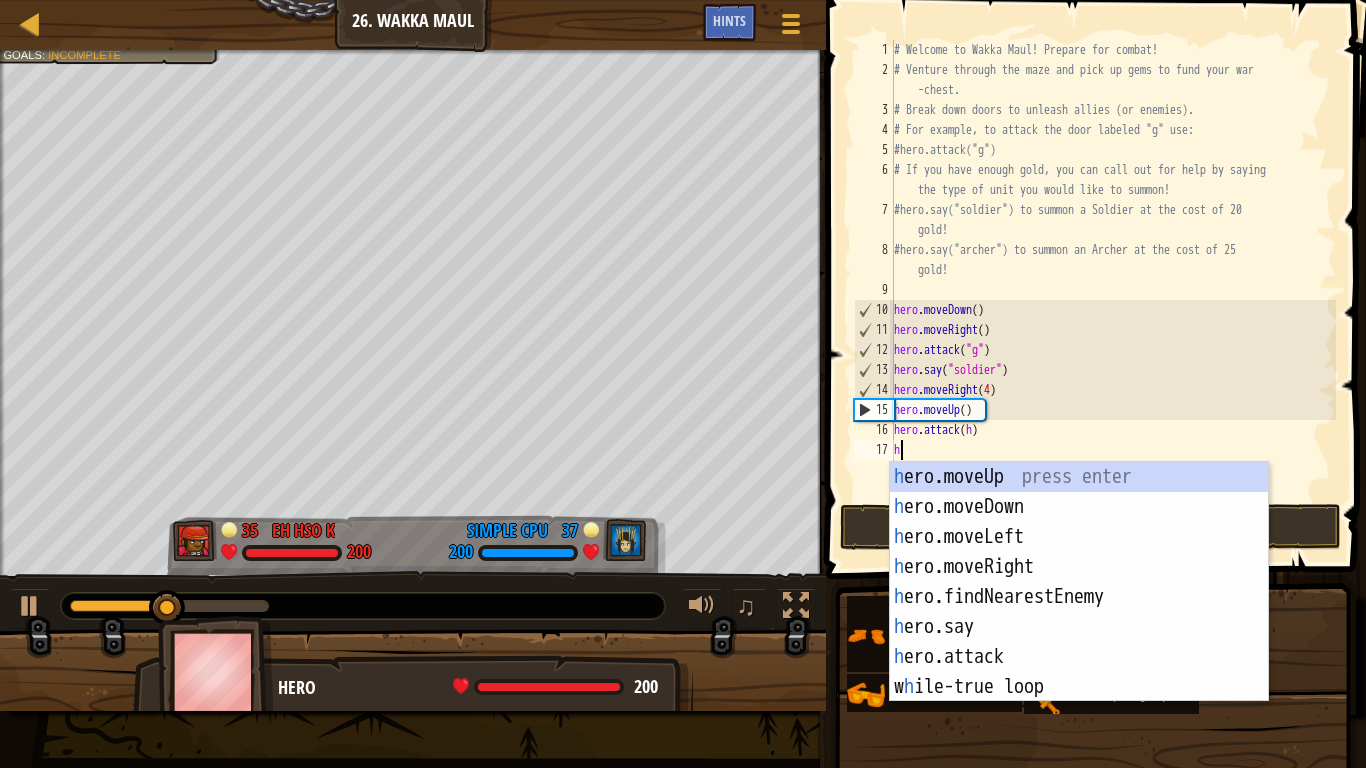 scroll, scrollTop: 9, scrollLeft: 2, axis: both 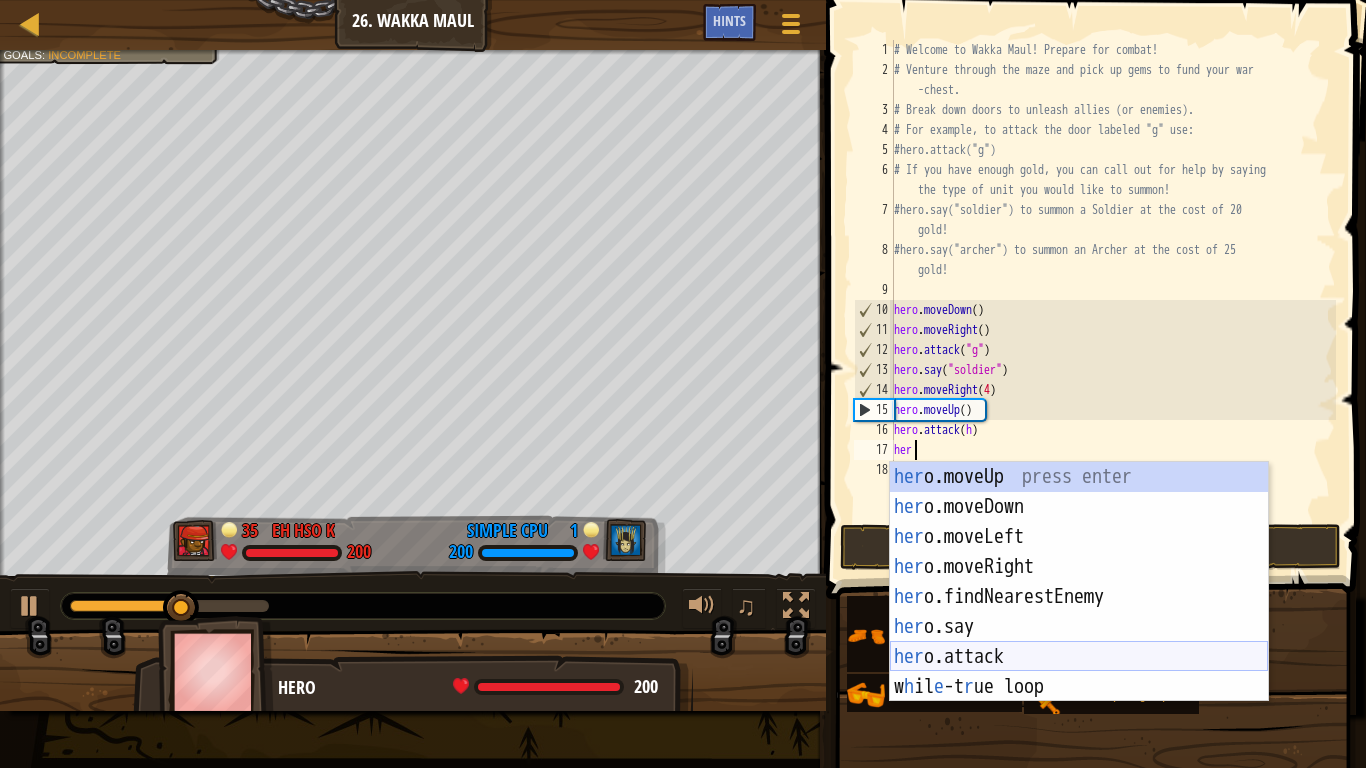click on "her o.moveUp press enter her o.moveDown press enter her o.moveLeft press enter her o.moveRight press enter her o.findNearestEnemy press enter her o.say press enter her o.attack press enter w h il e -t r ue loop press enter" at bounding box center (1079, 612) 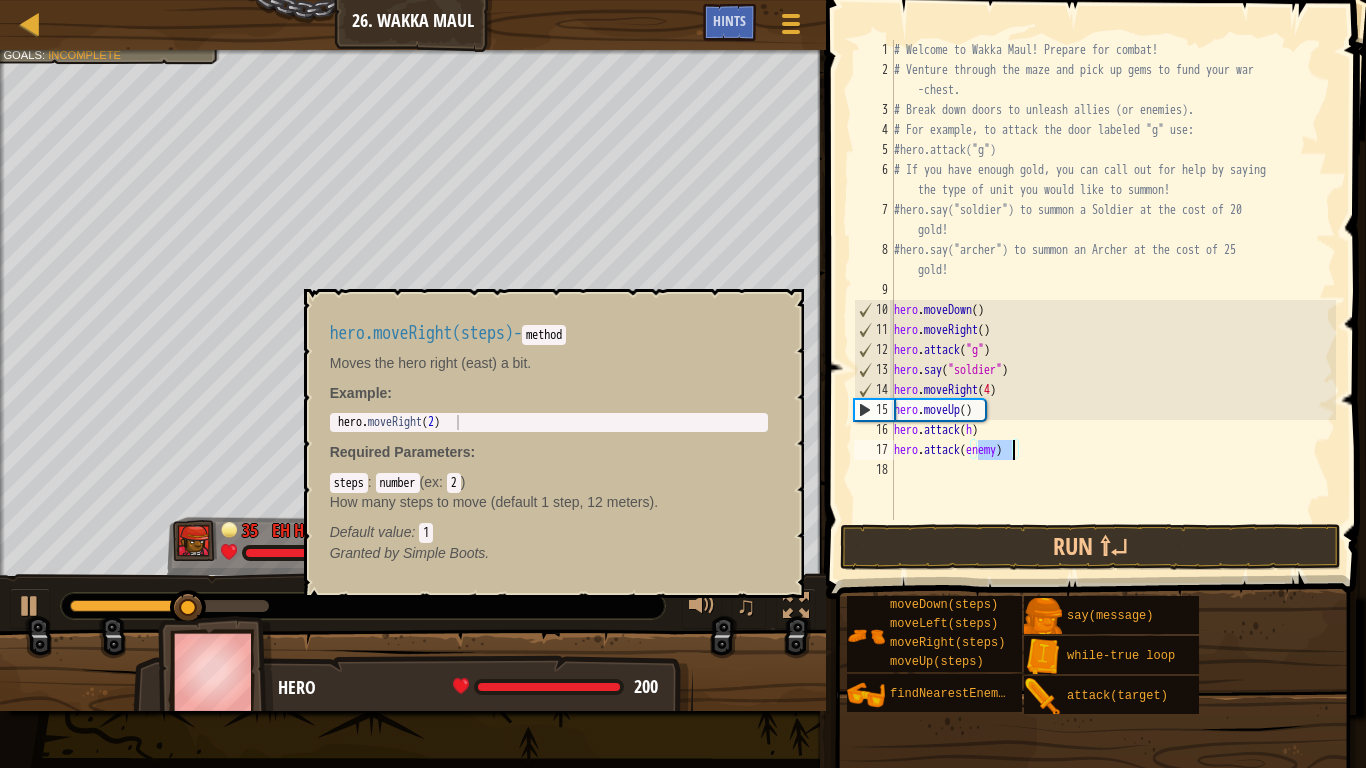scroll, scrollTop: 9, scrollLeft: 13, axis: both 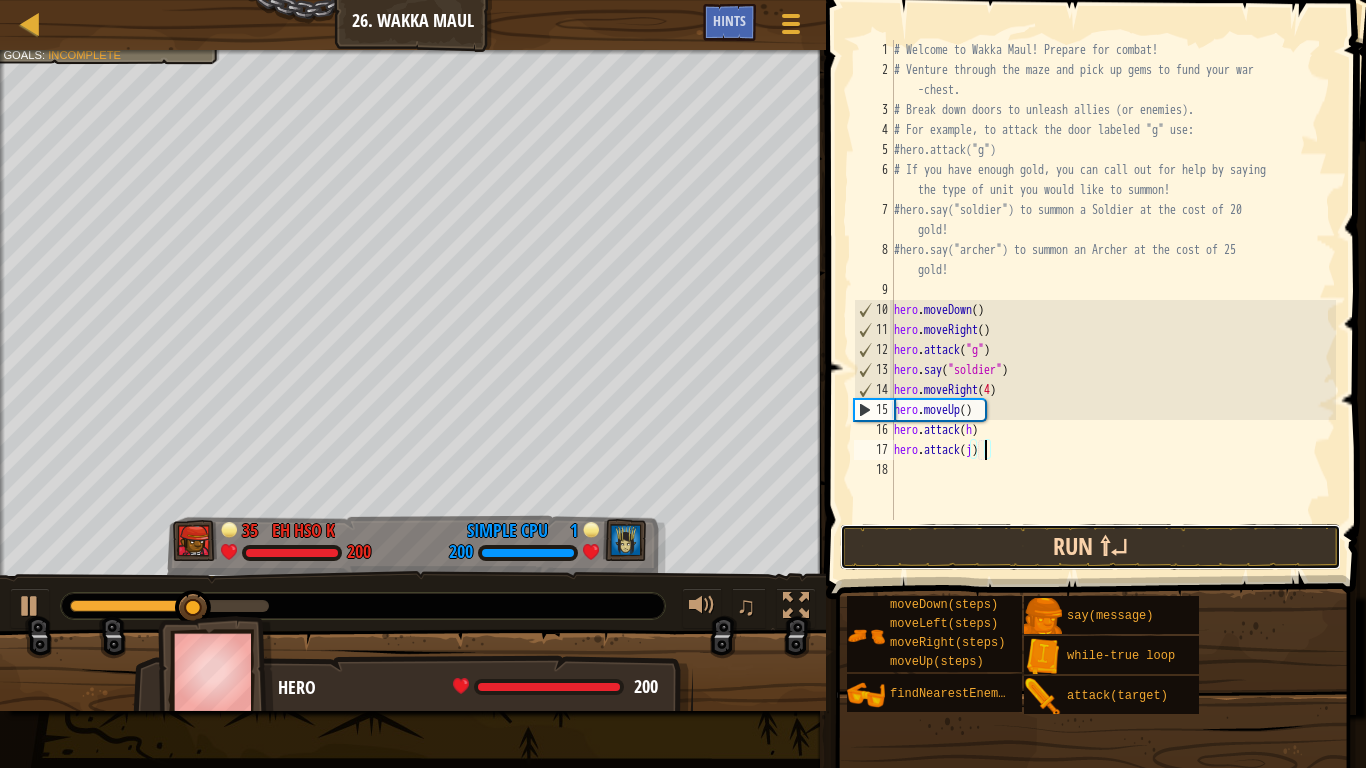 click on "Run ⇧↵" at bounding box center [1090, 547] 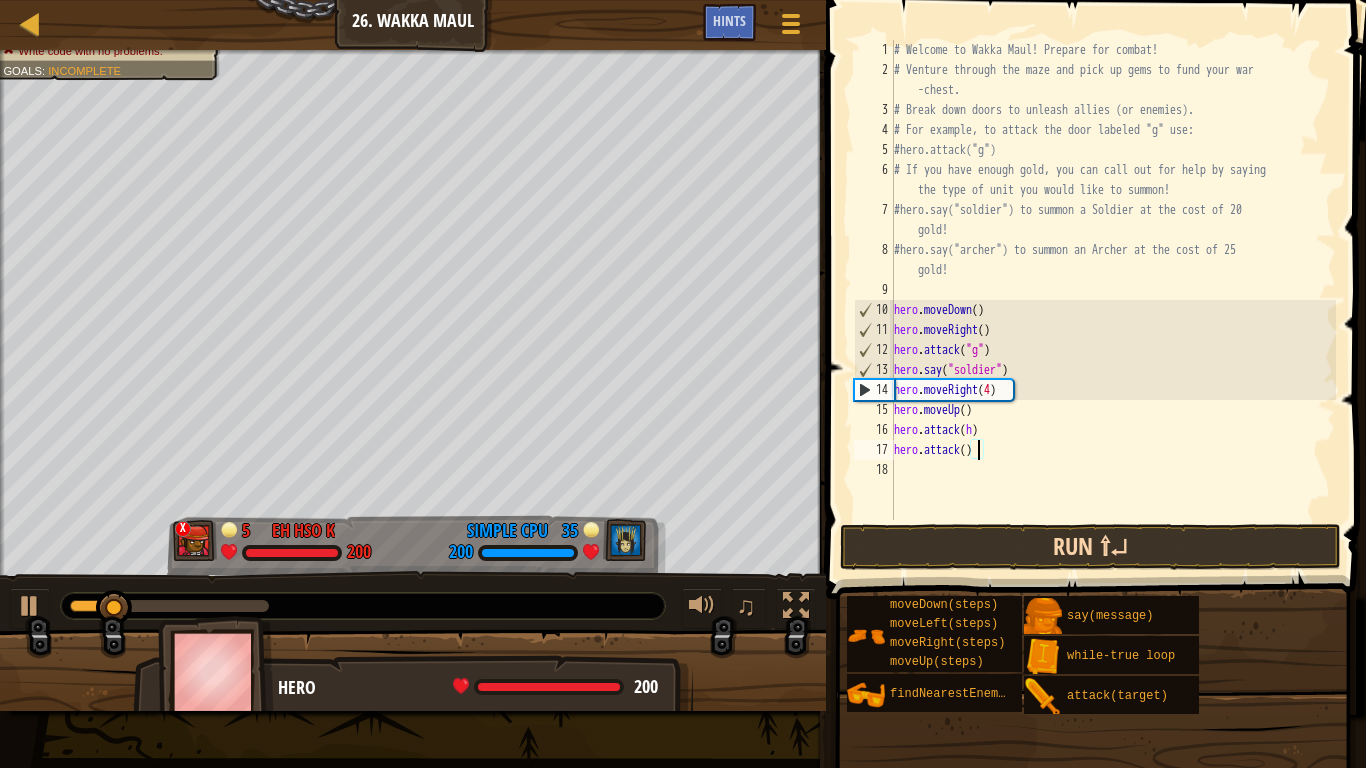 type on "hero.attack(i)" 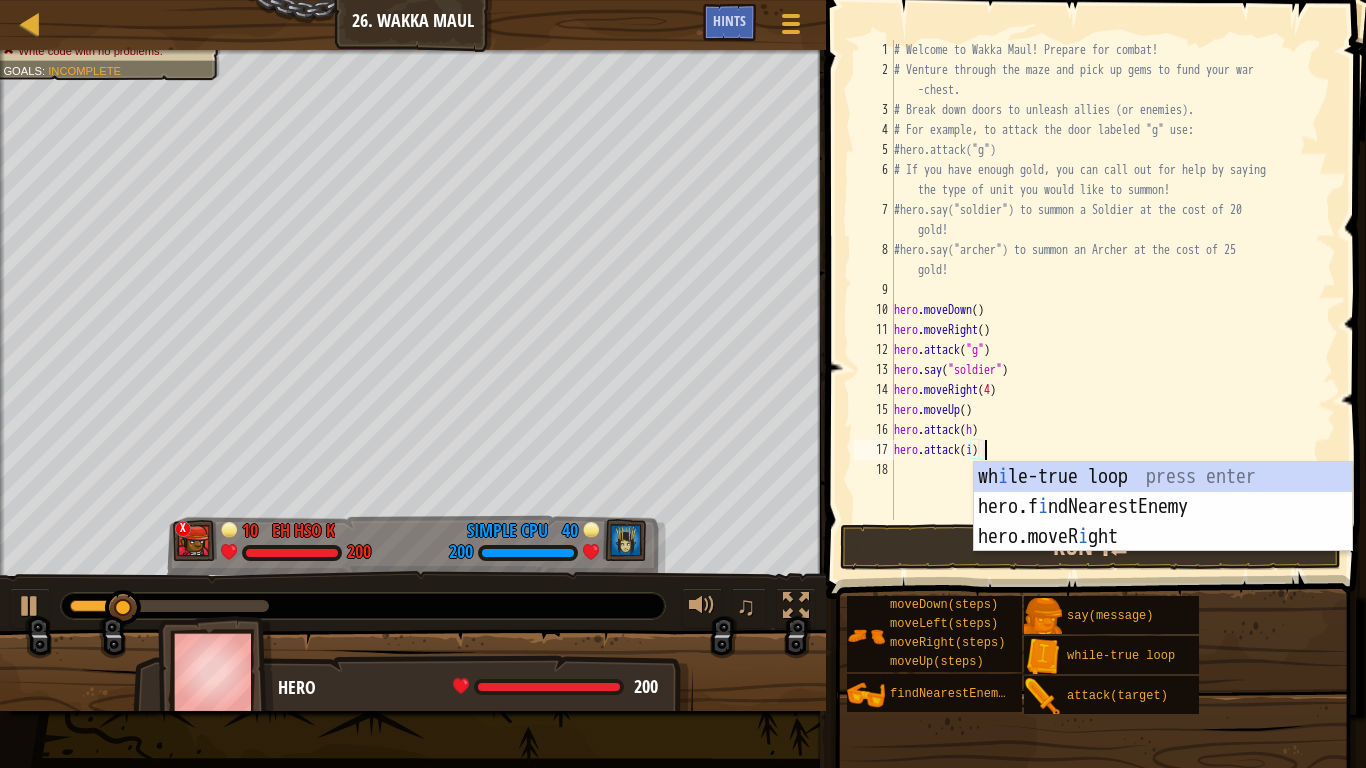 scroll, scrollTop: 9, scrollLeft: 13, axis: both 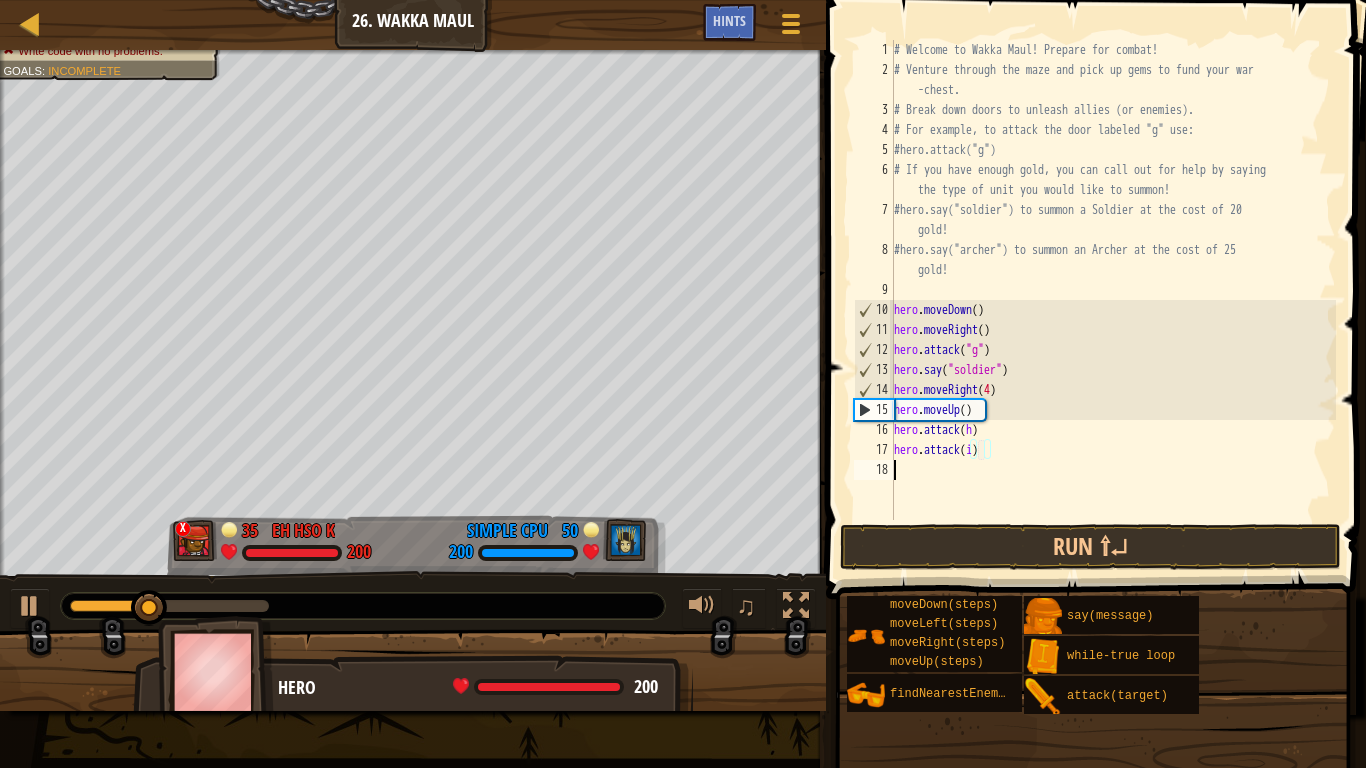 click on "# Welcome to Wakka Maul! Prepare for combat! # Venture through the maze and pick up gems to fund your war      -chest. # Break down doors to unleash allies (or enemies). # For example, to attack the door labeled "g" use: #hero.attack("g") # If you have enough gold, you can call out for help by saying       the type of unit you would like to summon! #hero.say("soldier") to summon a Soldier at the cost of 20       gold! #hero.say("archer") to summon an Archer at the cost of 25       gold! hero . moveDown ( ) hero . moveRight ( ) hero . attack ( "g" ) hero . say ( "soldier" ) hero . moveRight ( 4 ) hero . moveUp ( ) hero . attack ( h ) hero . attack ( i )" at bounding box center [1113, 300] 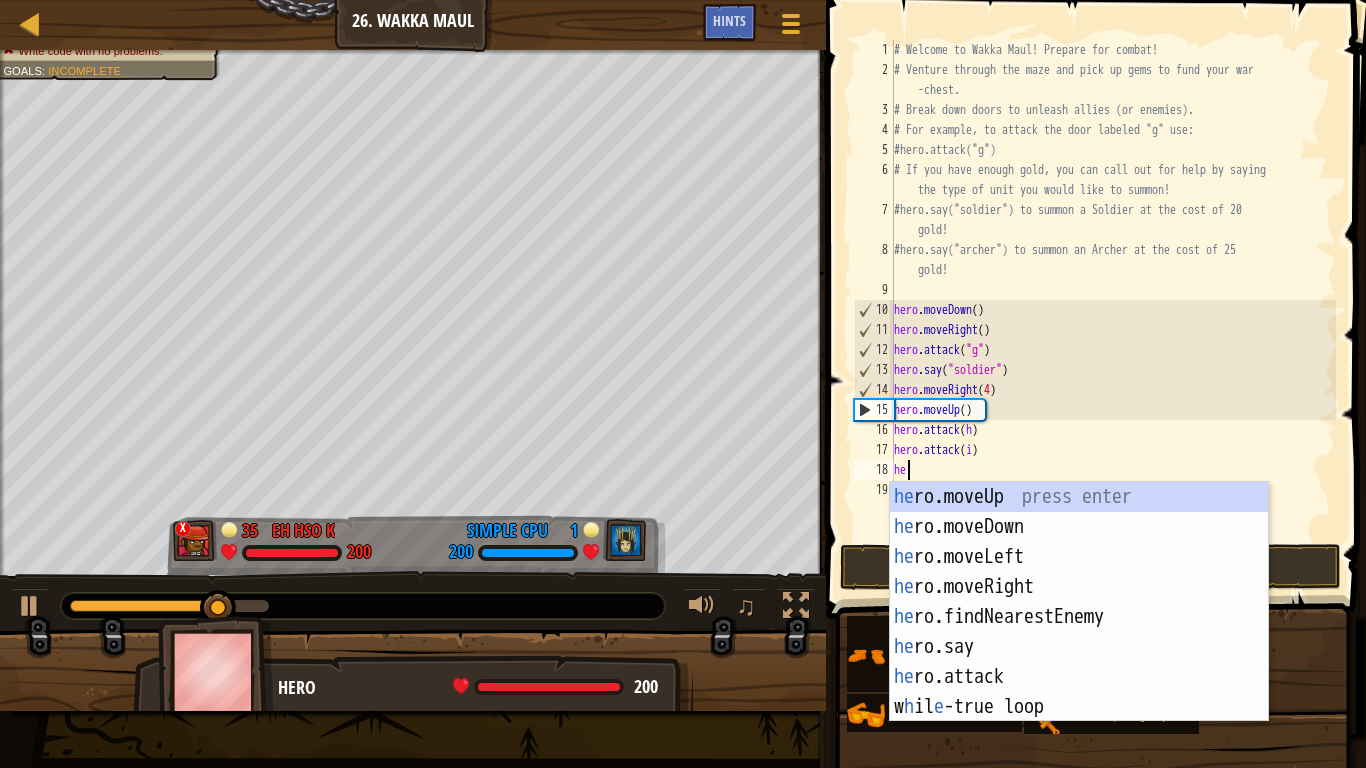 scroll, scrollTop: 9, scrollLeft: 1, axis: both 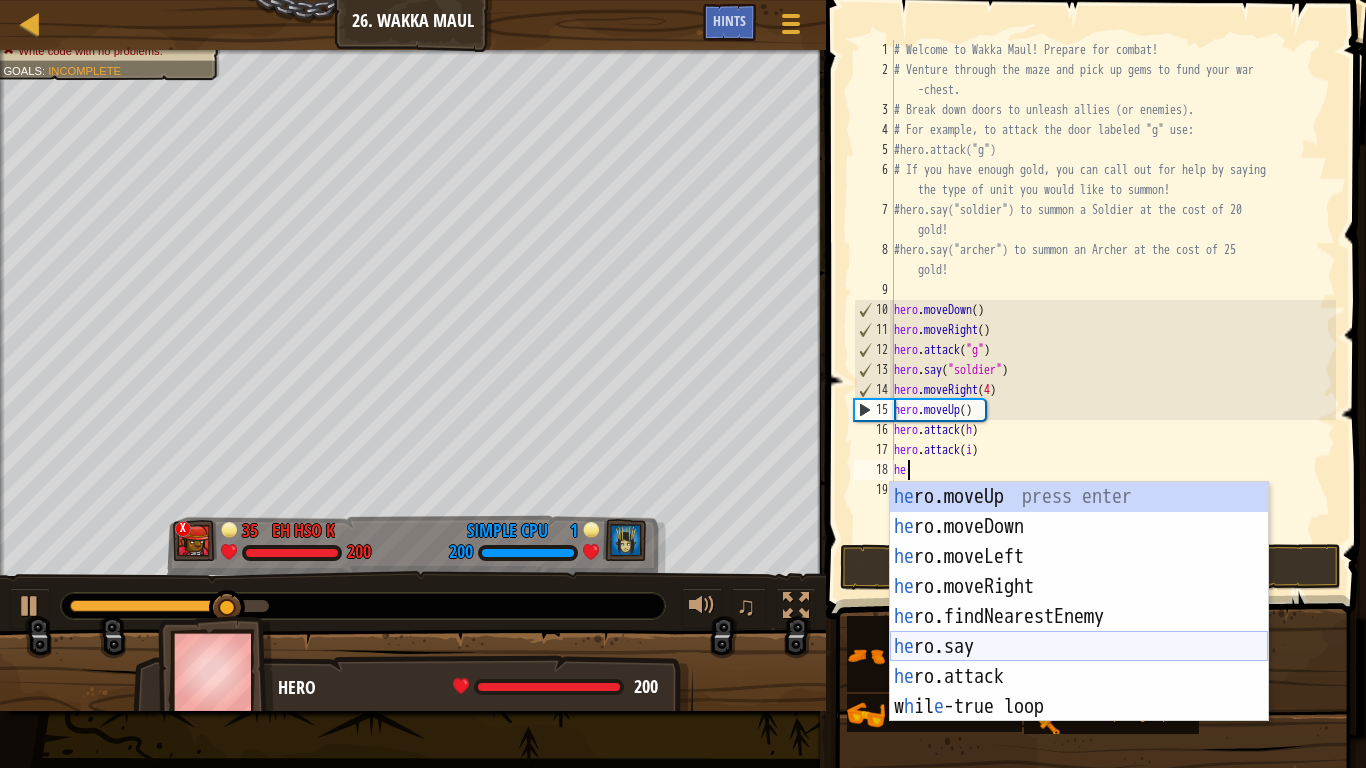 click on "he ro.moveUp press enter he ro.moveDown press enter he ro.moveLeft press enter he ro.moveRight press enter he ro.findNearestEnemy press enter he ro.say press enter he ro.attack press enter w h il e -true loop press enter" at bounding box center [1079, 632] 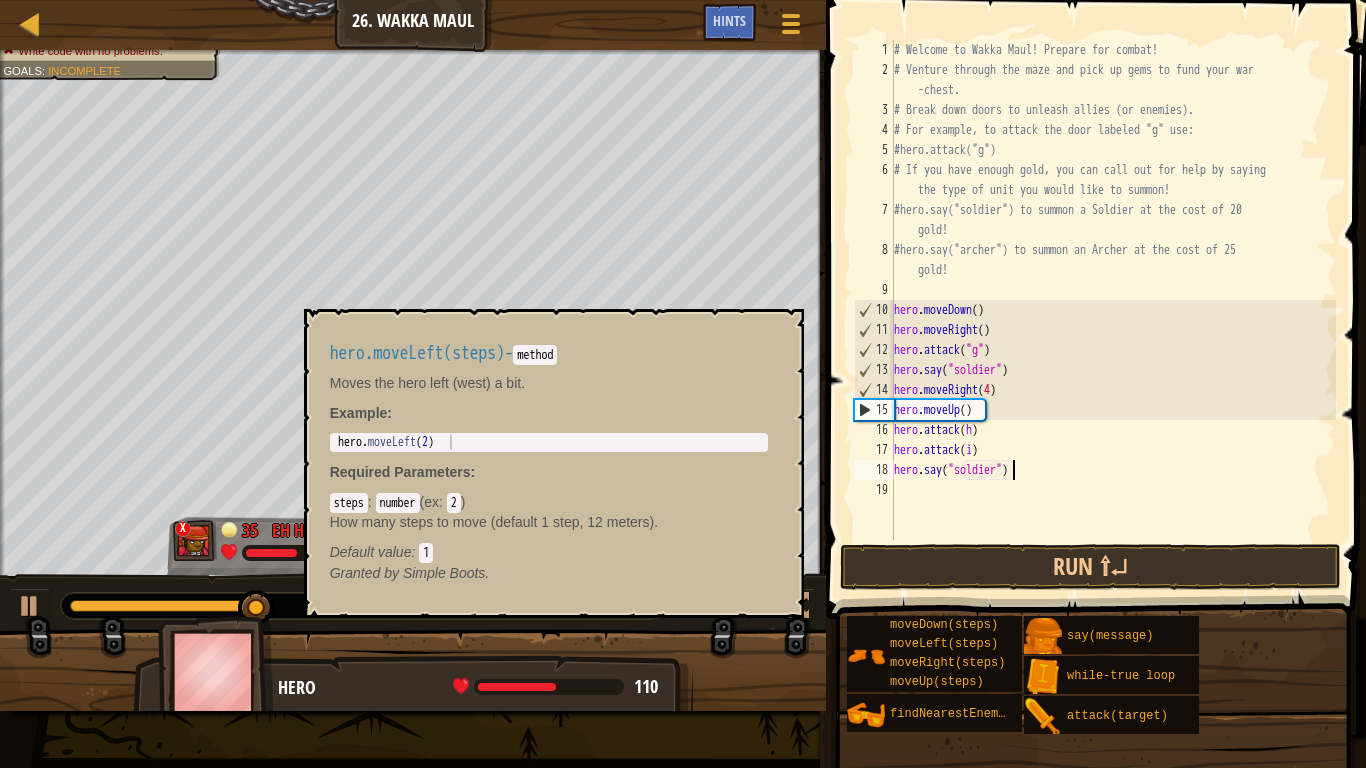 scroll, scrollTop: 9, scrollLeft: 17, axis: both 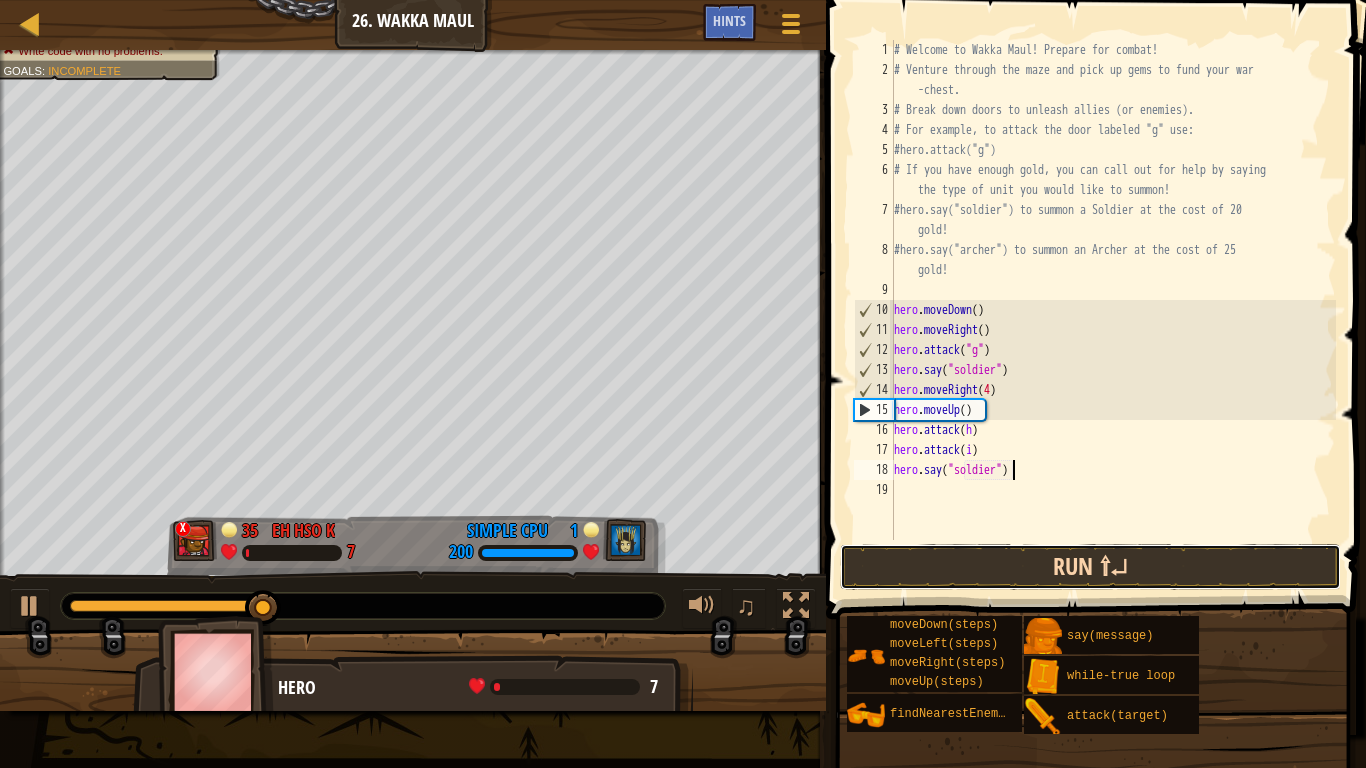 click on "Run ⇧↵" at bounding box center (1090, 567) 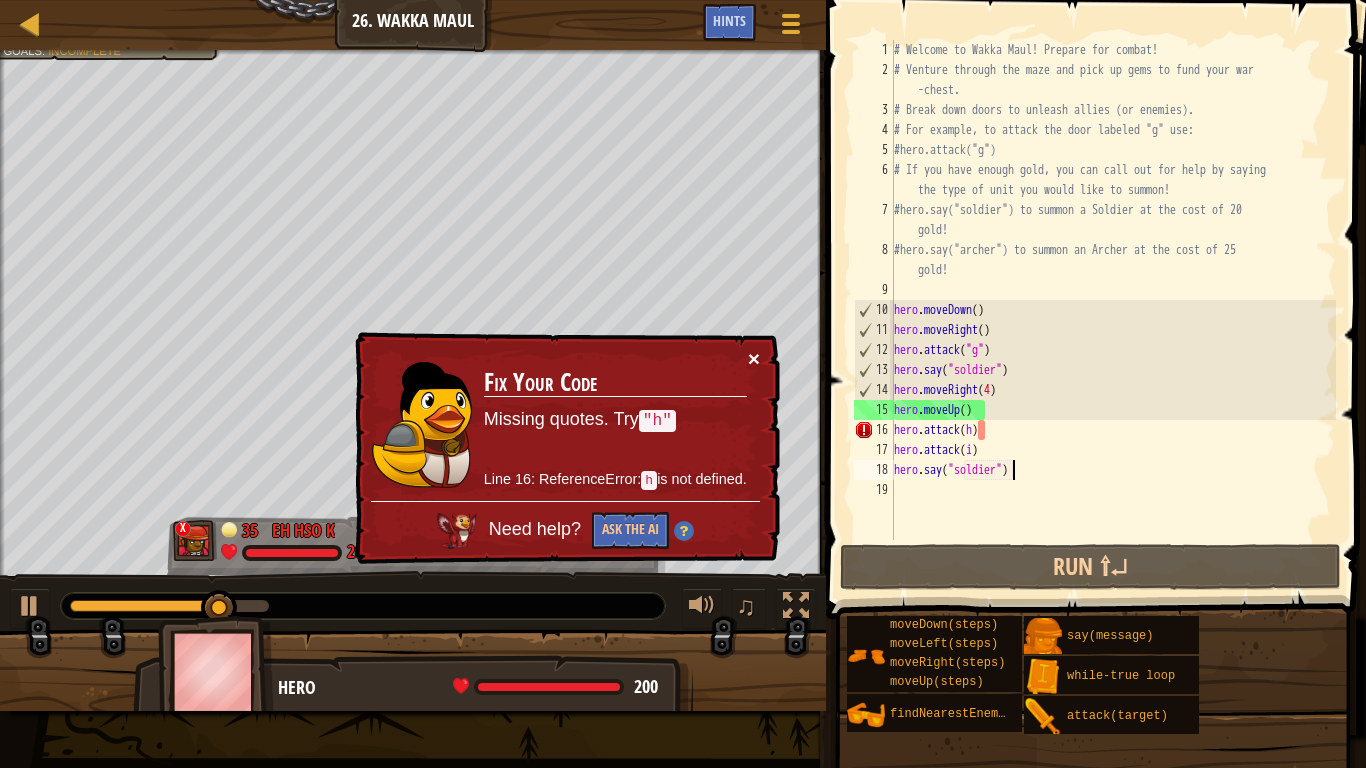 click on "×" at bounding box center (754, 358) 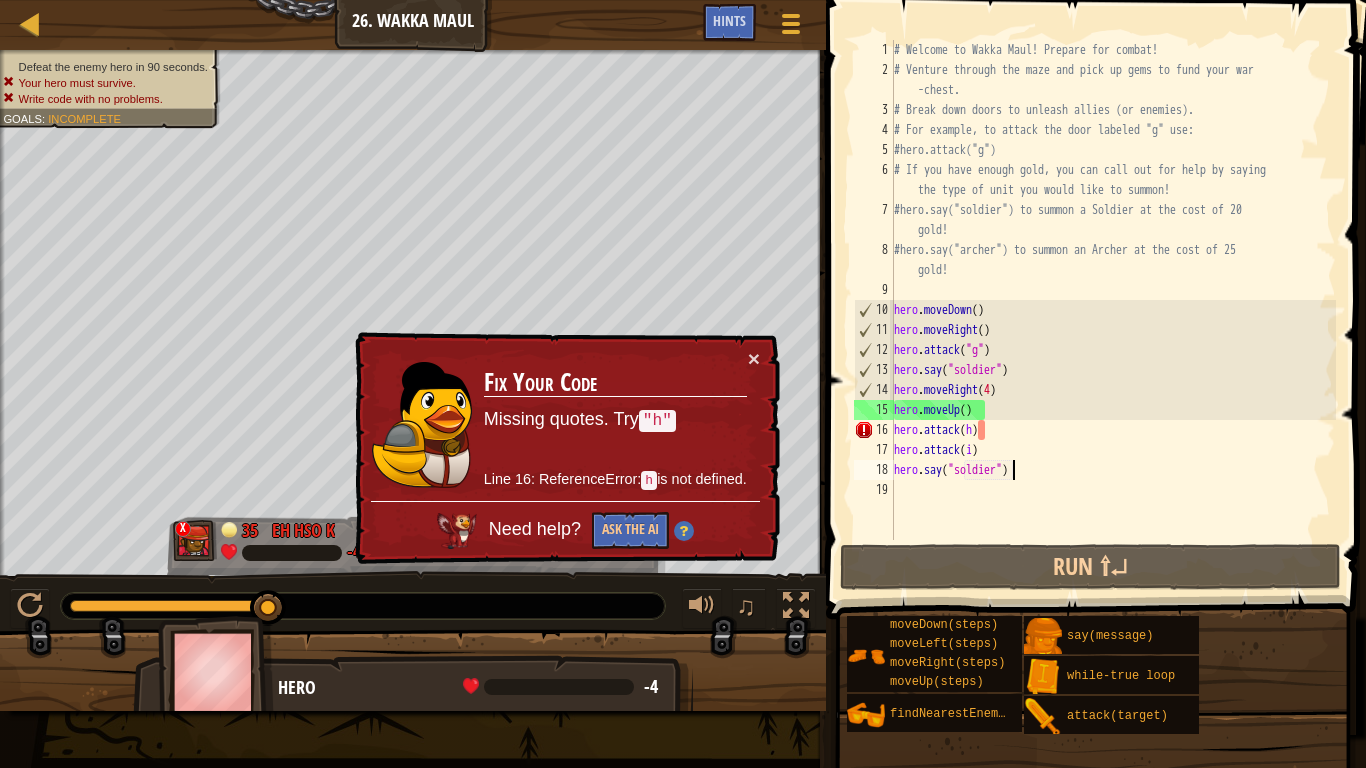 click on "# Welcome to Wakka Maul! Prepare for combat! # Venture through the maze and pick up gems to fund your war      -chest. # Break down doors to unleash allies (or enemies). # For example, to attack the door labeled "g" use: #hero.attack("g") # If you have enough gold, you can call out for help by saying       the type of unit you would like to summon! #hero.say("soldier") to summon a Soldier at the cost of 20       gold! #hero.say("archer") to summon an Archer at the cost of 25       gold! hero . moveDown ( ) hero . moveRight ( ) hero . attack ( "g" ) hero . say ( "soldier" ) hero . moveRight ( 4 ) hero . moveUp ( ) hero . attack ( h ) hero . attack ( i ) hero . say ( "soldier" )" at bounding box center [1113, 310] 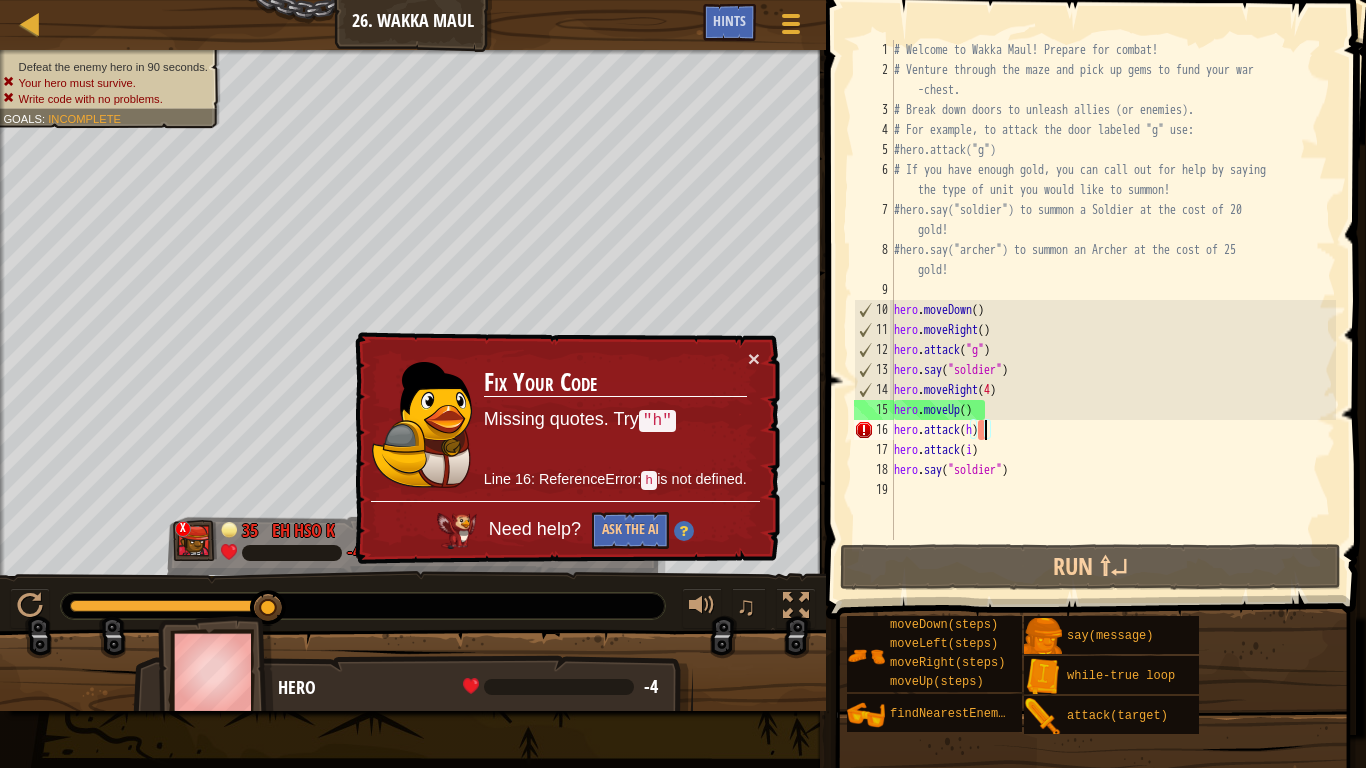 scroll, scrollTop: 9, scrollLeft: 12, axis: both 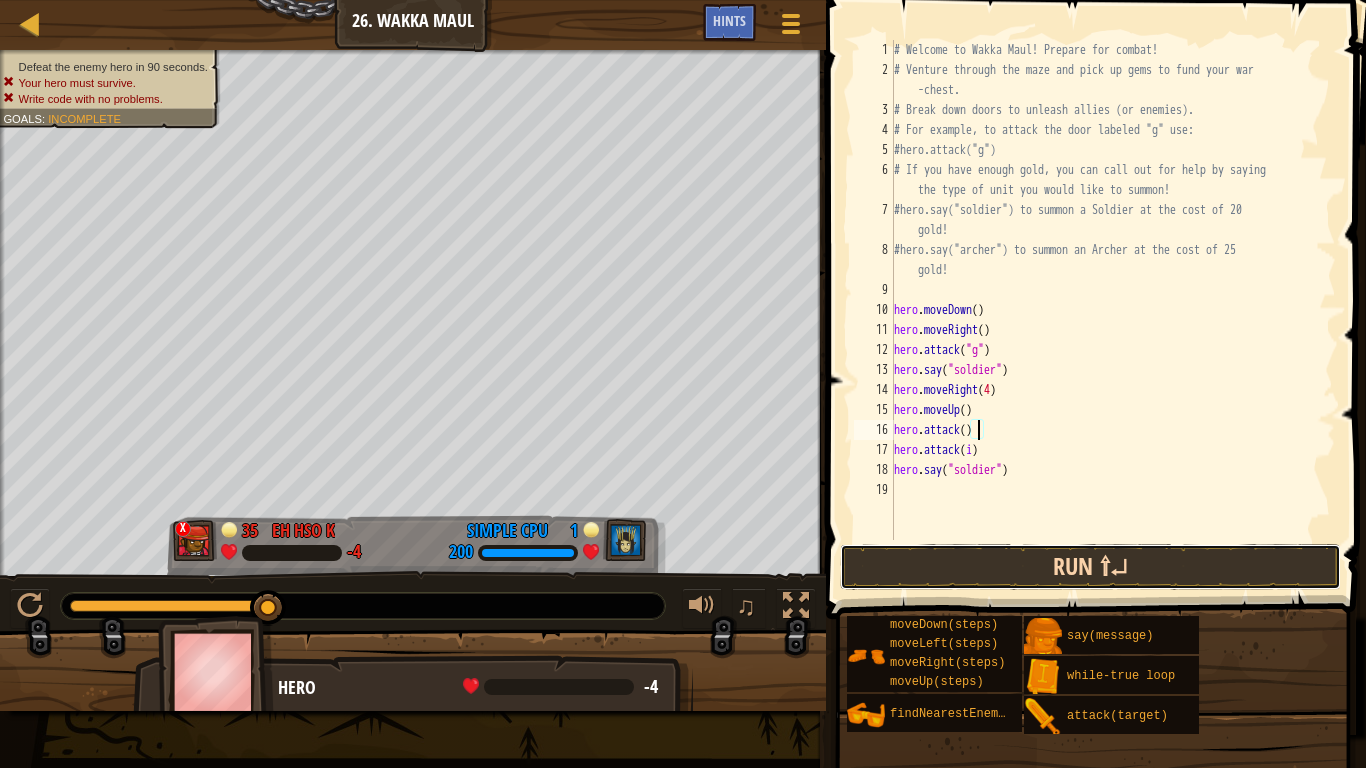 click on "Run ⇧↵" at bounding box center [1090, 567] 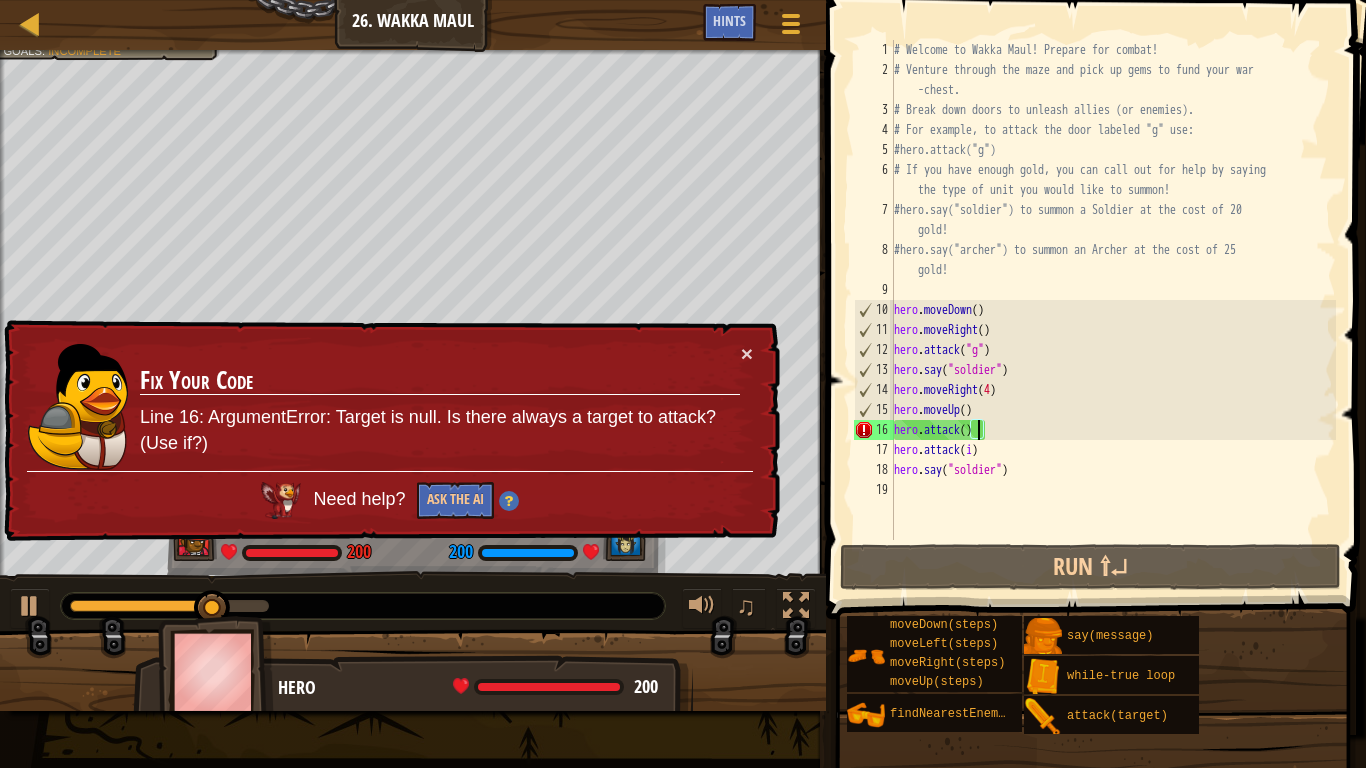 click on "# Welcome to Wakka Maul! Prepare for combat! # Venture through the maze and pick up gems to fund your war      -chest. # Break down doors to unleash allies (or enemies). # For example, to attack the door labeled "g" use: #hero.attack("g") # If you have enough gold, you can call out for help by saying       the type of unit you would like to summon! #hero.say("soldier") to summon a Soldier at the cost of 20       gold! #hero.say("archer") to summon an Archer at the cost of 25       gold! hero . moveDown ( ) hero . moveRight ( ) hero . attack ( "g" ) hero . say ( "soldier" ) hero . moveRight ( 4 ) hero . moveUp ( ) hero . attack ( ) hero . attack ( i ) hero . say ( "soldier" )" at bounding box center [1113, 310] 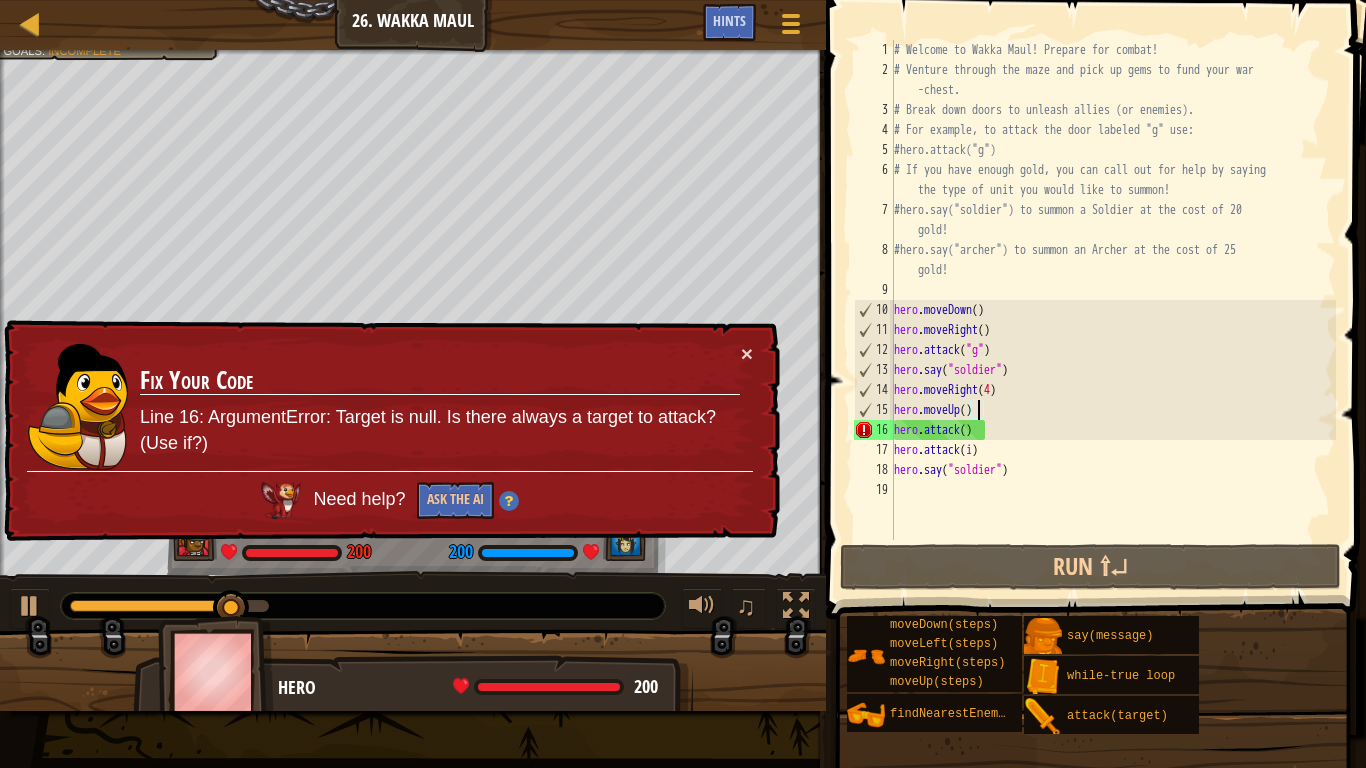scroll, scrollTop: 9, scrollLeft: 13, axis: both 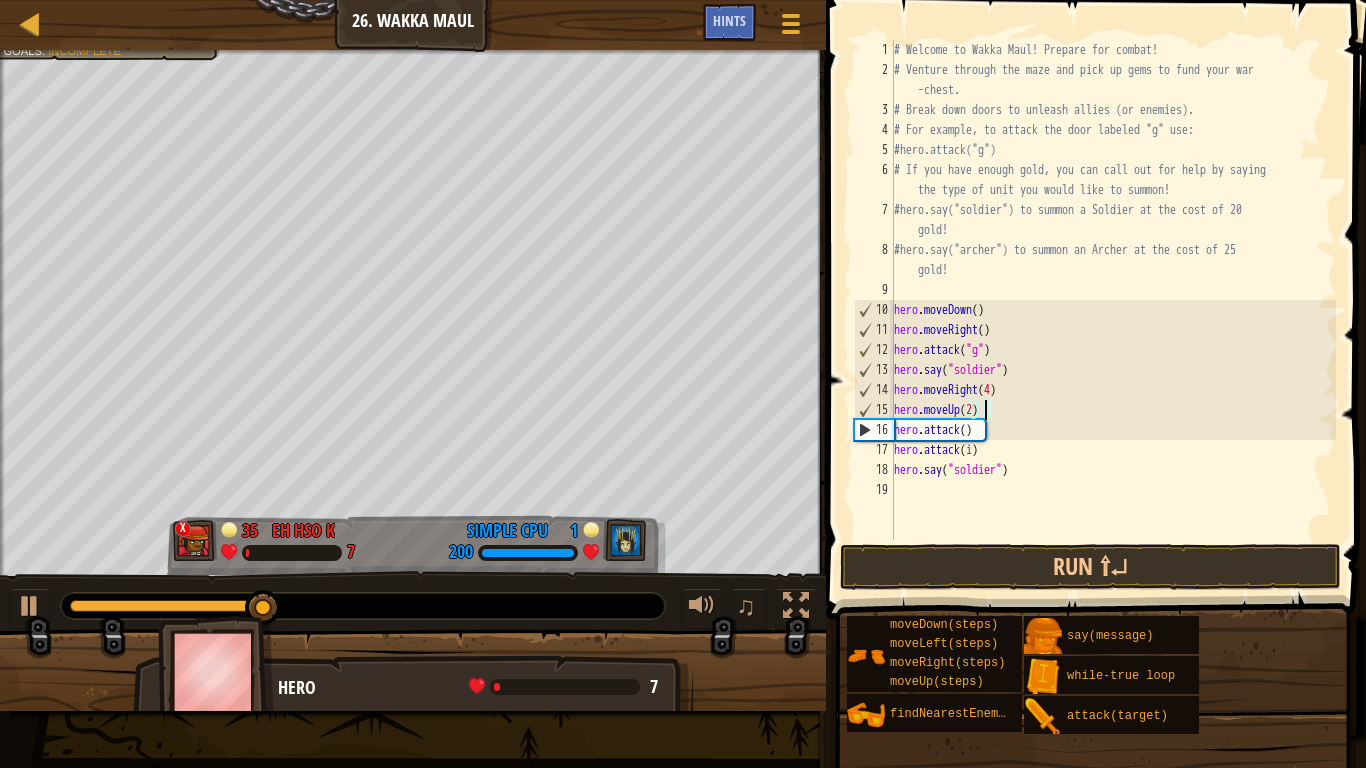 click on "# Welcome to Wakka Maul! Prepare for combat! # Venture through the maze and pick up gems to fund your war      -chest. # Break down doors to unleash allies (or enemies). # For example, to attack the door labeled "g" use: #hero.attack("g") # If you have enough gold, you can call out for help by saying       the type of unit you would like to summon! #hero.say("soldier") to summon a Soldier at the cost of 20       gold! #hero.say("archer") to summon an Archer at the cost of 25       gold! hero . moveDown ( ) hero . moveRight ( ) hero . attack ( "g" ) hero . say ( "soldier" ) hero . moveRight ( 4 ) hero . moveUp ( 2 ) hero . attack ( ) hero . attack ( i ) hero . say ( "soldier" )" at bounding box center [1113, 310] 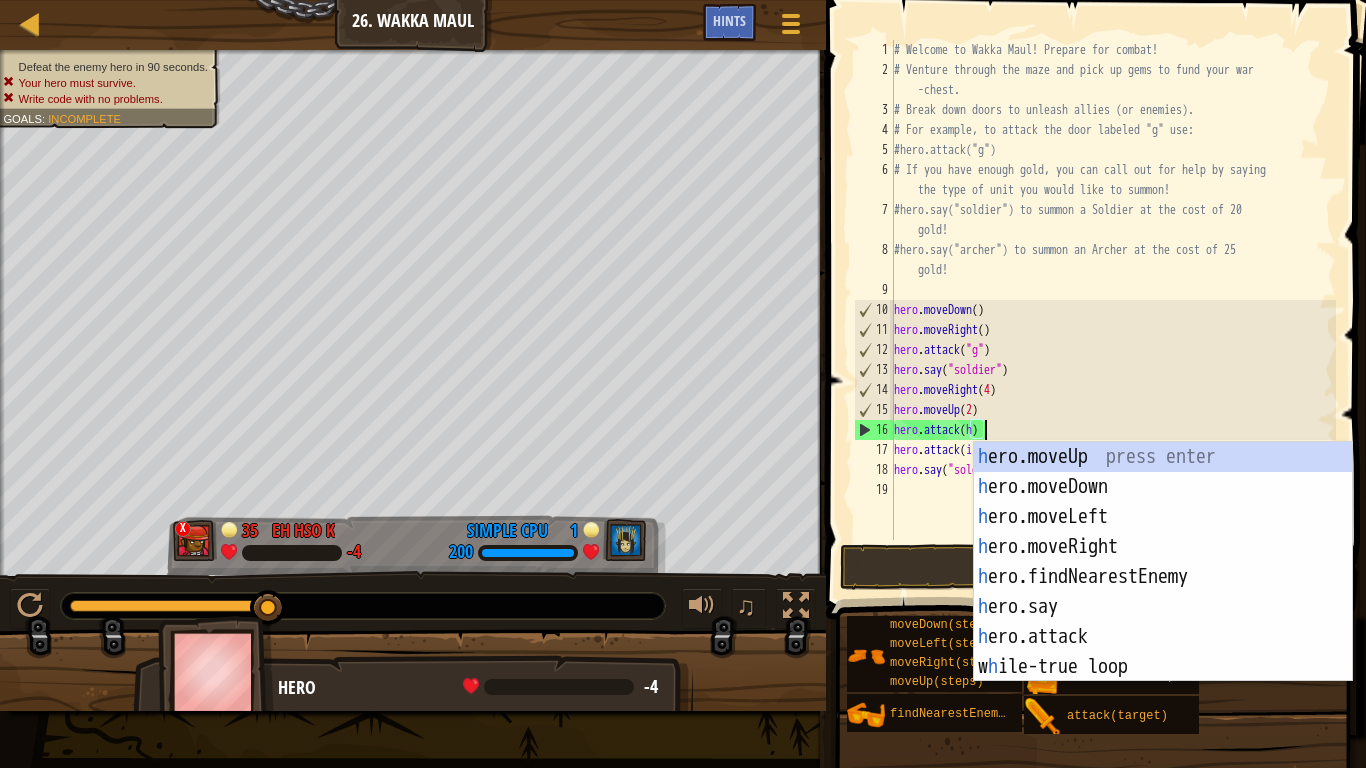 scroll, scrollTop: 9, scrollLeft: 13, axis: both 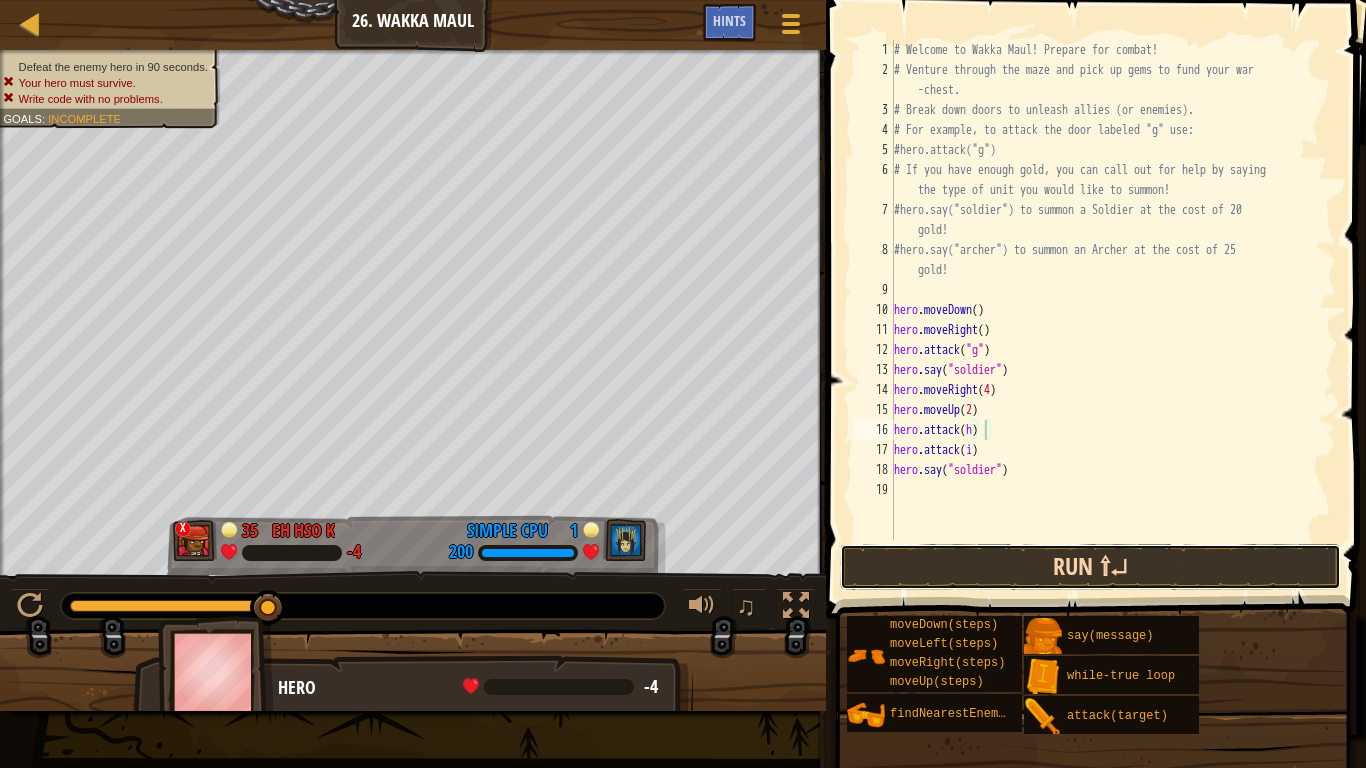click on "Run ⇧↵" at bounding box center (1090, 567) 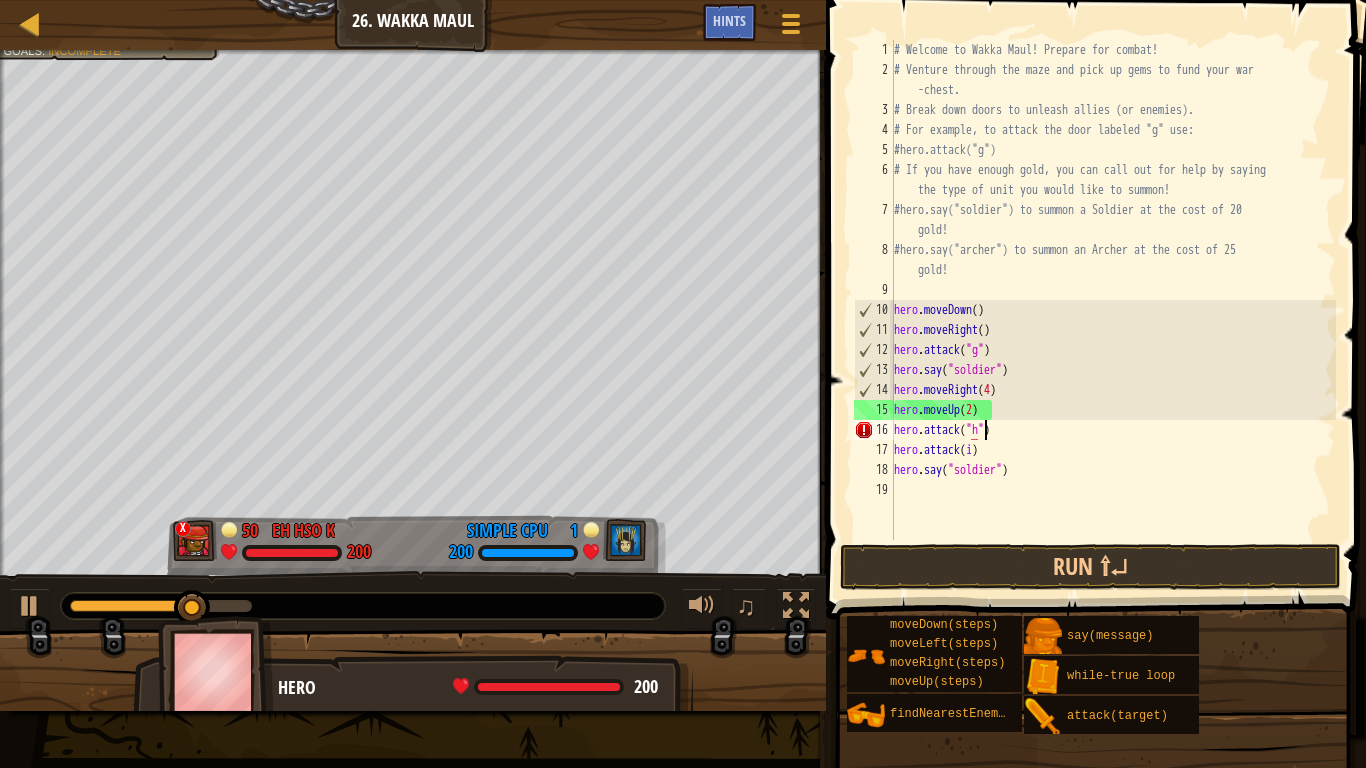 scroll, scrollTop: 9, scrollLeft: 13, axis: both 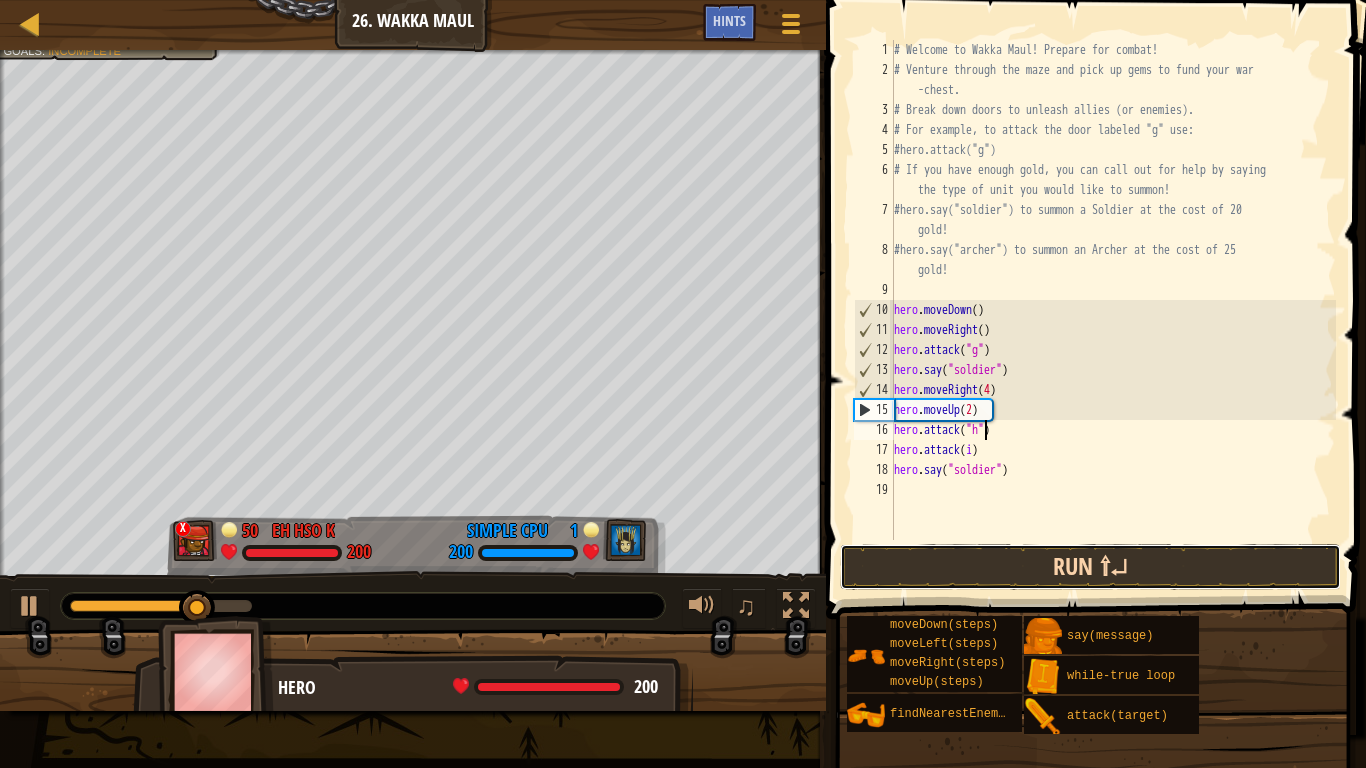 click on "Run ⇧↵" at bounding box center [1090, 567] 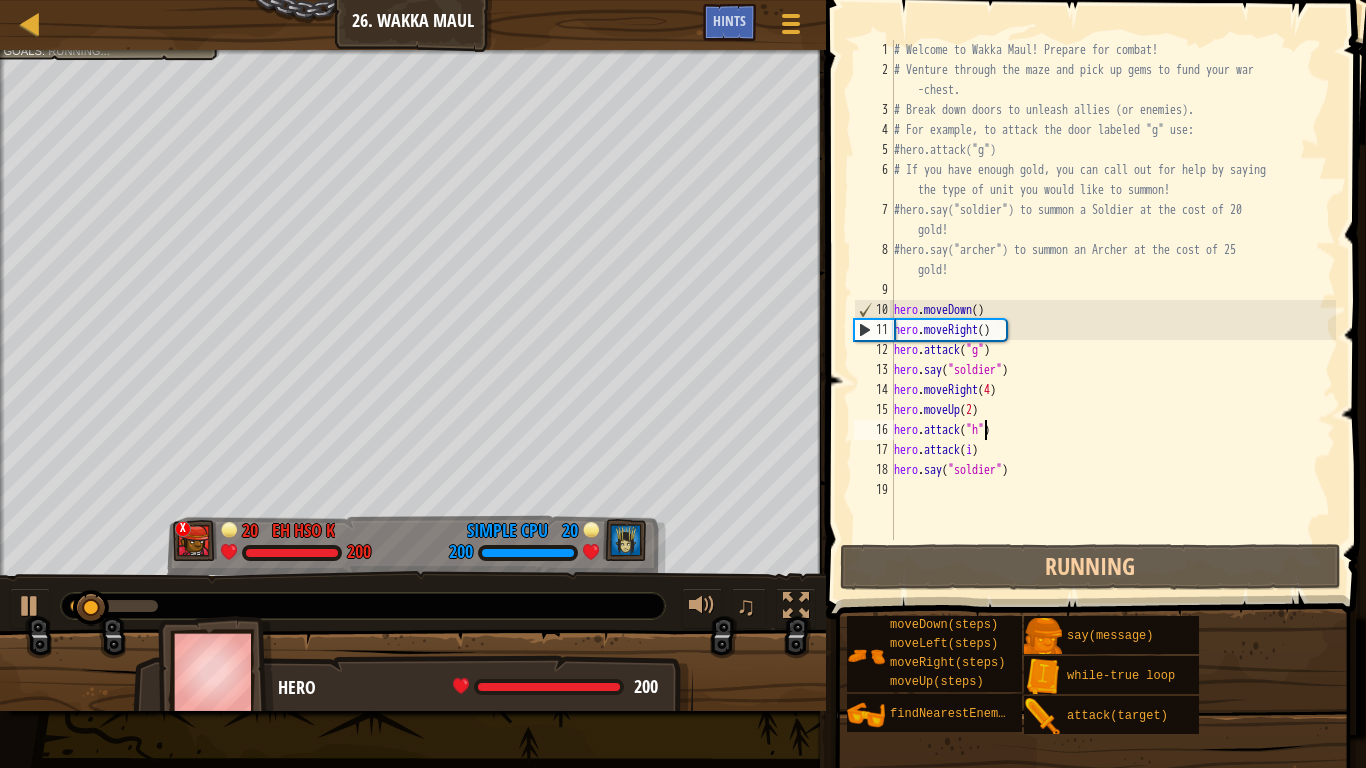 click on "# Welcome to Wakka Maul! Prepare for combat! # Venture through the maze and pick up gems to fund your war      -chest. # Break down doors to unleash allies (or enemies). # For example, to attack the door labeled "g" use: #hero.attack("g") # If you have enough gold, you can call out for help by saying       the type of unit you would like to summon! #hero.say("soldier") to summon a Soldier at the cost of 20       gold! #hero.say("archer") to summon an Archer at the cost of 25       gold! hero . moveDown ( ) hero . moveRight ( ) hero . attack ( "g" ) hero . say ( "soldier" ) hero . moveRight ( 4 ) hero . moveUp ( 2 ) hero . attack ( "h" ) hero . attack ( i ) hero . say ( "soldier" )" at bounding box center [1113, 310] 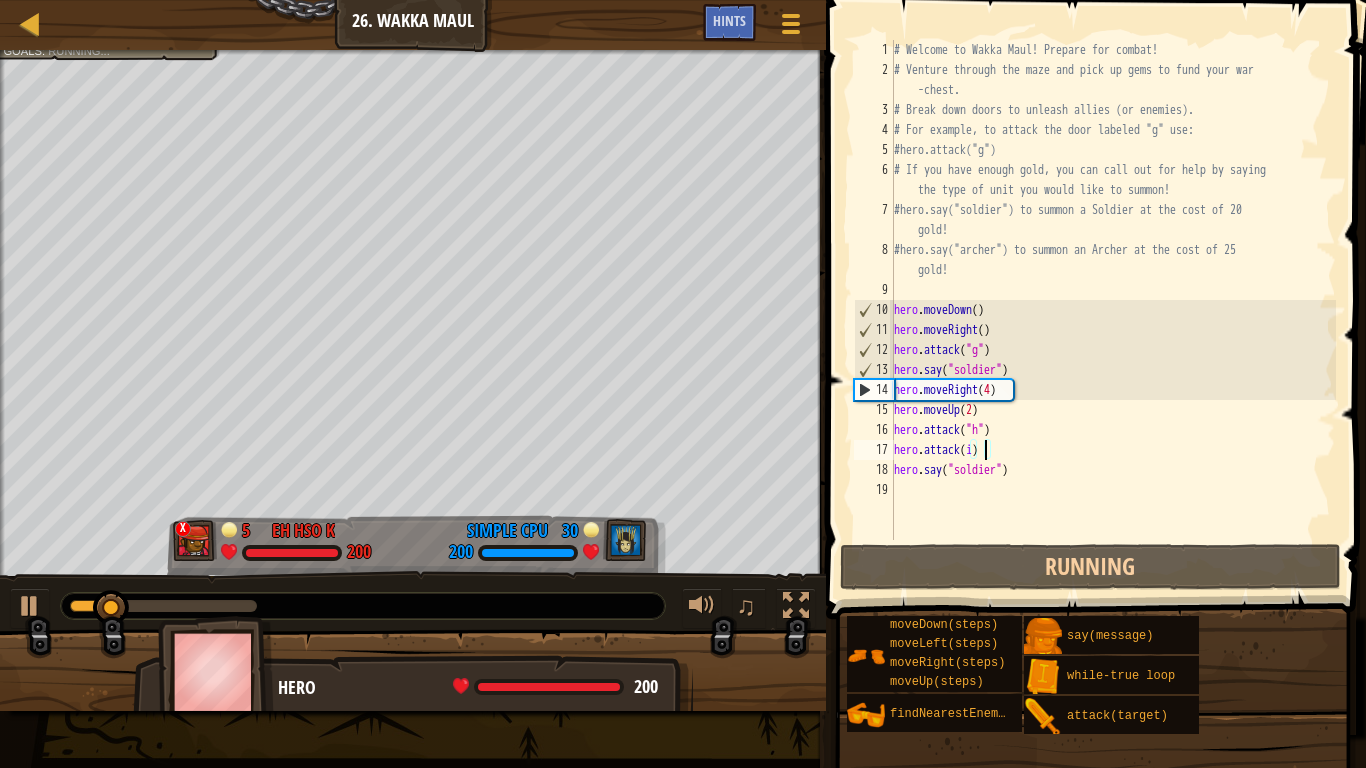 scroll, scrollTop: 9, scrollLeft: 14, axis: both 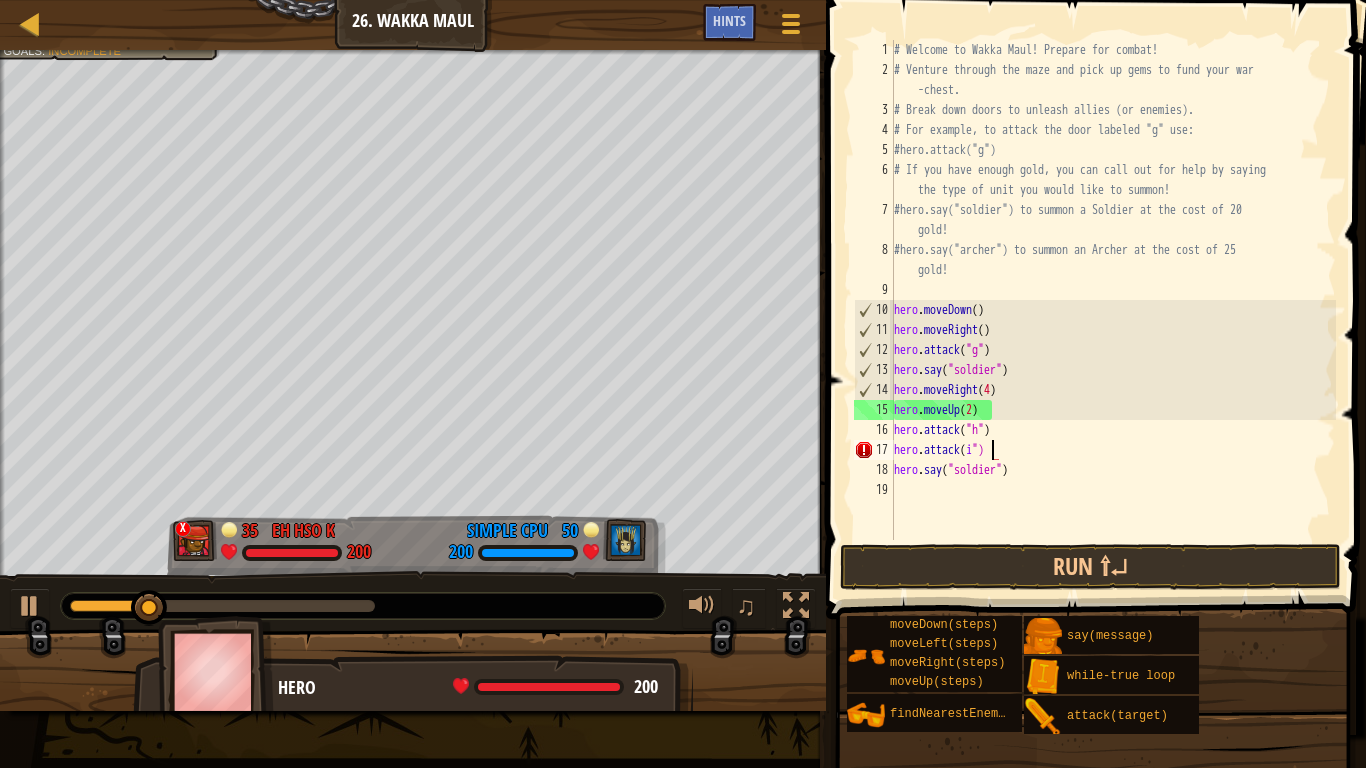 click on "# Welcome to Wakka Maul! Prepare for combat! # Venture through the maze and pick up gems to fund your war      -chest. # Break down doors to unleash allies (or enemies). # For example, to attack the door labeled "g" use: #hero.attack("g") # If you have enough gold, you can call out for help by saying       the type of unit you would like to summon! #hero.say("soldier") to summon a Soldier at the cost of 20       gold! #hero.say("archer") to summon an Archer at the cost of 25       gold! hero . moveDown ( ) hero . moveRight ( ) hero . attack ( "g" ) hero . say ( "soldier" ) hero . moveRight ( 4 ) hero . moveUp ( 2 ) hero . attack ( "h" ) hero . attack ( i ") hero . say ( "soldier" )" at bounding box center [1113, 310] 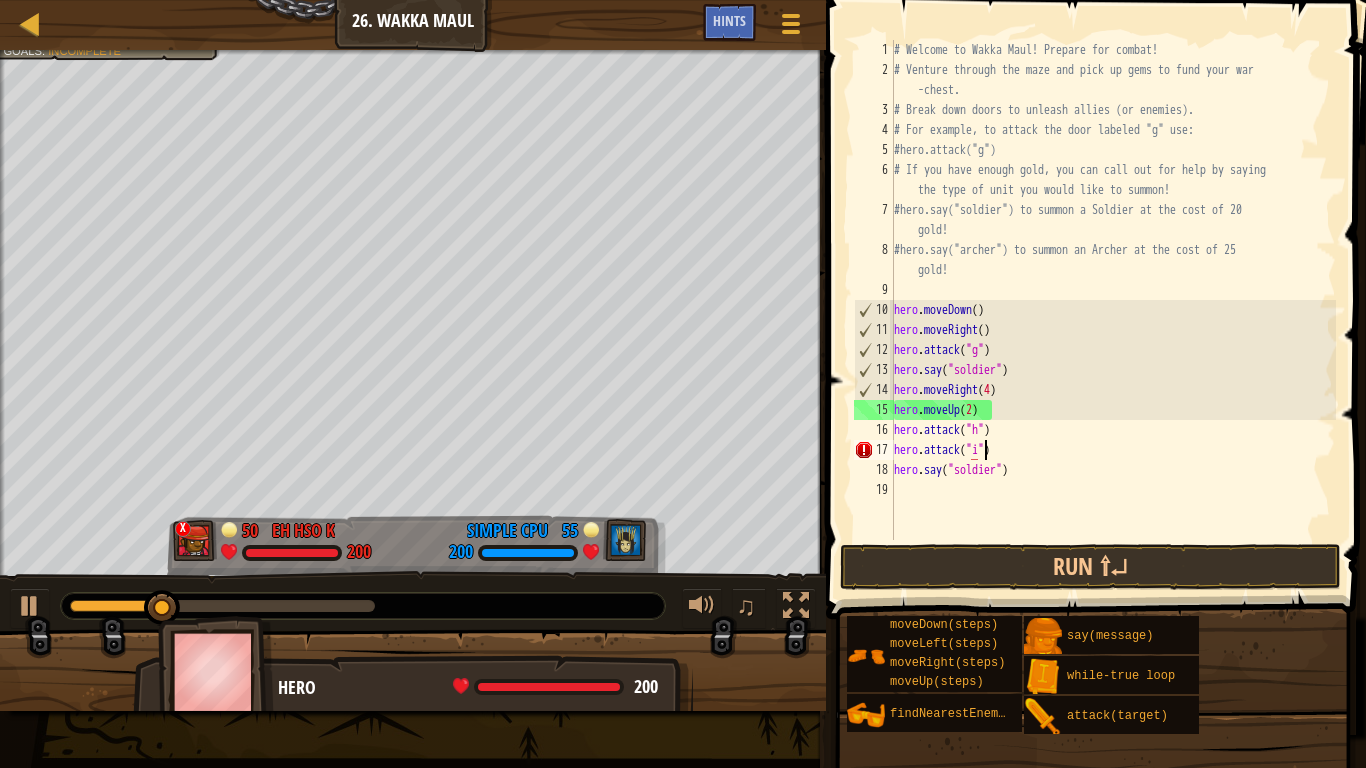 scroll, scrollTop: 9, scrollLeft: 13, axis: both 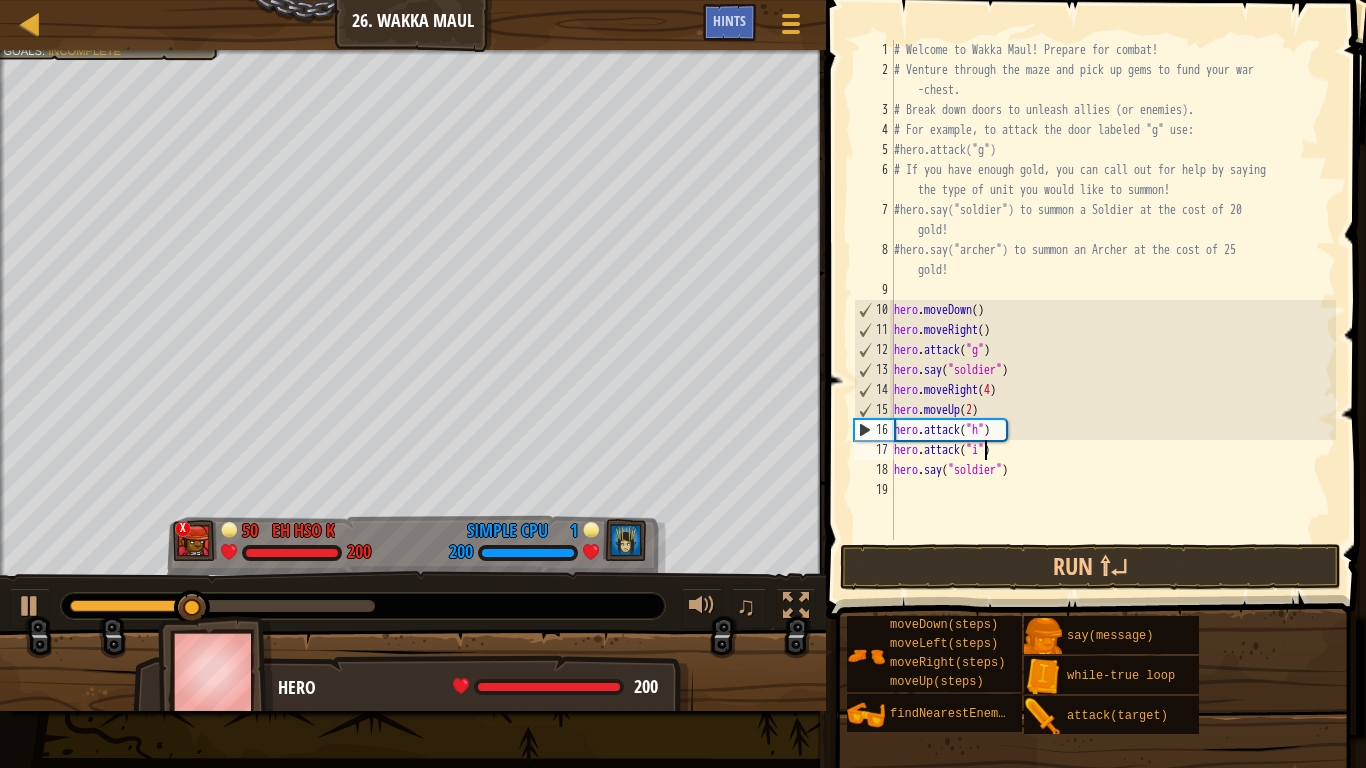click on "# Welcome to Wakka Maul! Prepare for combat! # Venture through the maze and pick up gems to fund your war      -chest. # Break down doors to unleash allies (or enemies). # For example, to attack the door labeled "g" use: #hero.attack("g") # If you have enough gold, you can call out for help by saying       the type of unit you would like to summon! #hero.say("soldier") to summon a Soldier at the cost of 20       gold! #hero.say("archer") to summon an Archer at the cost of 25       gold! hero . moveDown ( ) hero . moveRight ( ) hero . attack ( "g" ) hero . say ( "soldier" ) hero . moveRight ( 4 ) hero . moveUp ( 2 ) hero . attack ( "h" ) hero . attack ( "i" ) hero . say ( "soldier" )" at bounding box center [1113, 310] 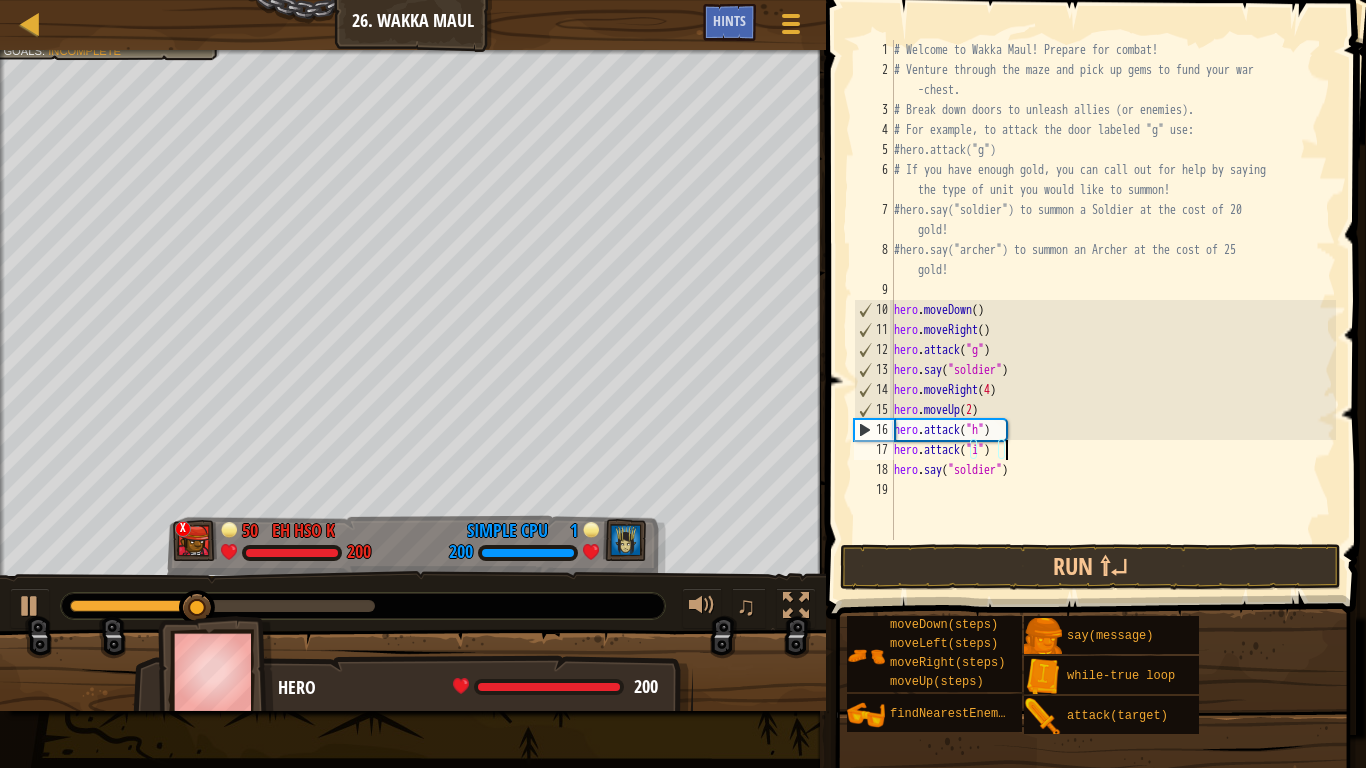 click on "# Welcome to Wakka Maul! Prepare for combat! # Venture through the maze and pick up gems to fund your war      -chest. # Break down doors to unleash allies (or enemies). # For example, to attack the door labeled "g" use: #hero.attack("g") # If you have enough gold, you can call out for help by saying       the type of unit you would like to summon! #hero.say("soldier") to summon a Soldier at the cost of 20       gold! #hero.say("archer") to summon an Archer at the cost of 25       gold! hero . moveDown ( ) hero . moveRight ( ) hero . attack ( "g" ) hero . say ( "soldier" ) hero . moveRight ( 4 ) hero . moveUp ( 2 ) hero . attack ( "h" ) hero . attack ( "i" ) hero . say ( "soldier" )" at bounding box center (1113, 310) 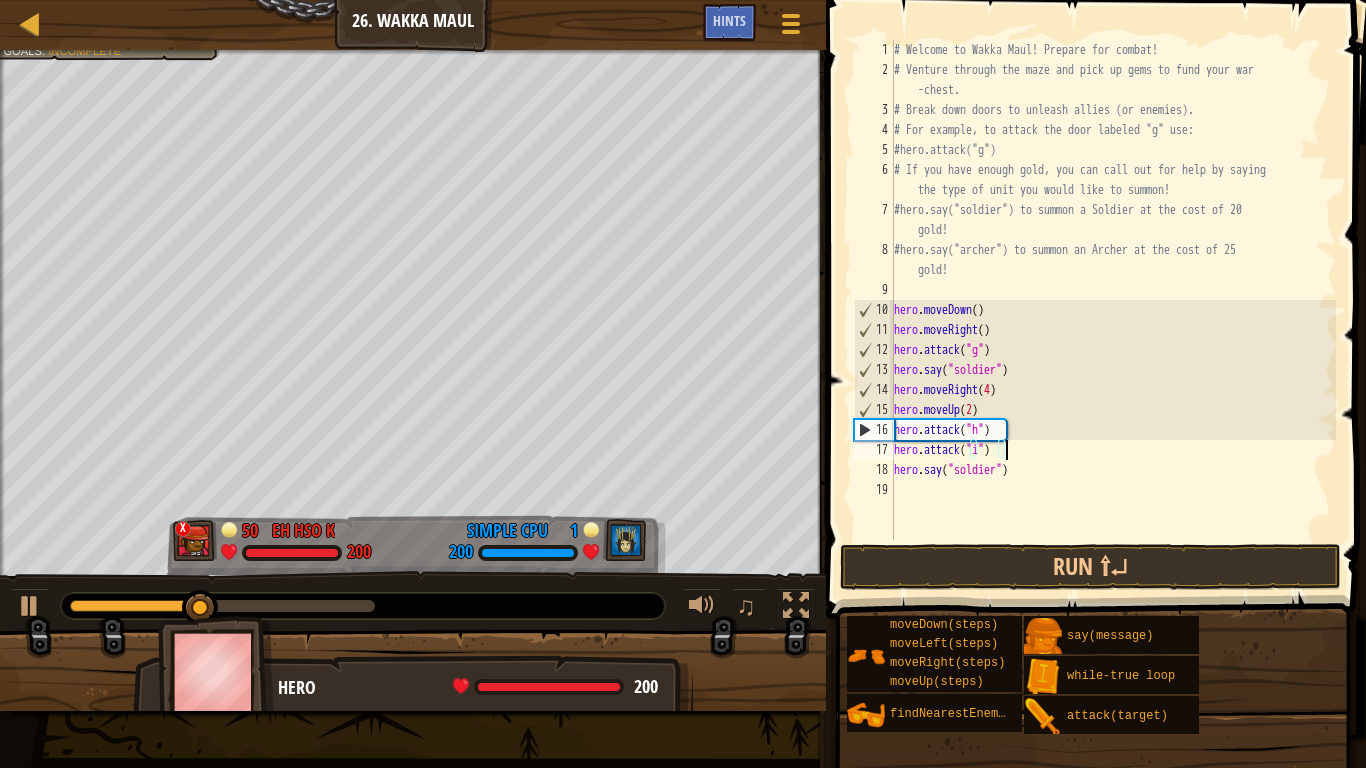 click on "# Welcome to Wakka Maul! Prepare for combat! # Venture through the maze and pick up gems to fund your war      -chest. # Break down doors to unleash allies (or enemies). # For example, to attack the door labeled "g" use: #hero.attack("g") # If you have enough gold, you can call out for help by saying       the type of unit you would like to summon! #hero.say("soldier") to summon a Soldier at the cost of 20       gold! #hero.say("archer") to summon an Archer at the cost of 25       gold! hero . moveDown ( ) hero . moveRight ( ) hero . attack ( "g" ) hero . say ( "soldier" ) hero . moveRight ( 4 ) hero . moveUp ( 2 ) hero . attack ( "h" ) hero . attack ( "i" ) hero . say ( "soldier" )" at bounding box center [1113, 310] 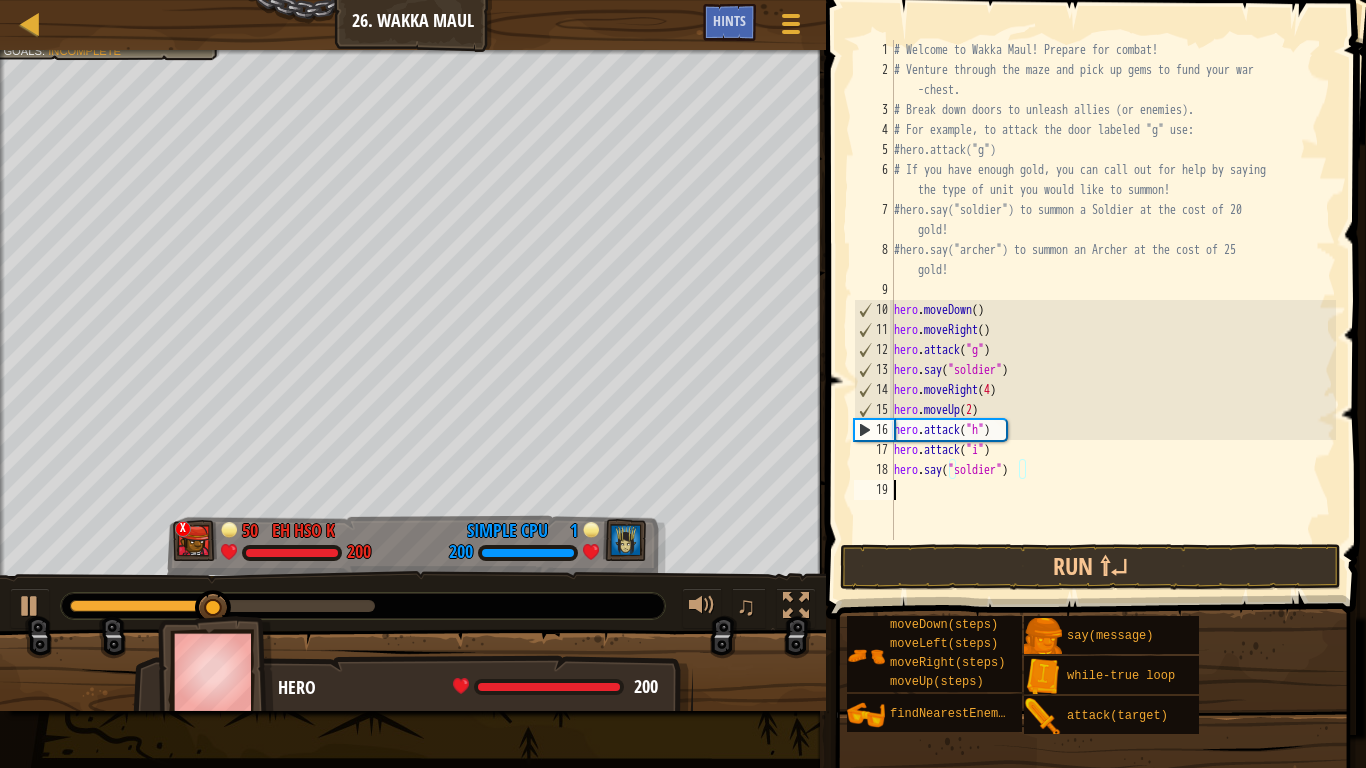 click on "# Welcome to Wakka Maul! Prepare for combat! # Venture through the maze and pick up gems to fund your war      -chest. # Break down doors to unleash allies (or enemies). # For example, to attack the door labeled "g" use: #hero.attack("g") # If you have enough gold, you can call out for help by saying       the type of unit you would like to summon! #hero.say("soldier") to summon a Soldier at the cost of 20       gold! #hero.say("archer") to summon an Archer at the cost of 25       gold! hero . moveDown ( ) hero . moveRight ( ) hero . attack ( "g" ) hero . say ( "soldier" ) hero . moveRight ( 4 ) hero . moveUp ( 2 ) hero . attack ( "h" ) hero . attack ( "i" ) hero . say ( "soldier" )" at bounding box center (1113, 310) 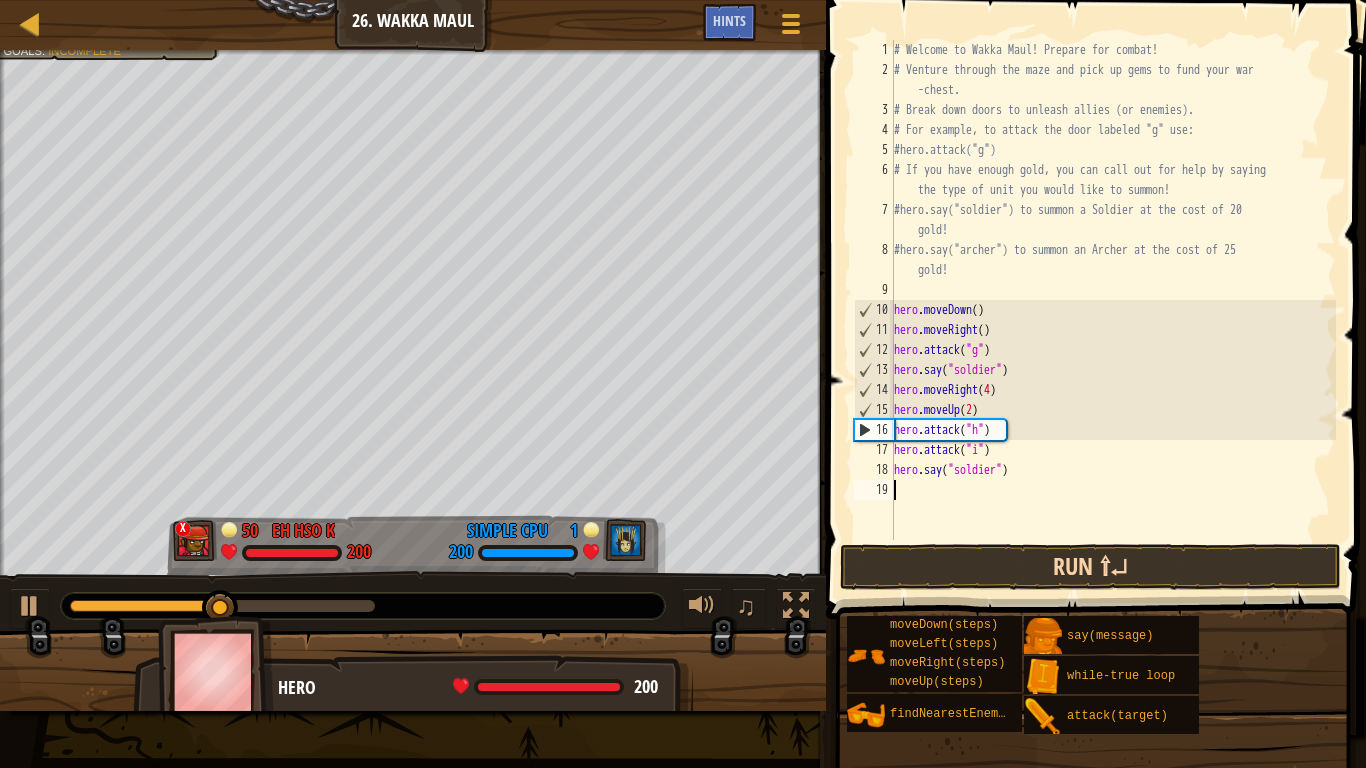 type 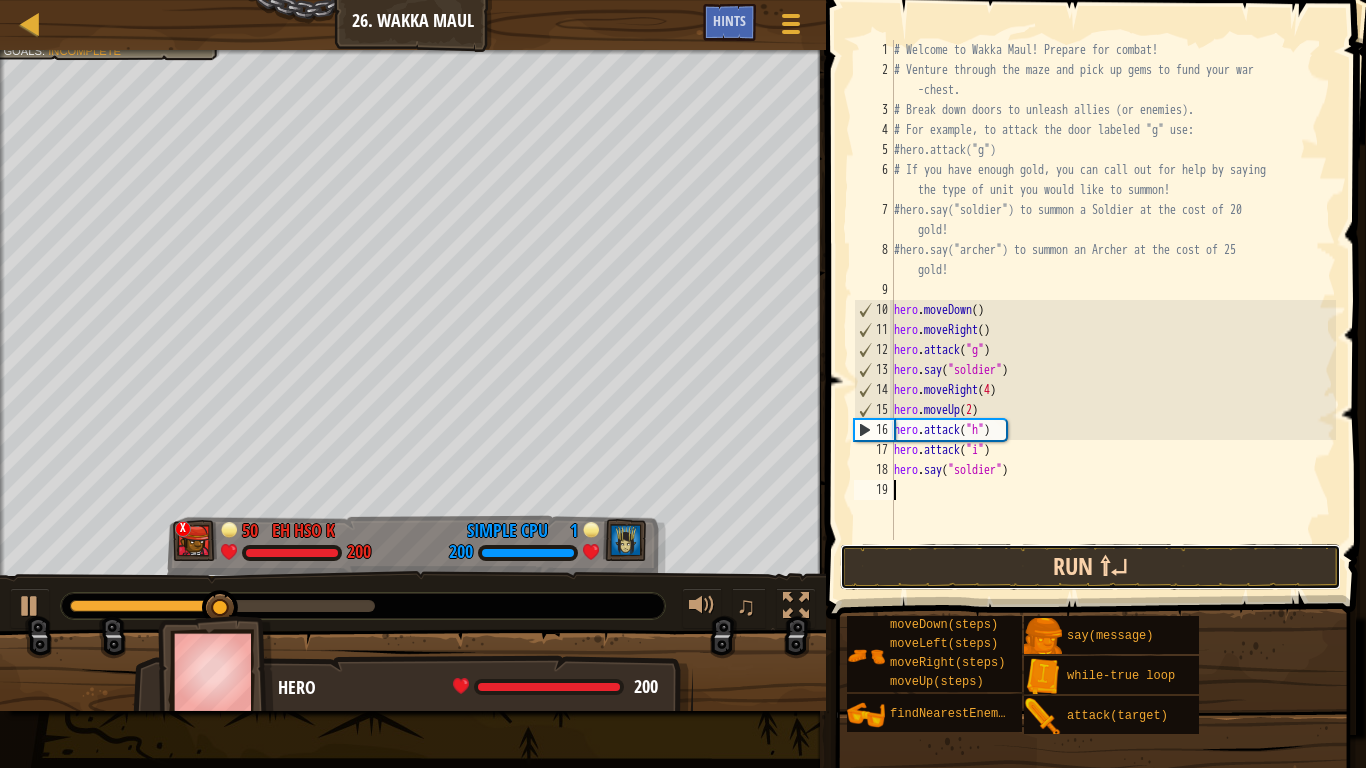 click on "Run ⇧↵" at bounding box center (1090, 567) 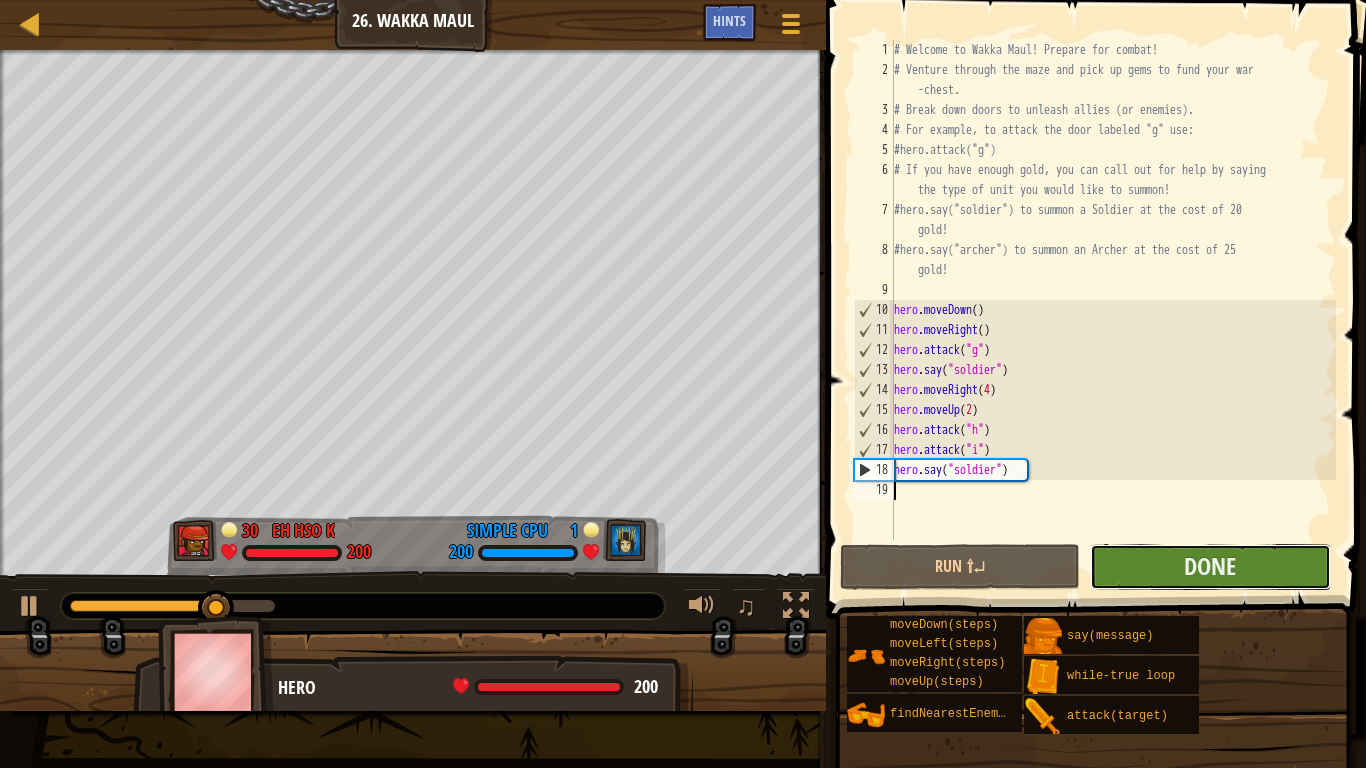 click on "Done" at bounding box center (1210, 567) 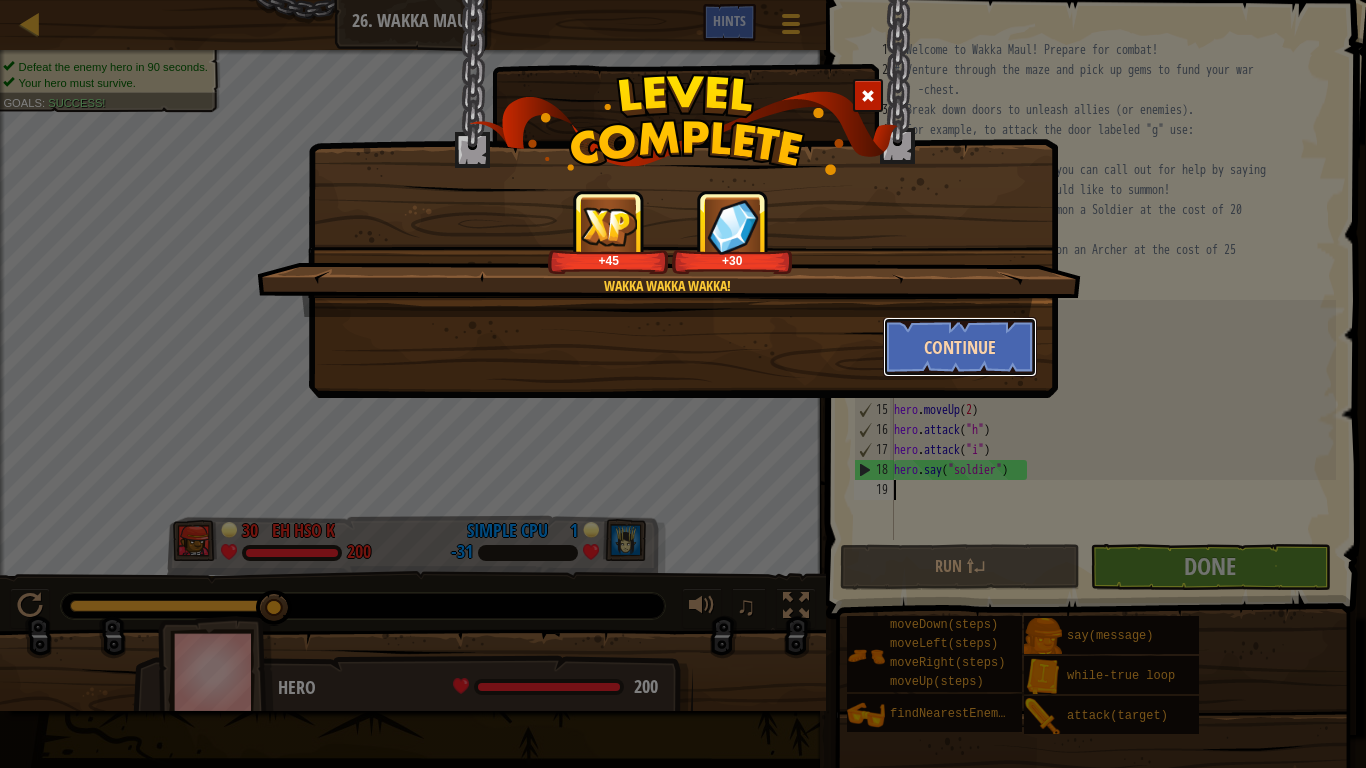 click on "Continue" at bounding box center [960, 347] 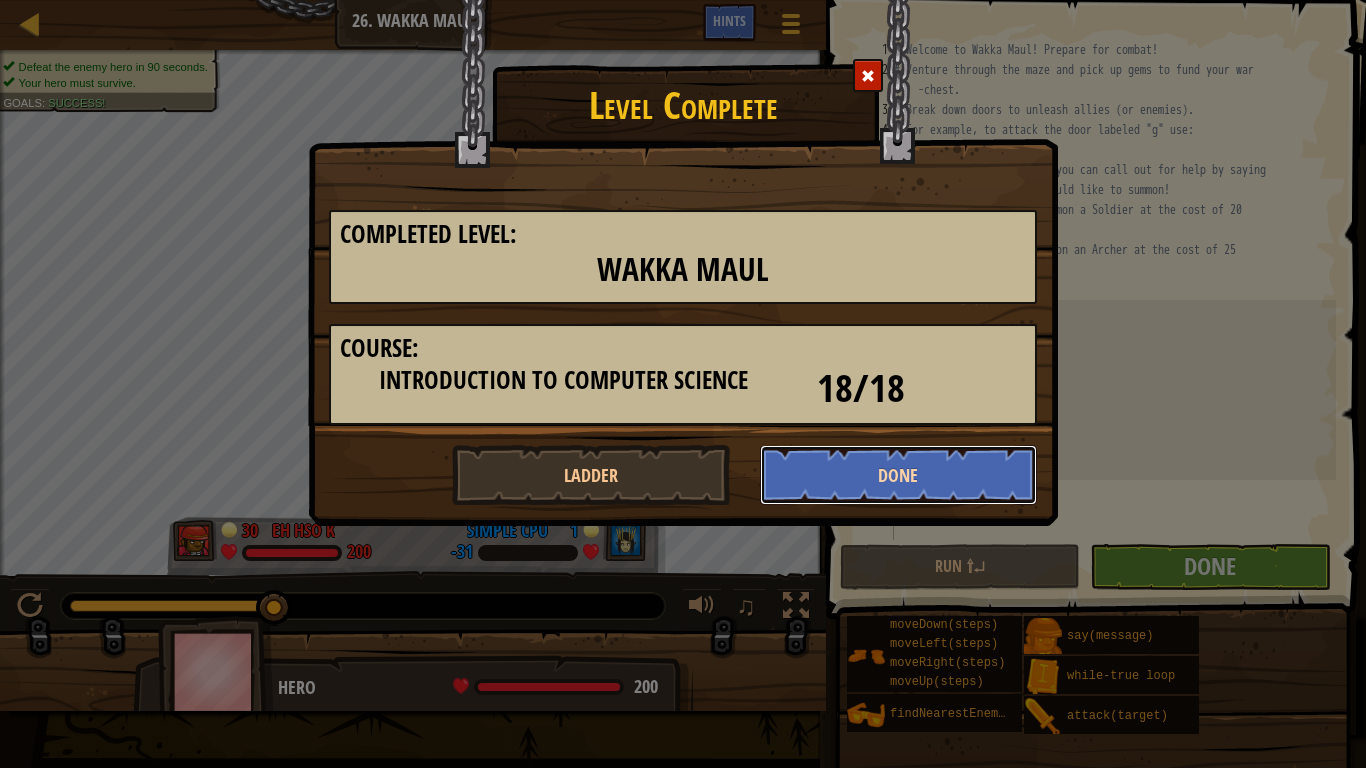 click on "Done" at bounding box center (899, 475) 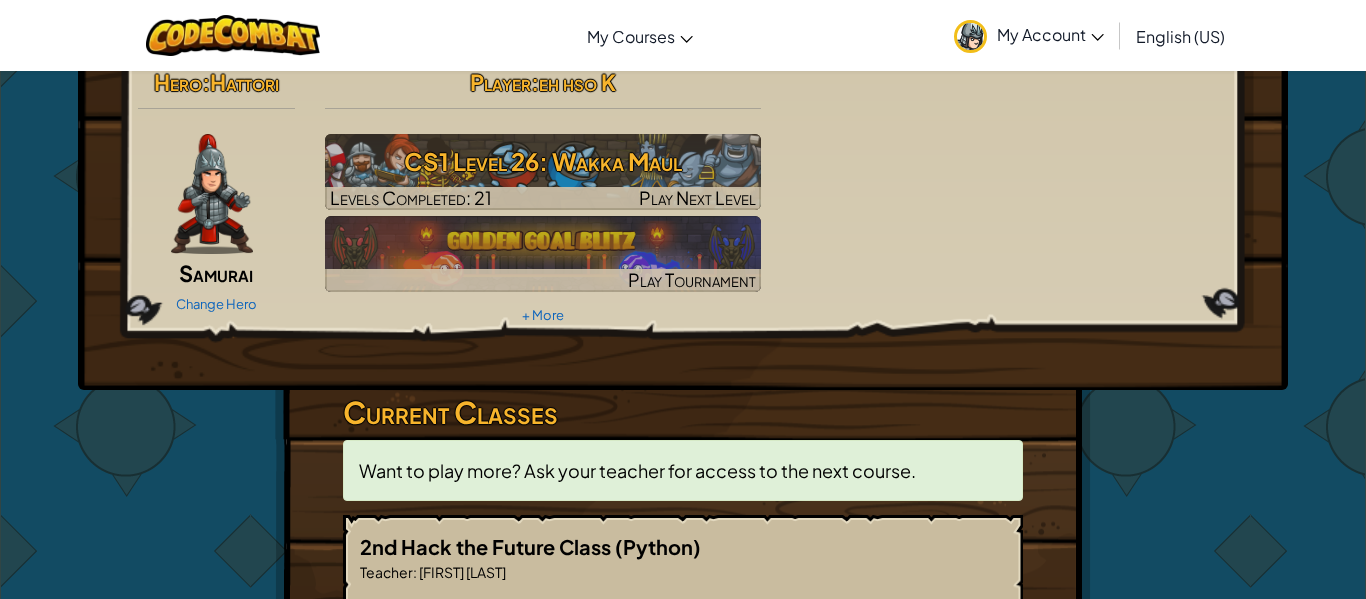 scroll, scrollTop: 0, scrollLeft: 0, axis: both 